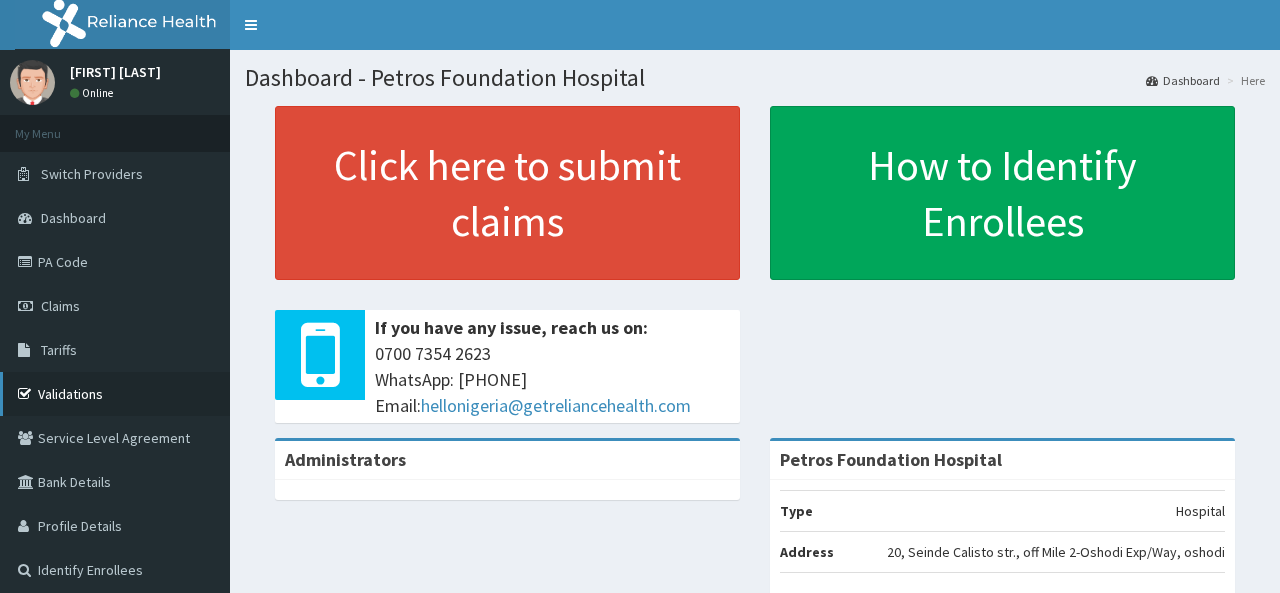 scroll, scrollTop: 0, scrollLeft: 0, axis: both 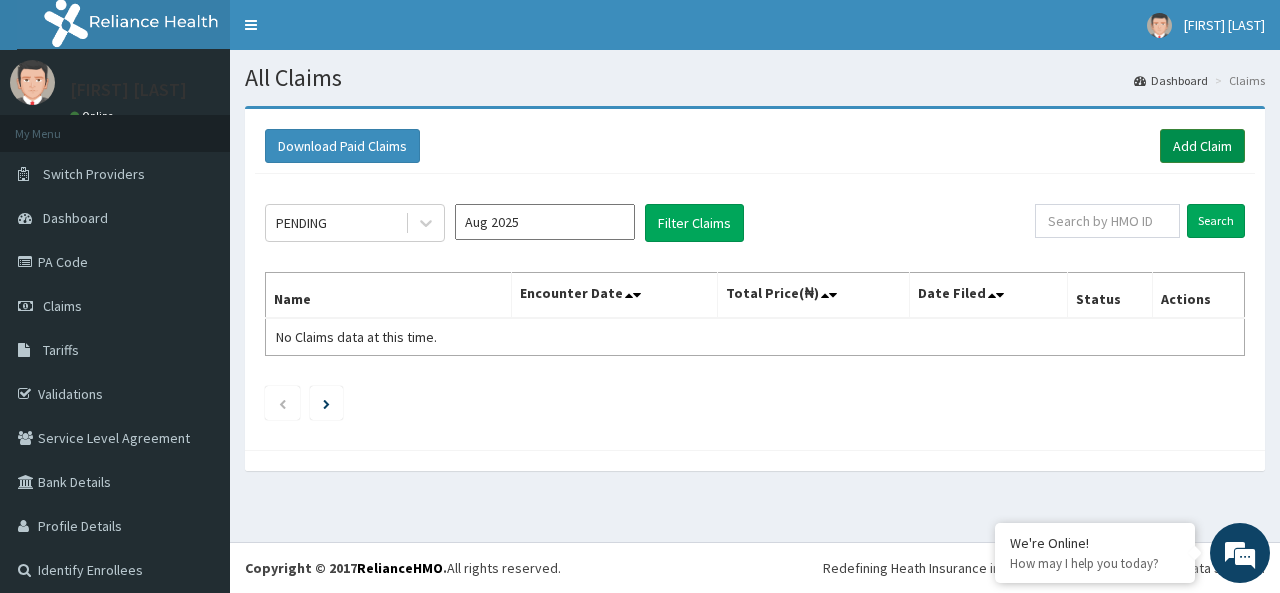 click on "Add Claim" at bounding box center (1202, 146) 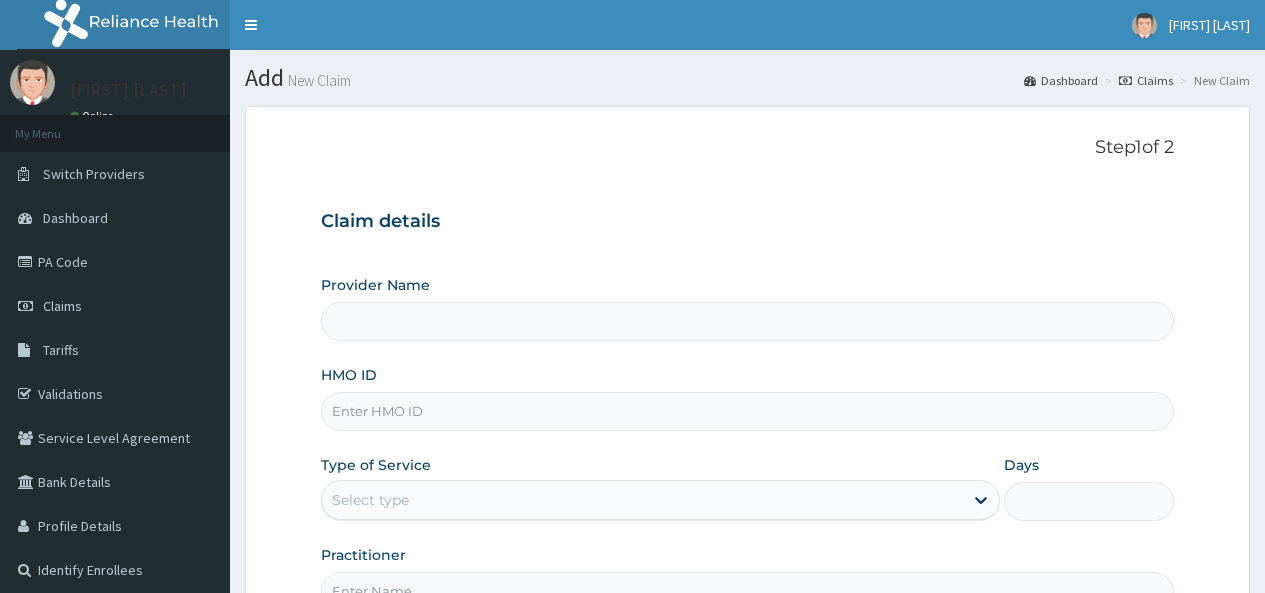scroll, scrollTop: 0, scrollLeft: 0, axis: both 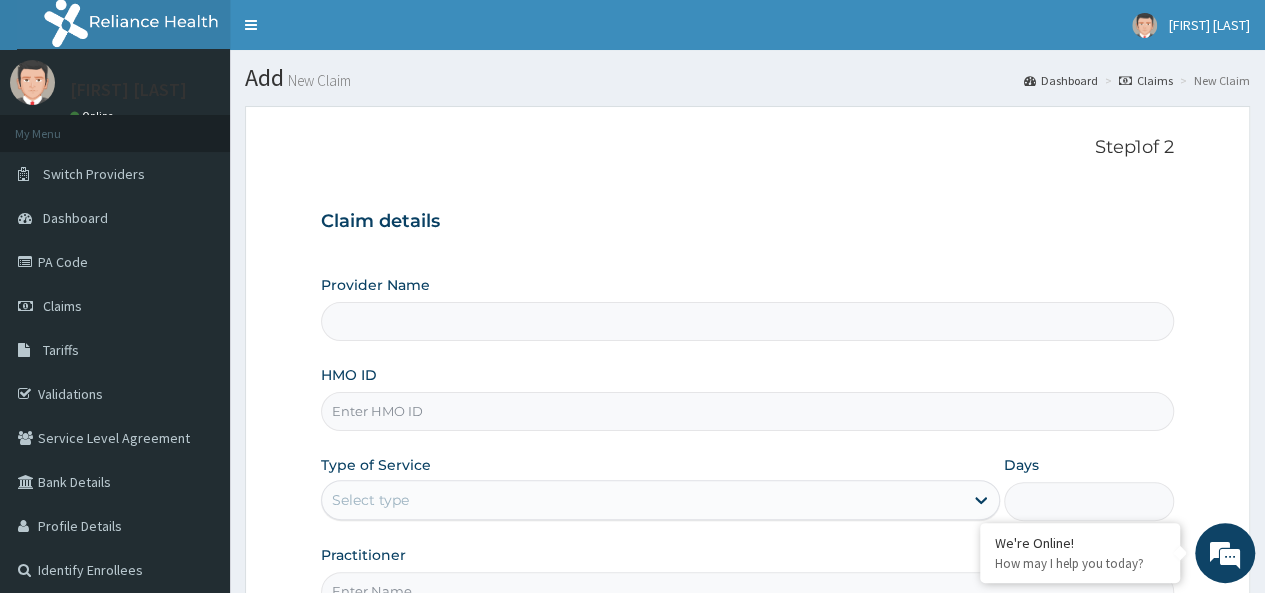 type on "Petros Foundation Hospital" 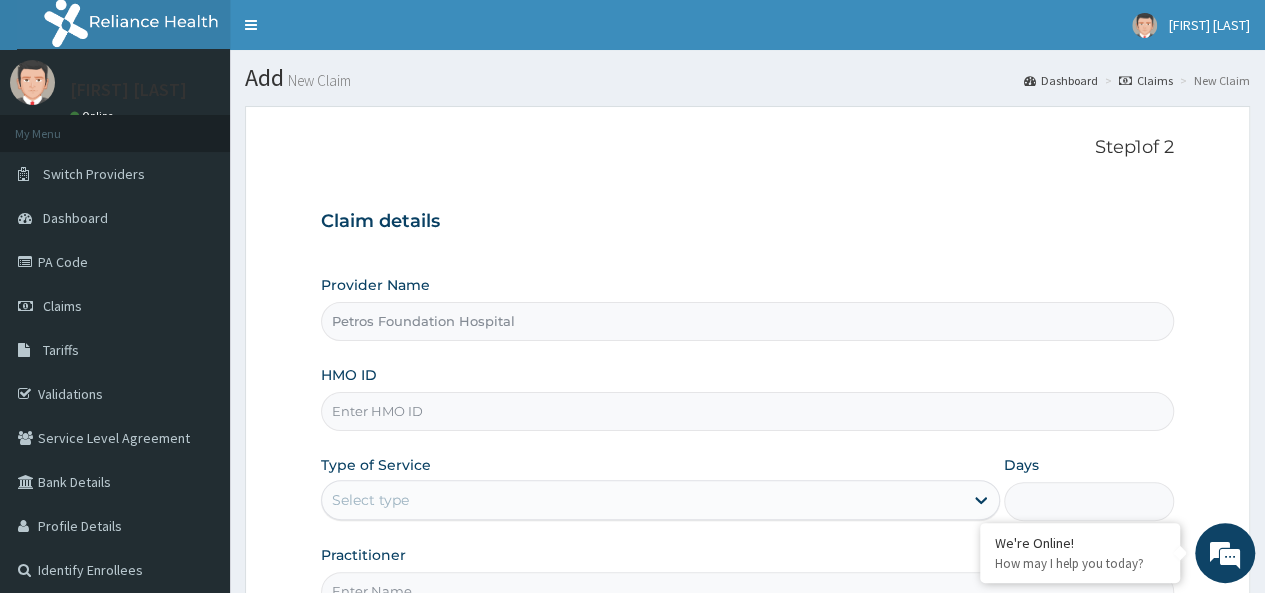 click on "HMO ID" at bounding box center [747, 411] 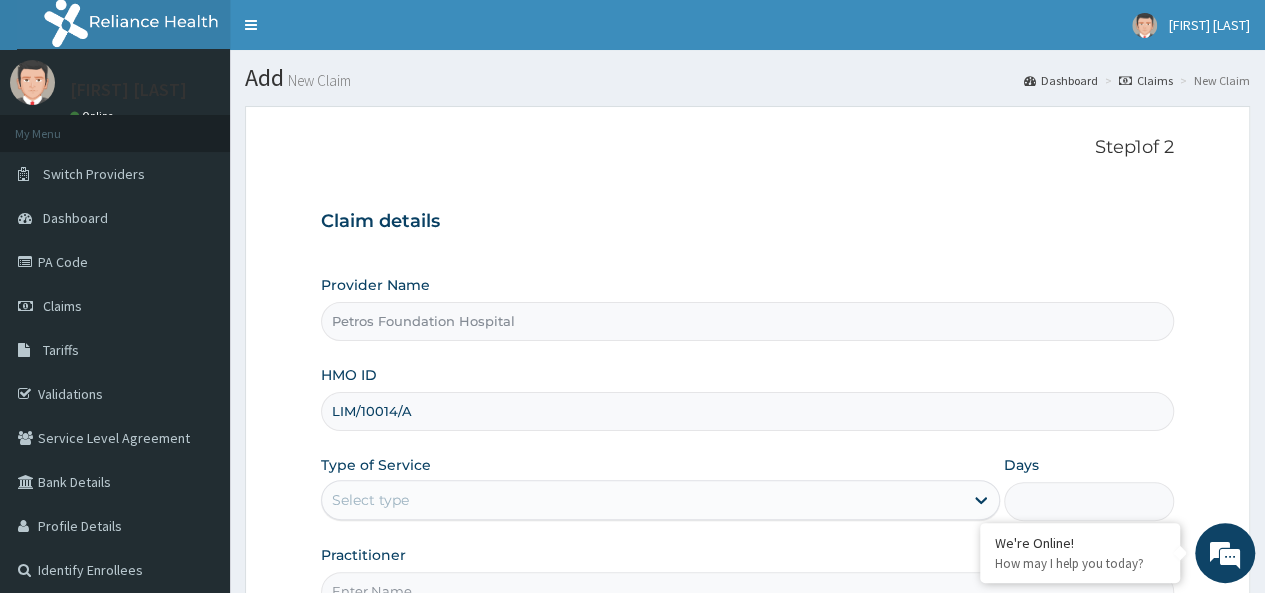 type on "LIM/10014/A" 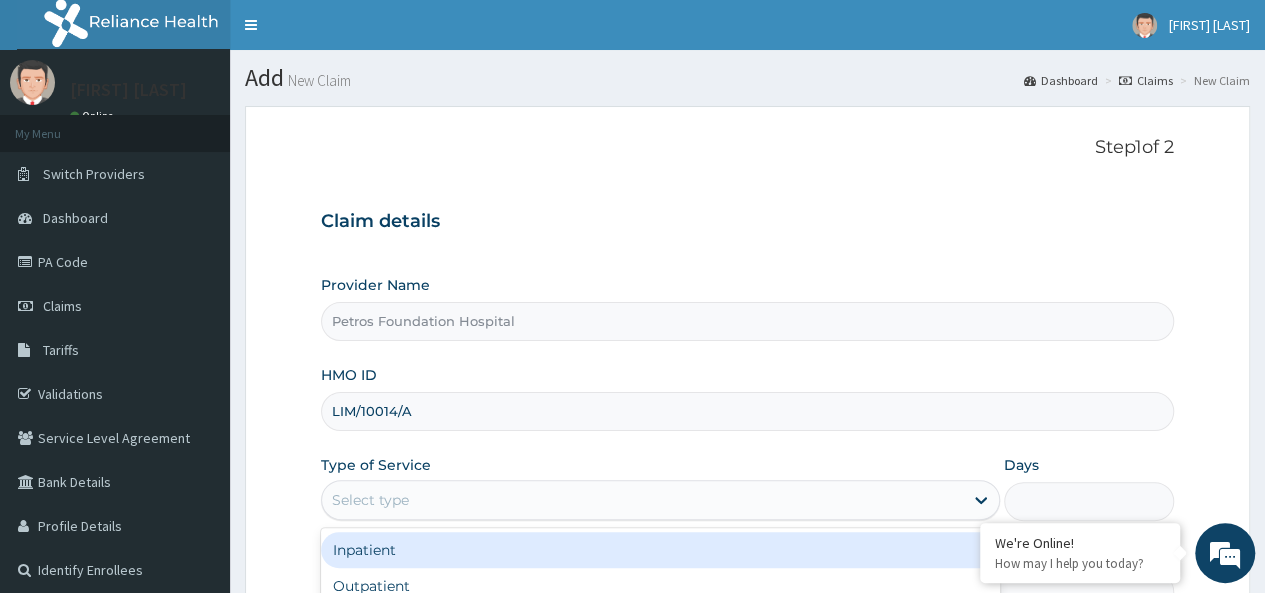 click on "Select type" at bounding box center (642, 500) 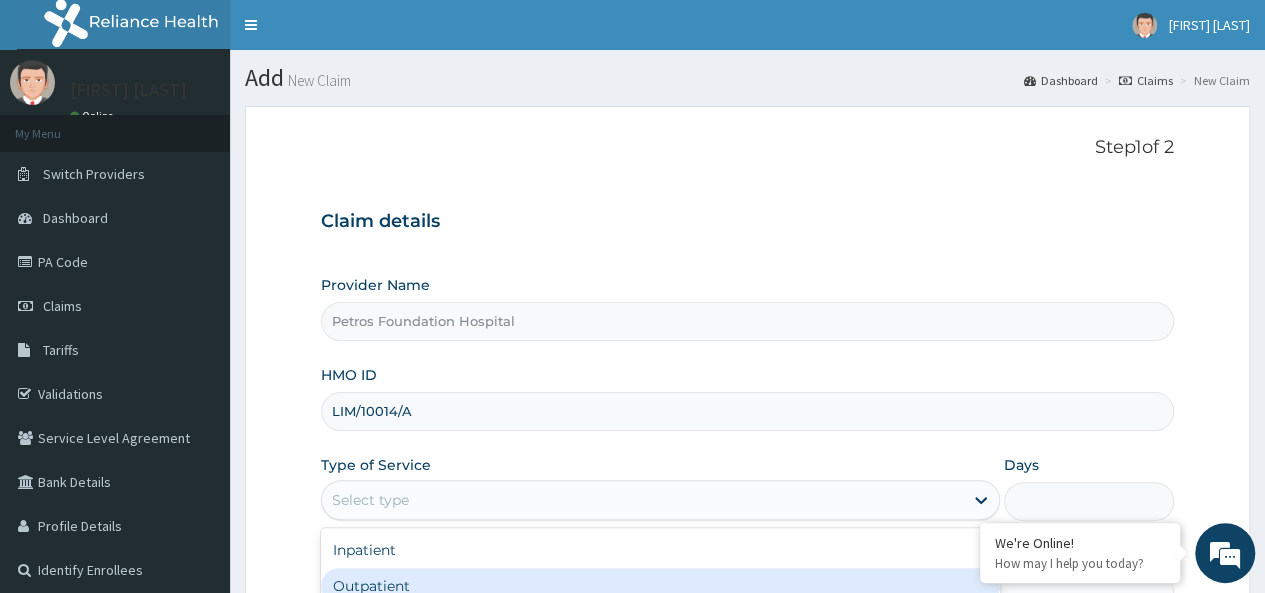 click on "Outpatient" at bounding box center (660, 586) 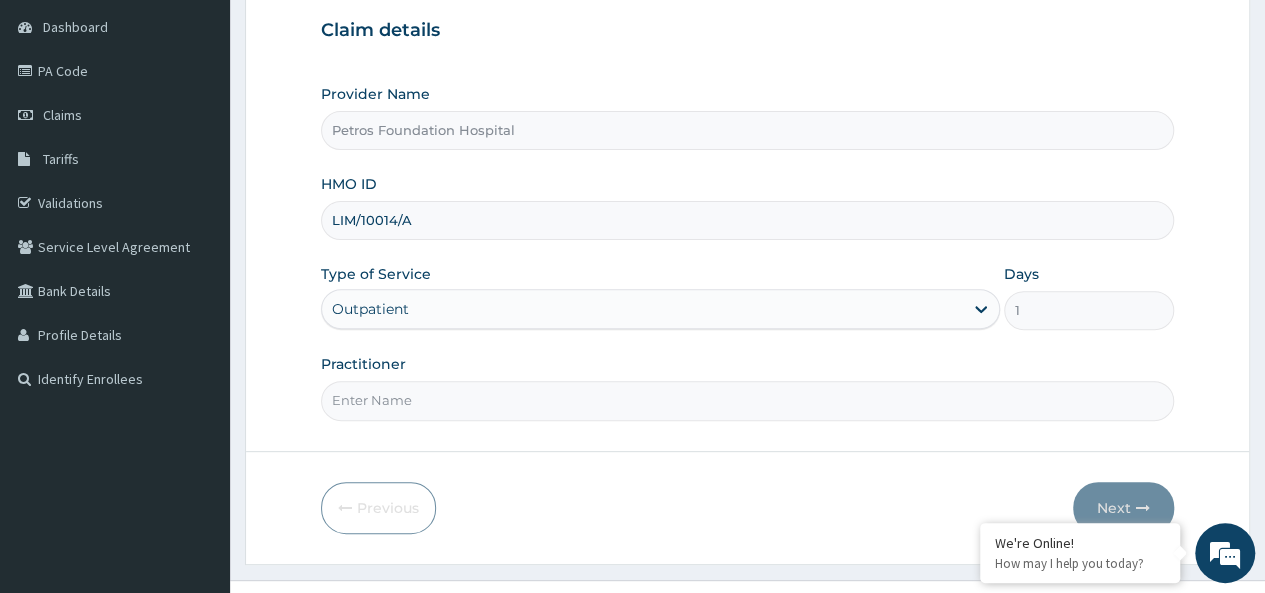 scroll, scrollTop: 200, scrollLeft: 0, axis: vertical 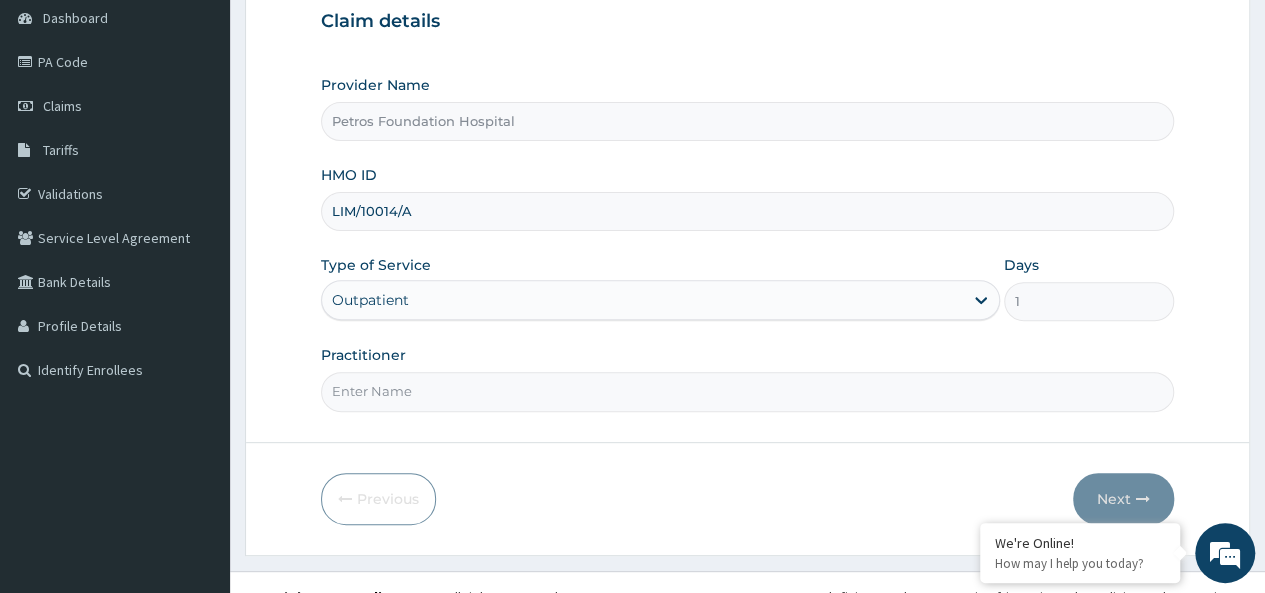 click on "Practitioner" at bounding box center [747, 391] 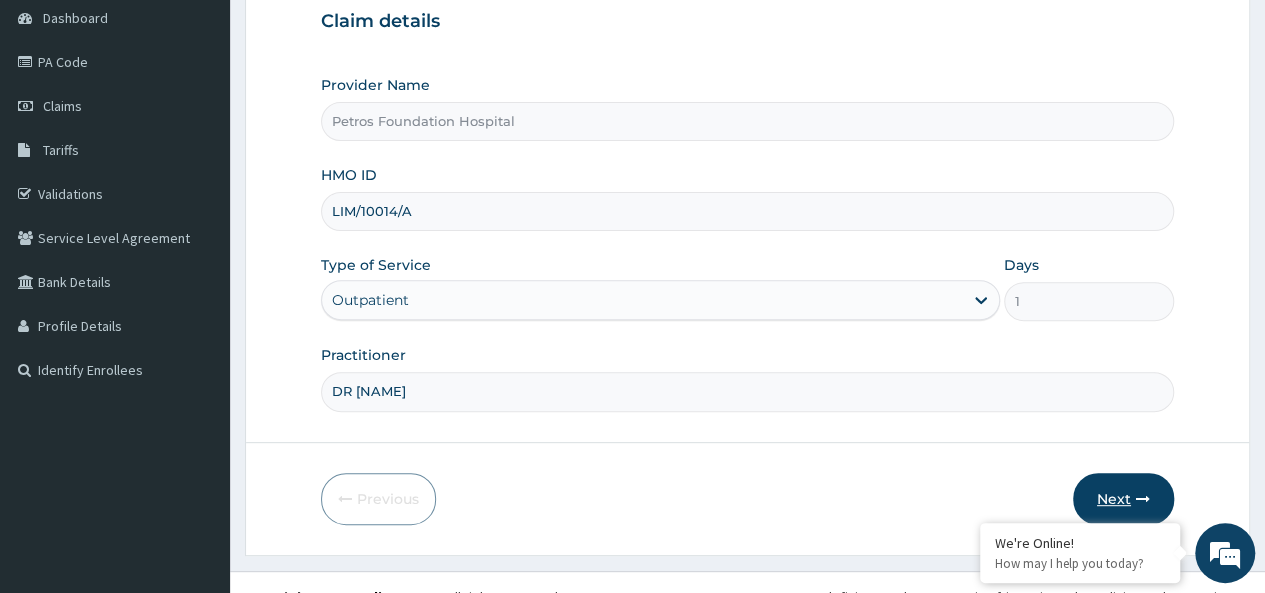 type on "DR [LAST]" 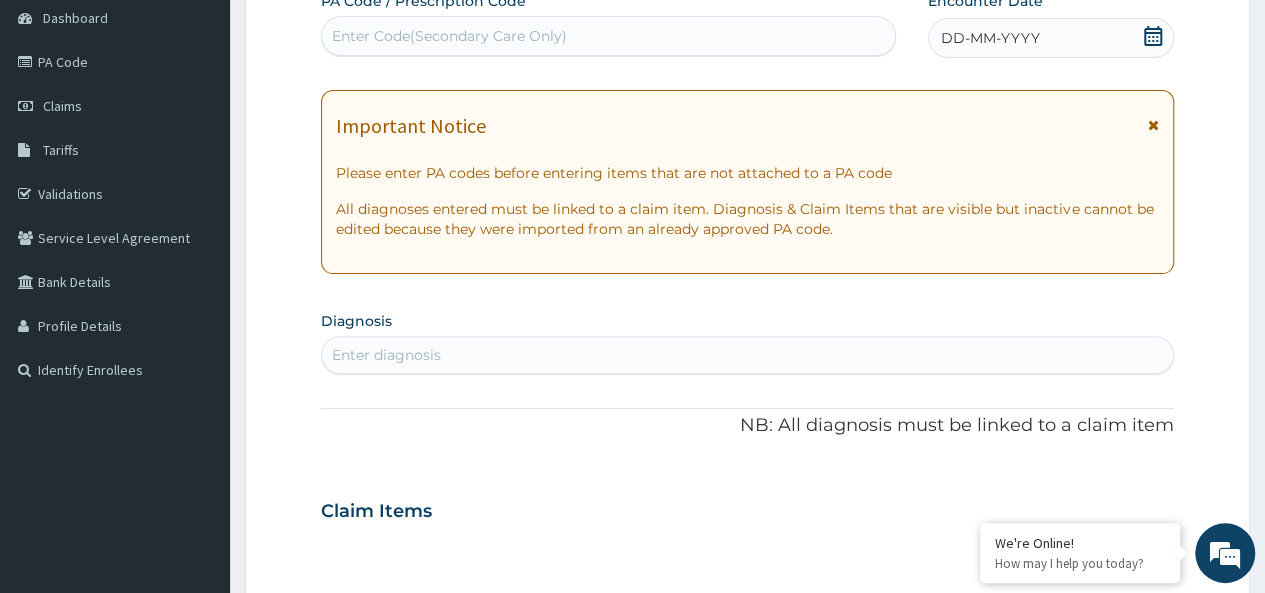 click 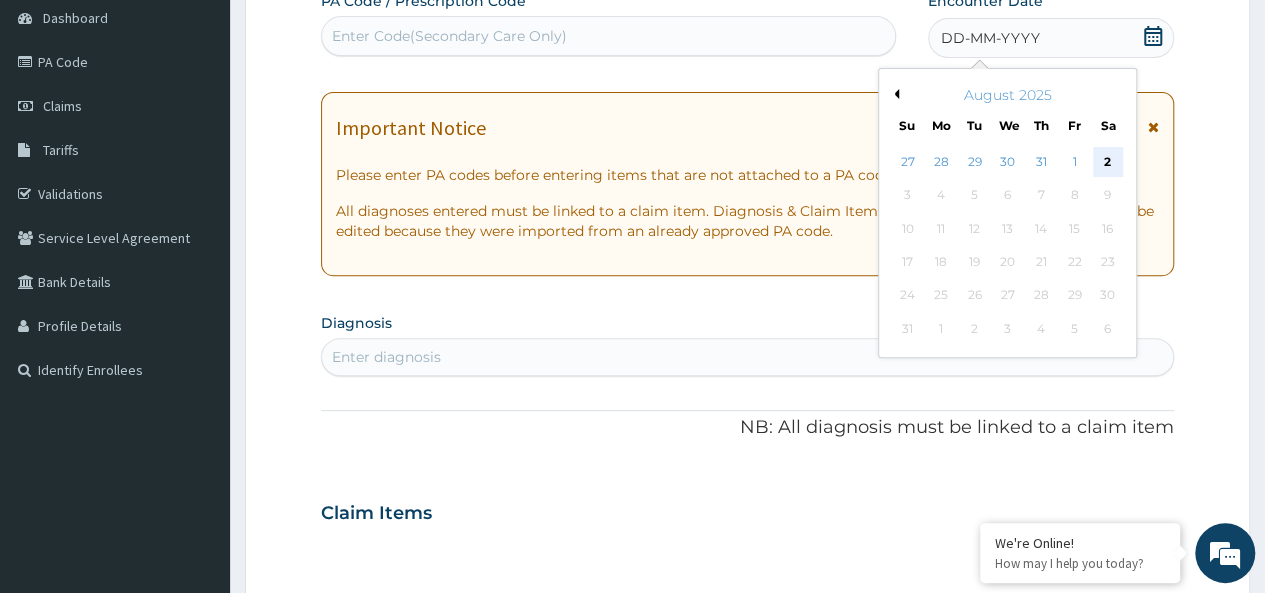 click on "2" at bounding box center [1107, 162] 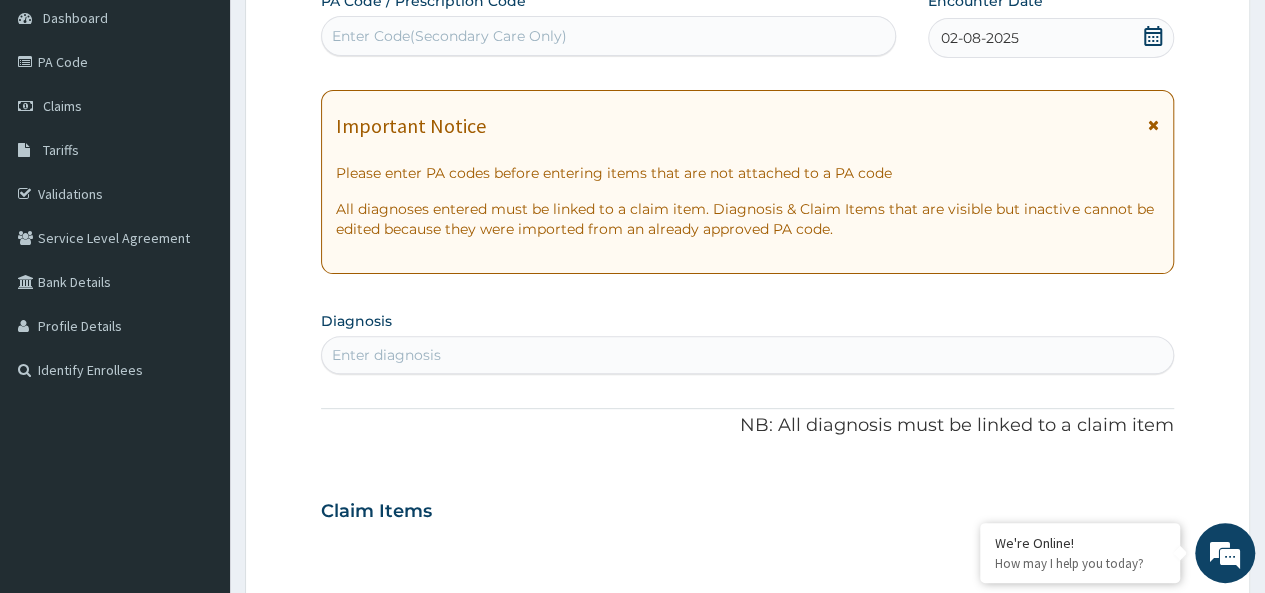 click on "Enter diagnosis" at bounding box center (747, 355) 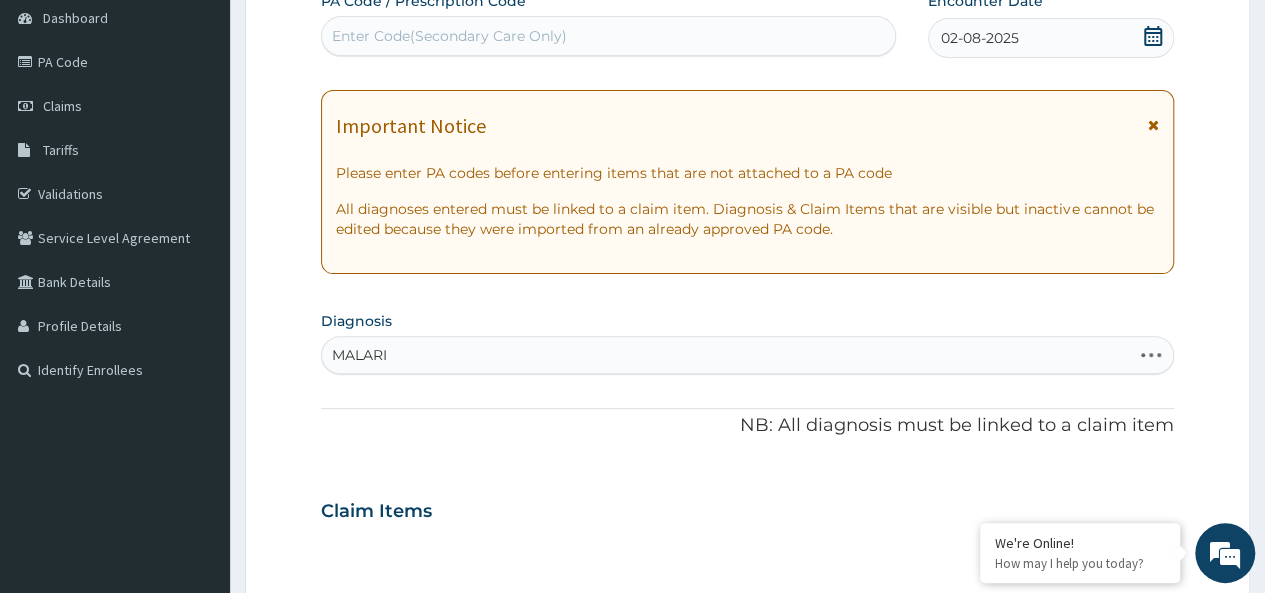 type on "MALARIA" 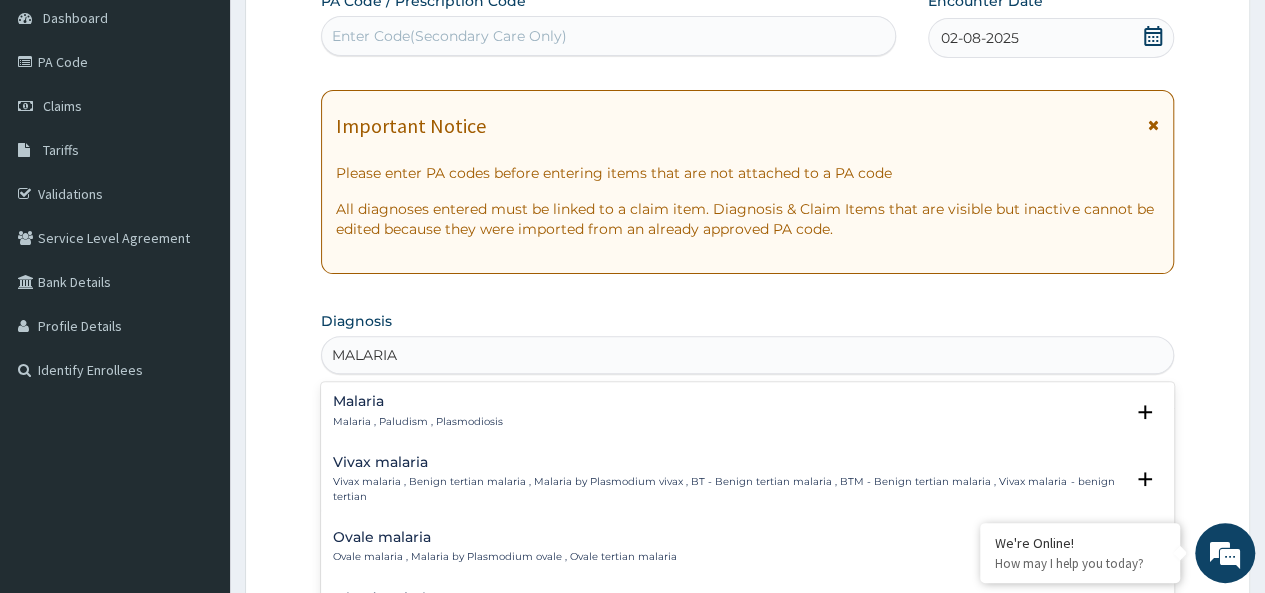 click on "Malaria , Paludism , Plasmodiosis" at bounding box center [418, 422] 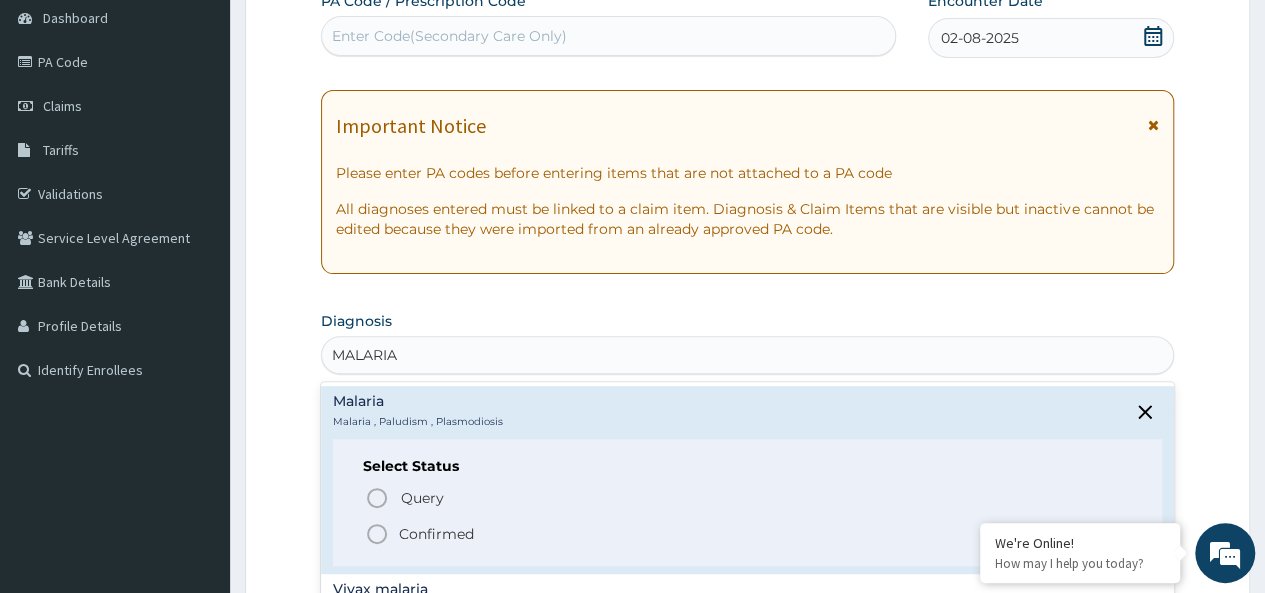 click 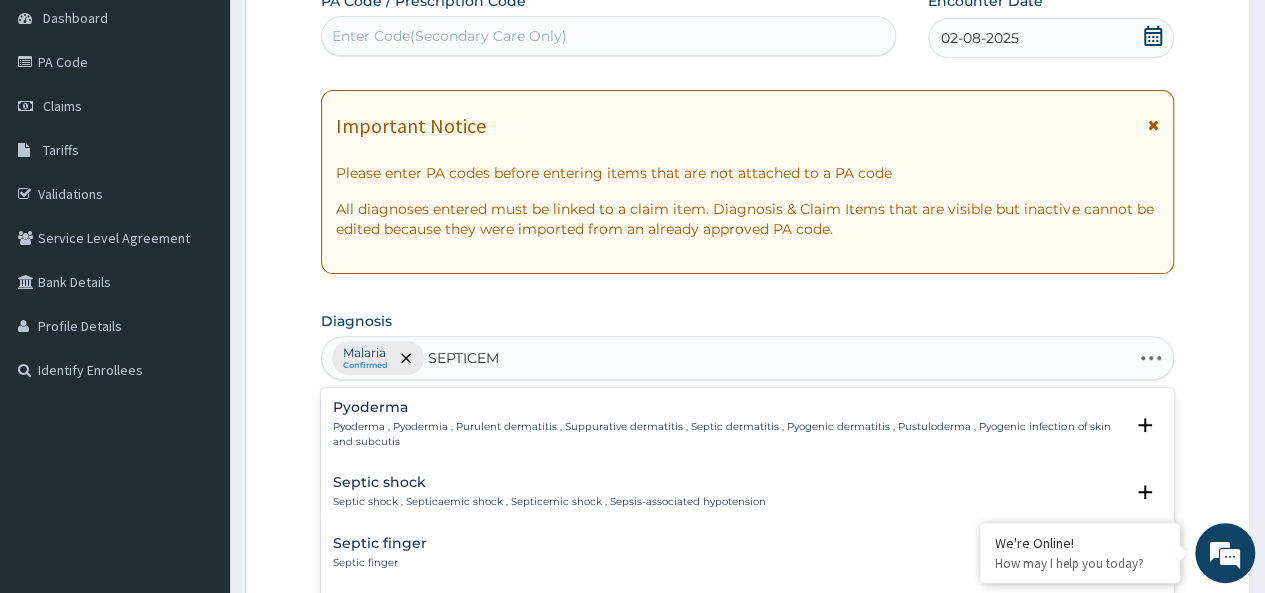 type on "SEPTICEMI" 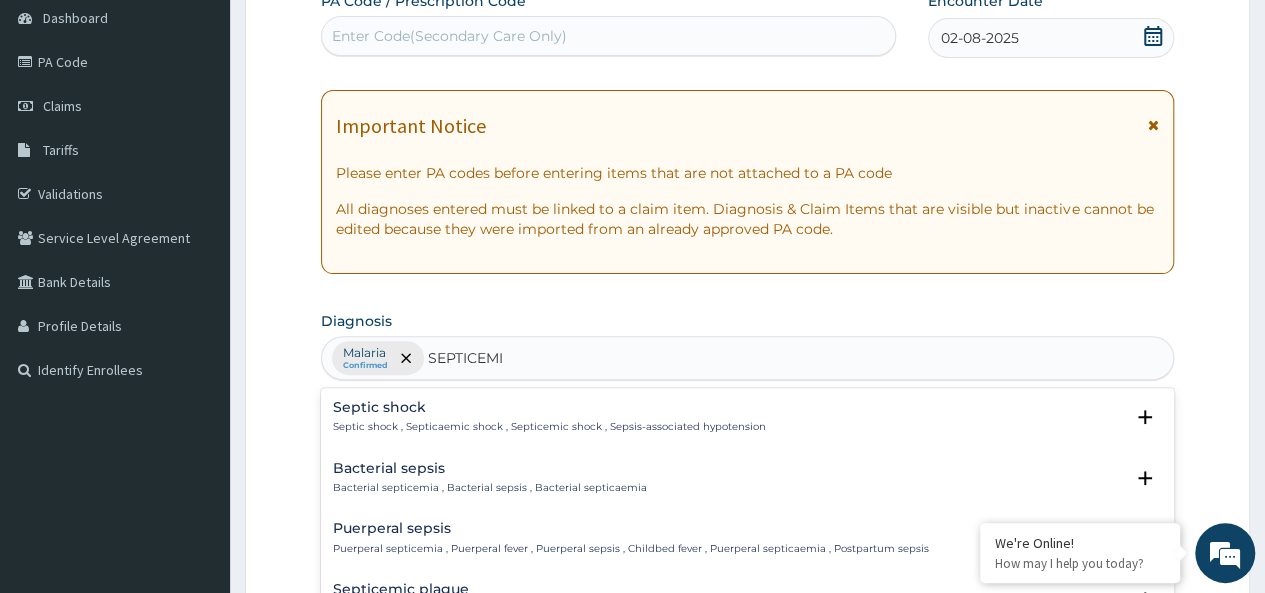 click on "Bacterial sepsis Bacterial septicemia , Bacterial sepsis , Bacterial septicaemia" at bounding box center [490, 478] 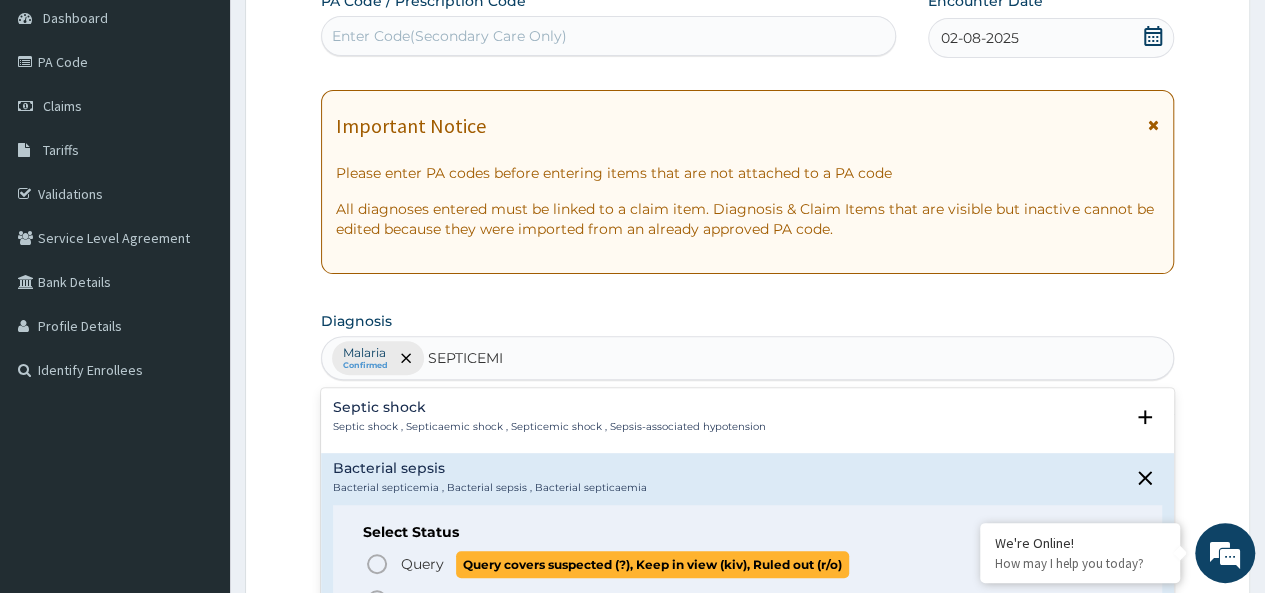 click 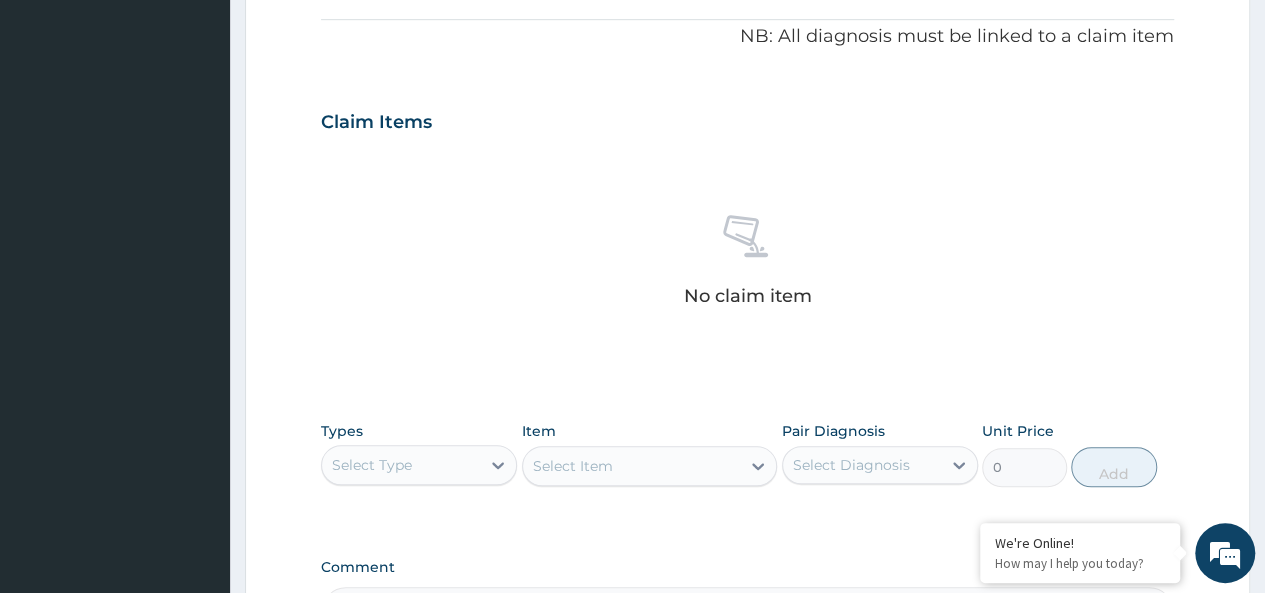 scroll, scrollTop: 613, scrollLeft: 0, axis: vertical 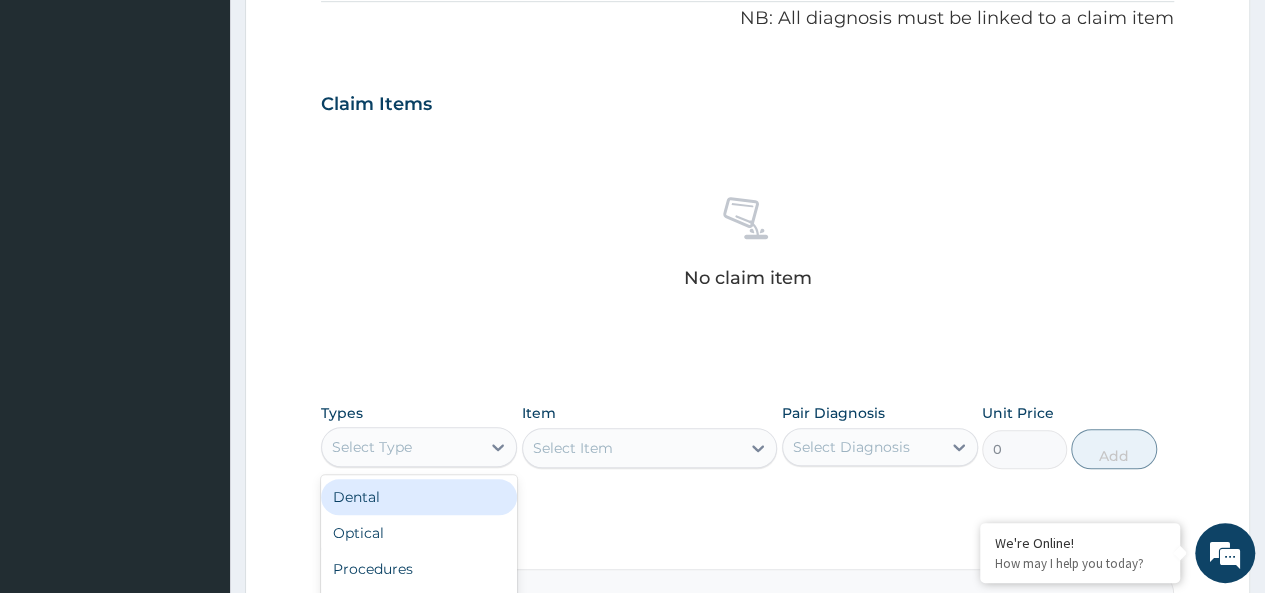 click on "Select Type" at bounding box center [401, 447] 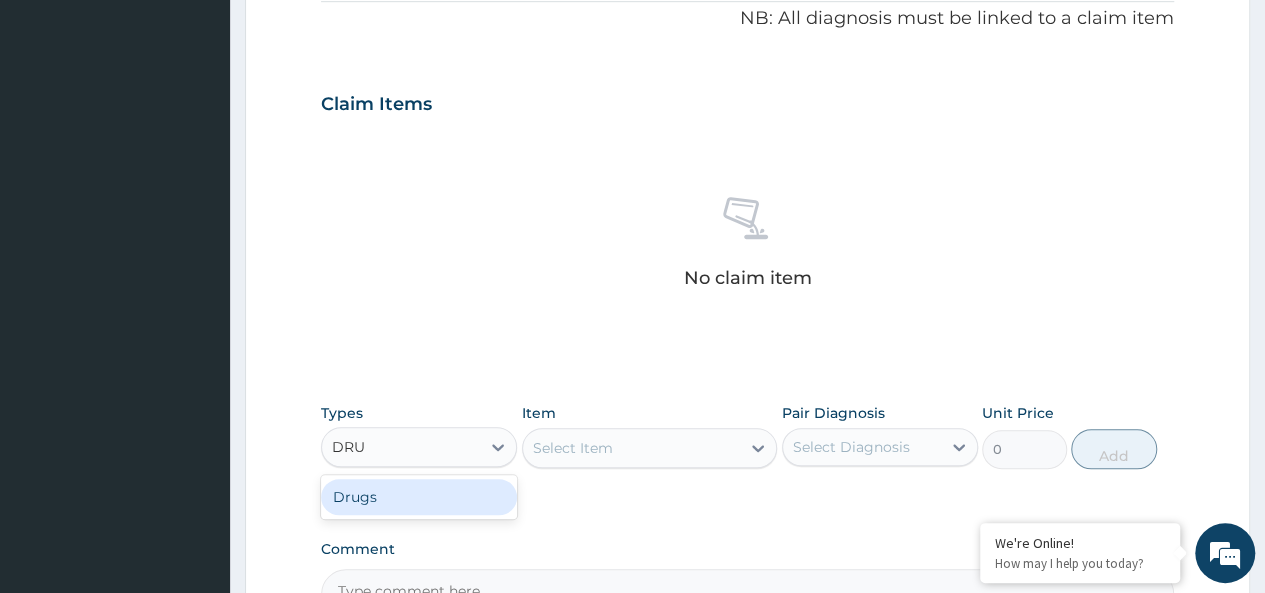 type on "DRUG" 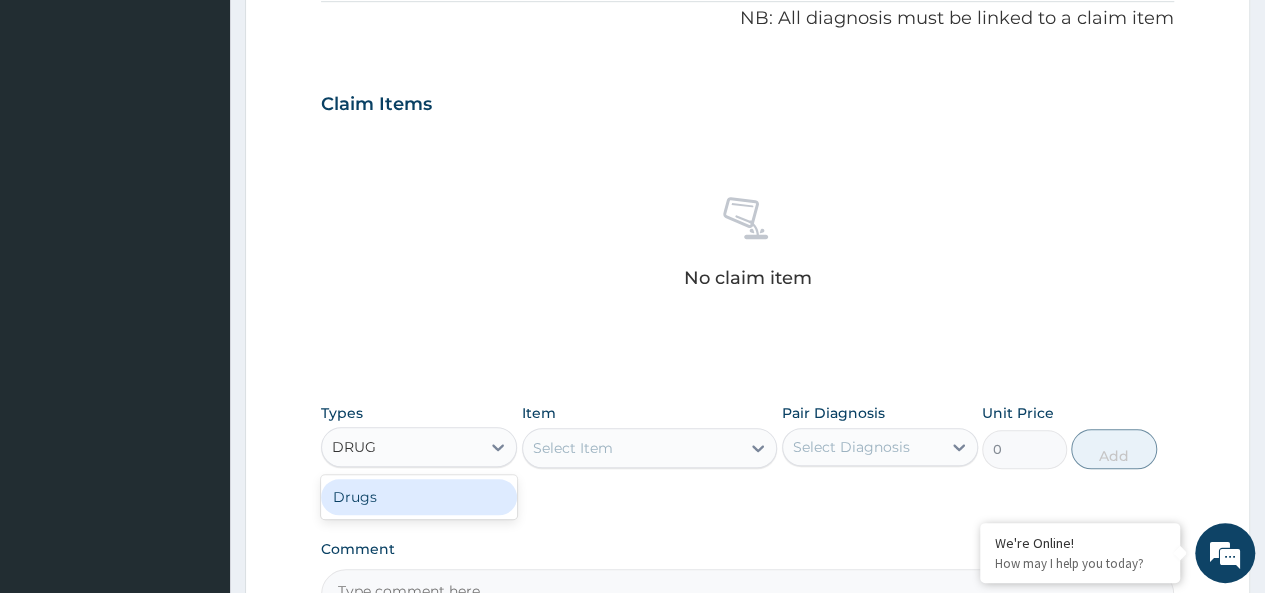click on "Drugs" at bounding box center (419, 497) 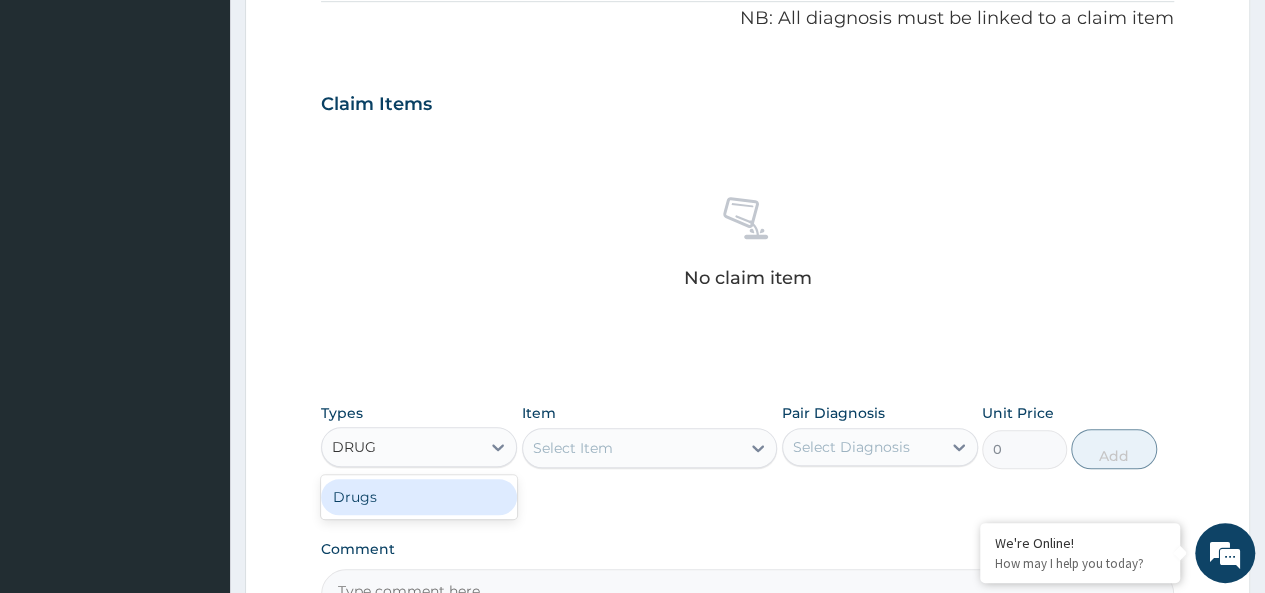 type 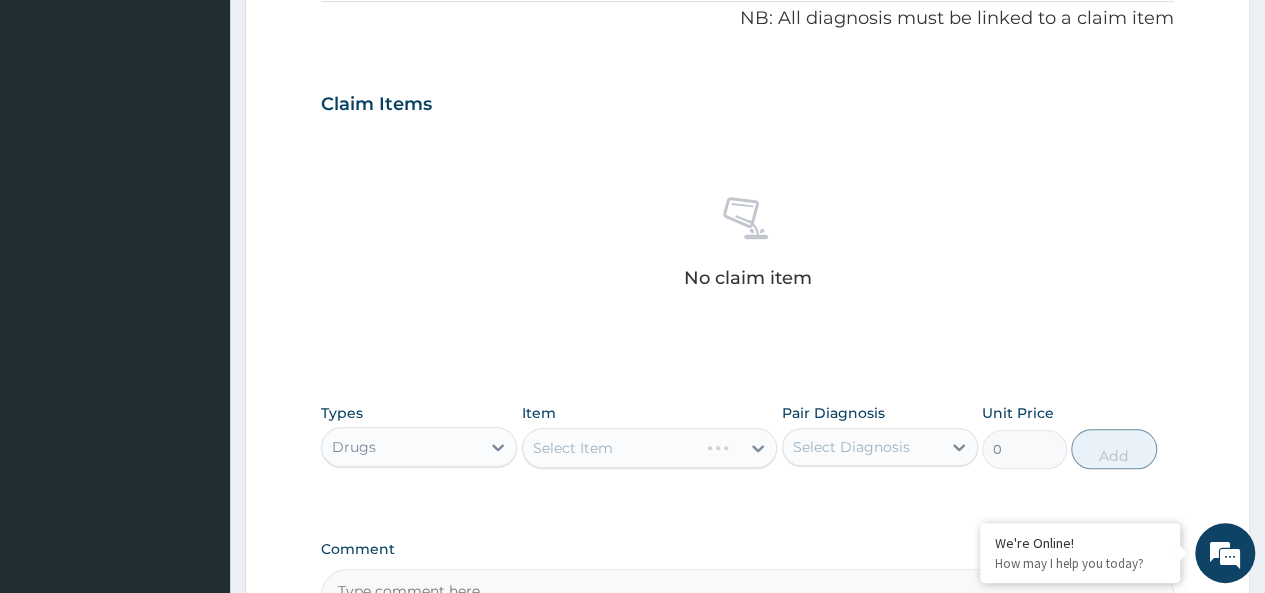 click on "Select Item" at bounding box center (650, 448) 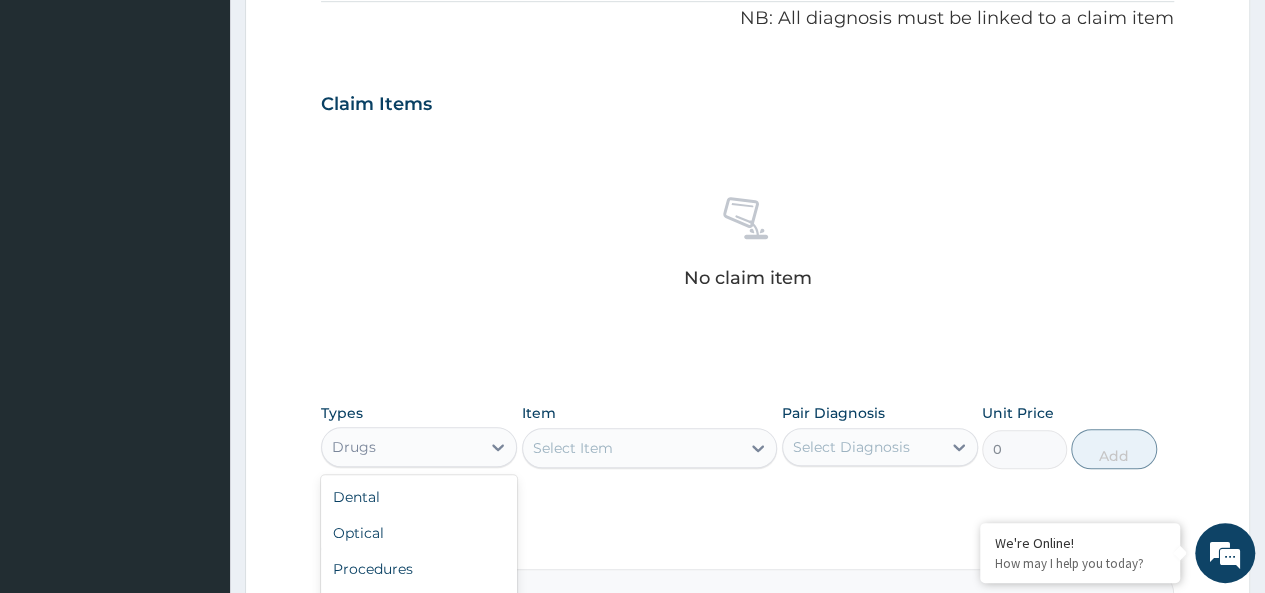 click on "Drugs" at bounding box center [401, 447] 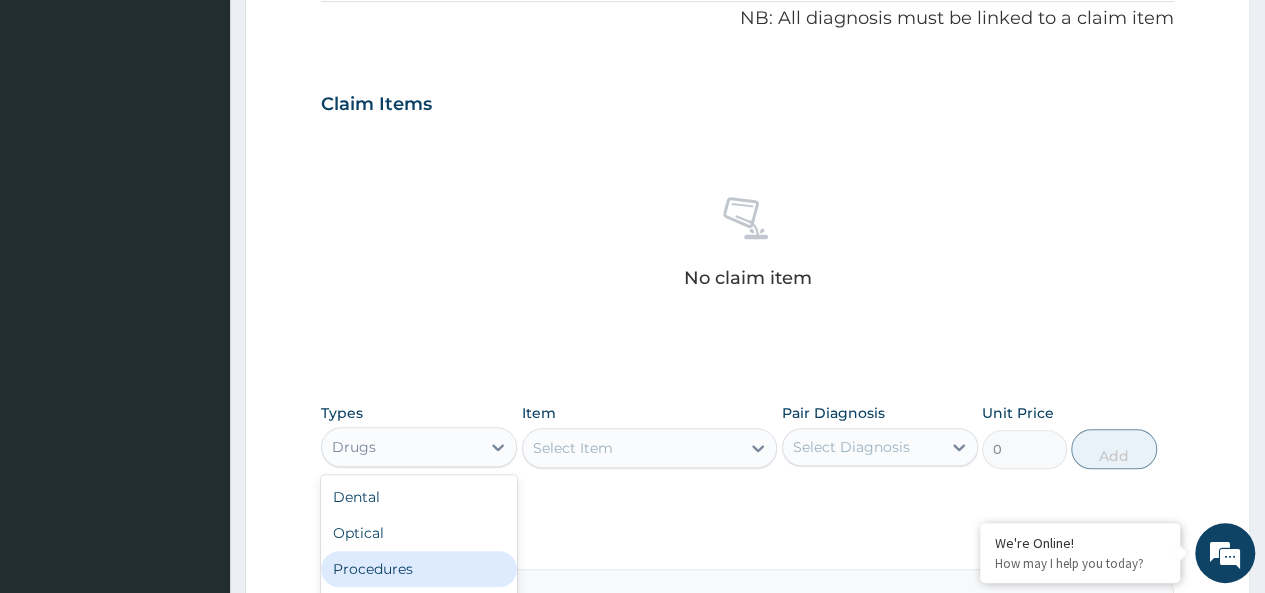 click on "Procedures" at bounding box center (419, 569) 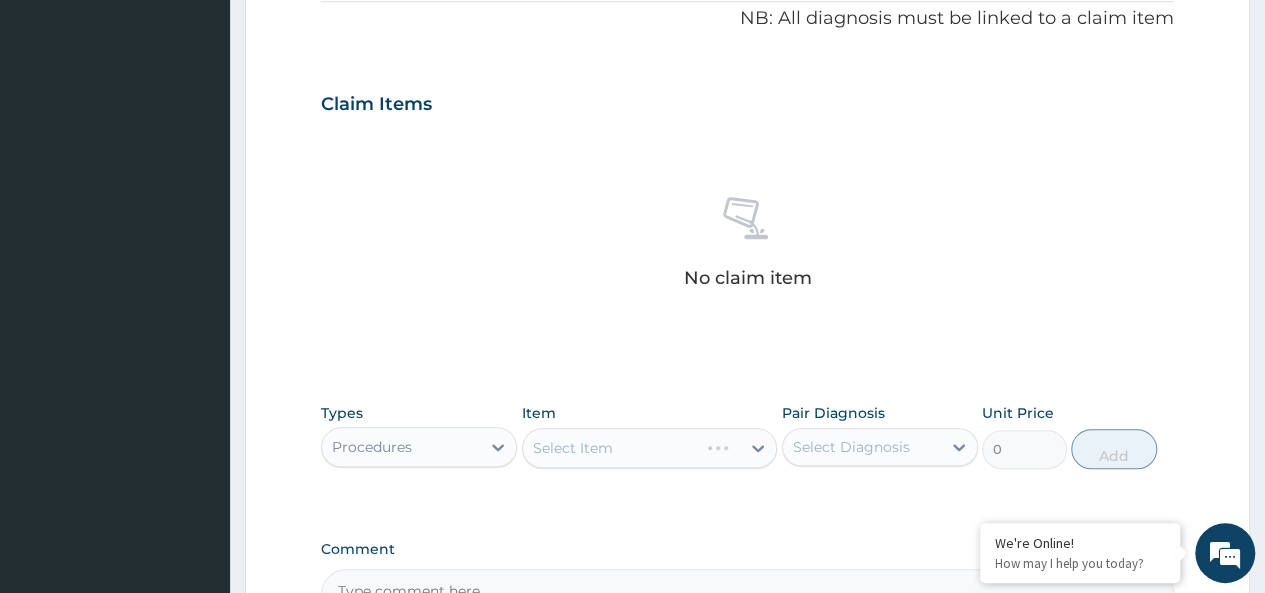 click on "Select Item" at bounding box center (650, 448) 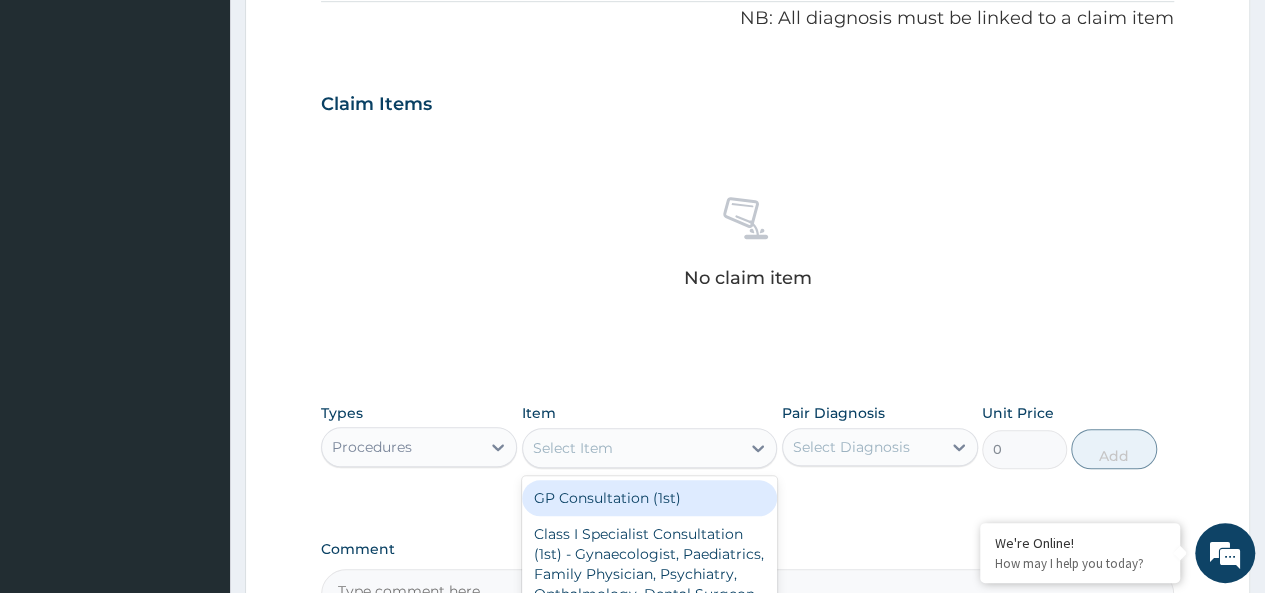 click on "Select Item" at bounding box center [632, 448] 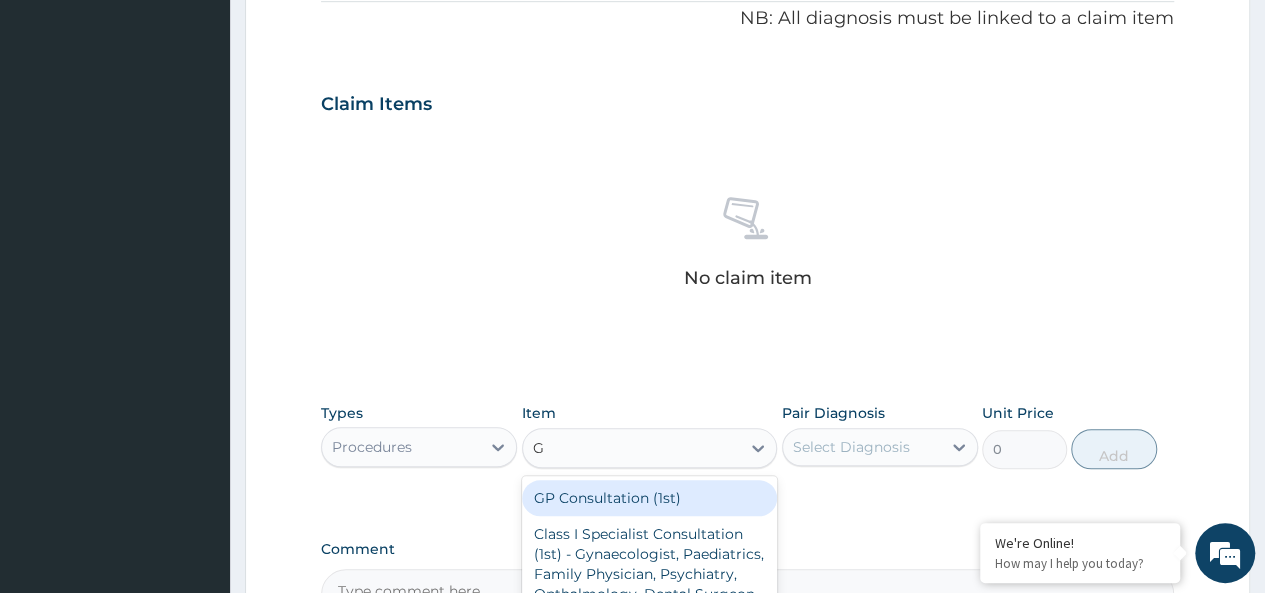 type on "GP" 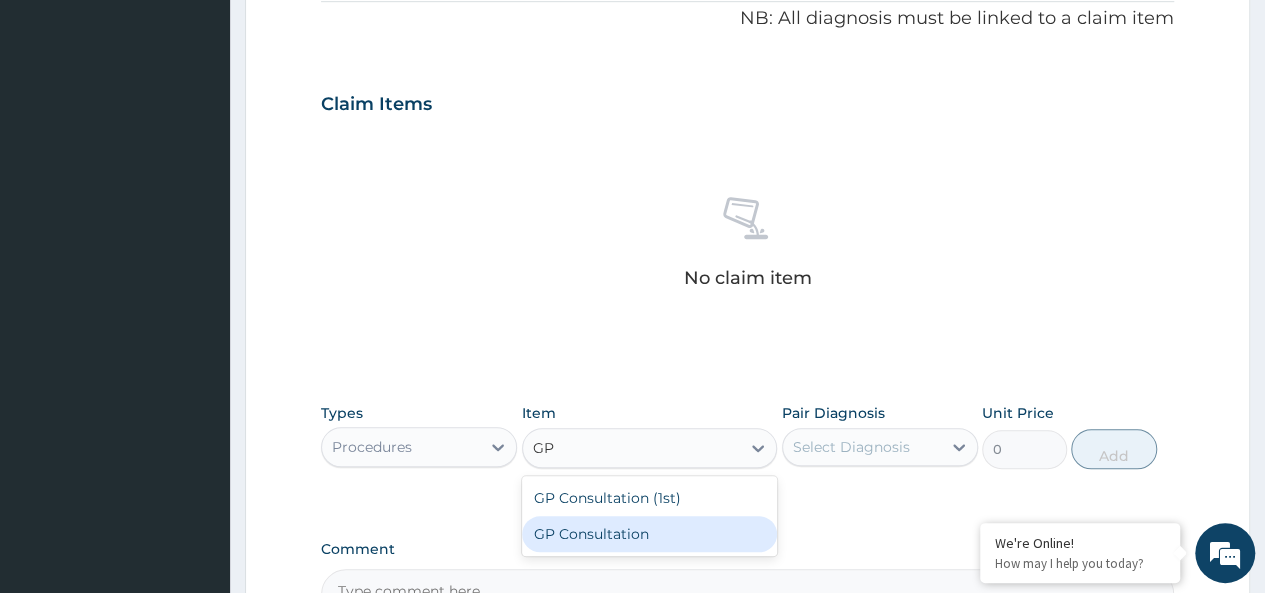 click on "GP Consultation" at bounding box center (650, 534) 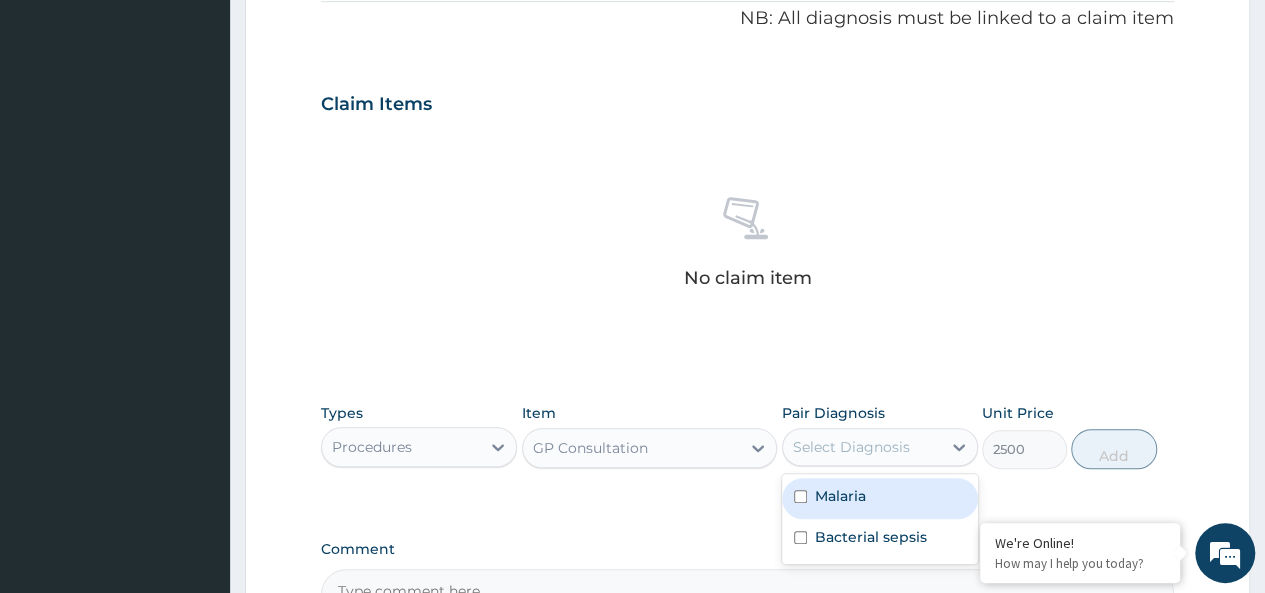 click on "Select Diagnosis" at bounding box center [851, 447] 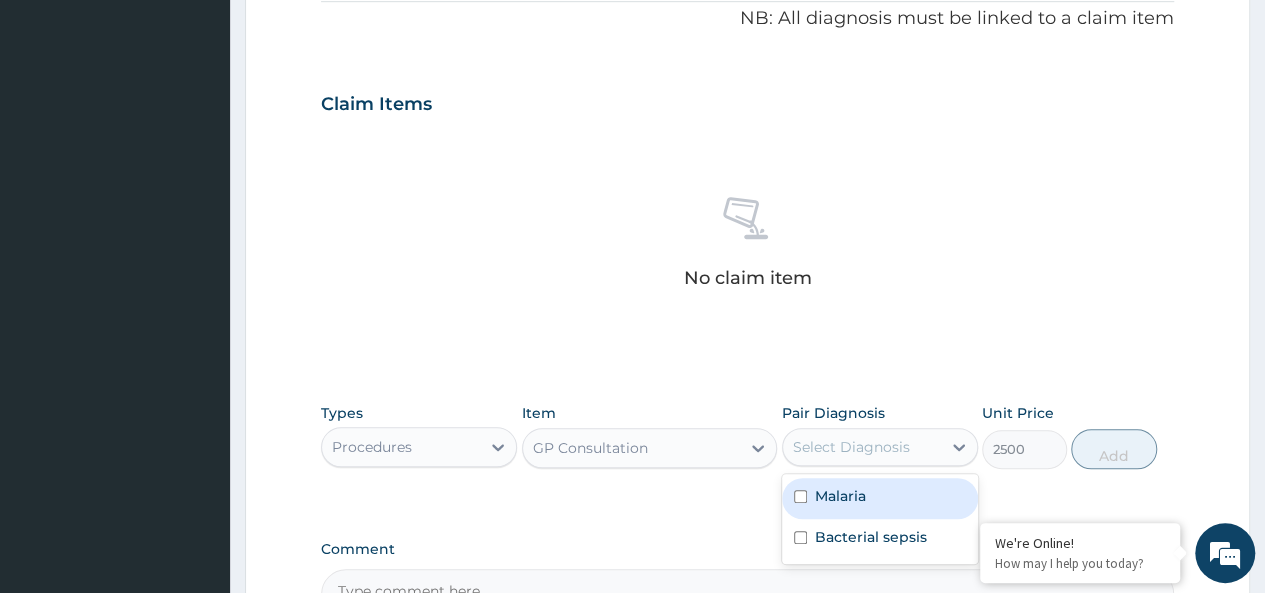 click on "Malaria" at bounding box center (880, 498) 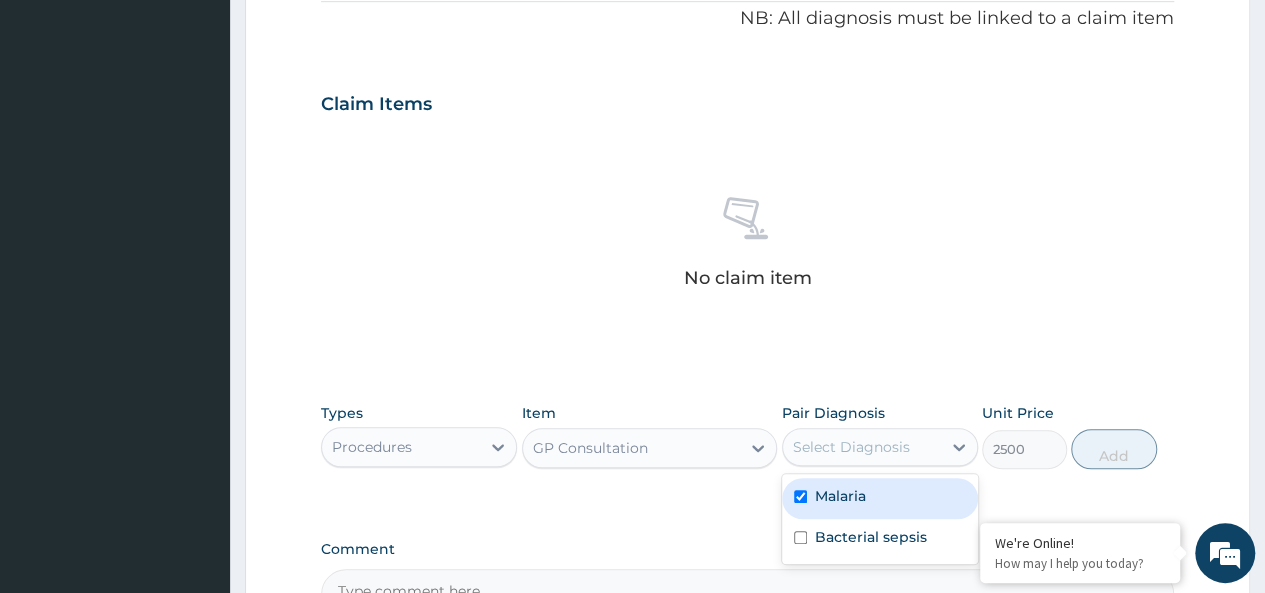 checkbox on "true" 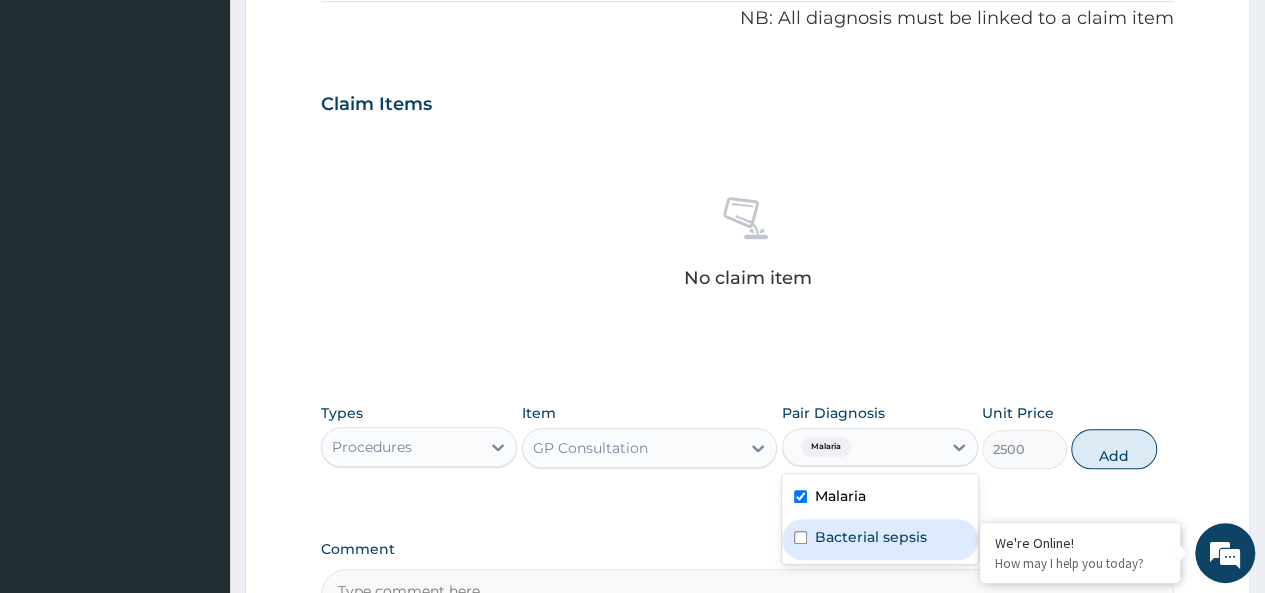 click on "Bacterial sepsis" at bounding box center [880, 539] 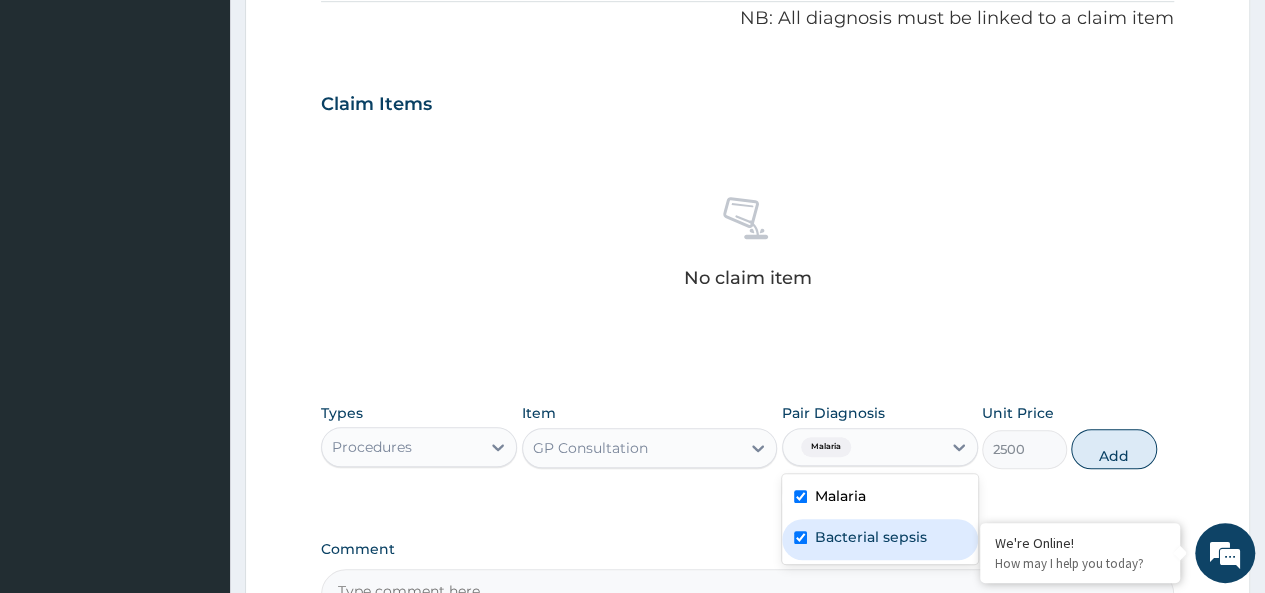 checkbox on "true" 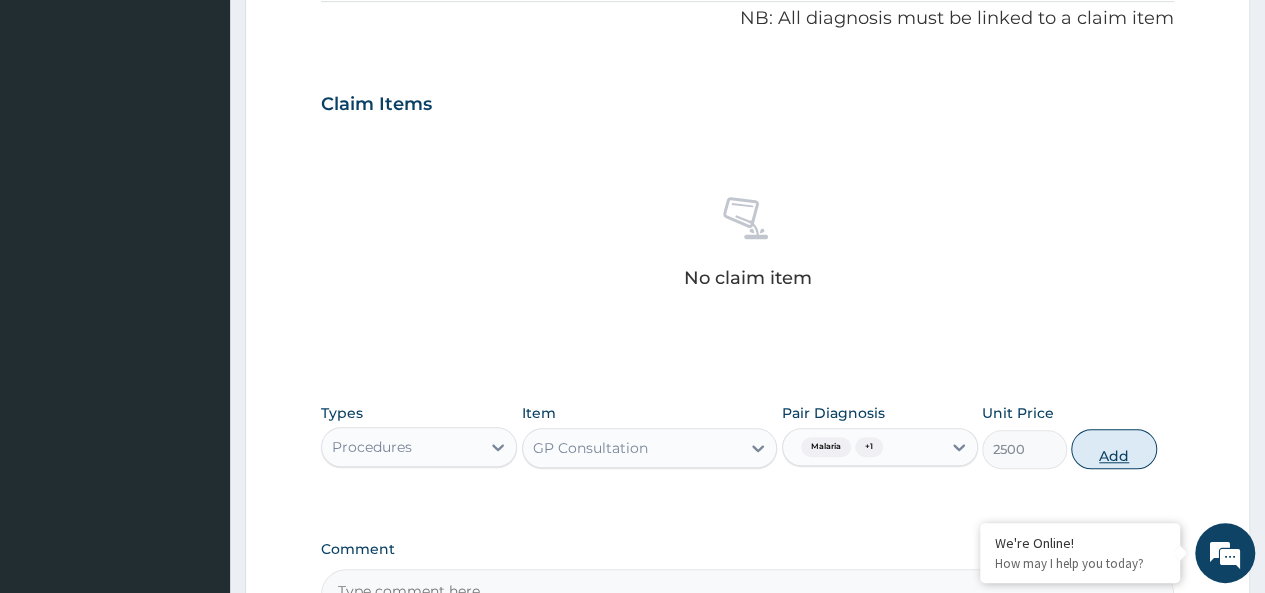 click on "Add" at bounding box center [1113, 449] 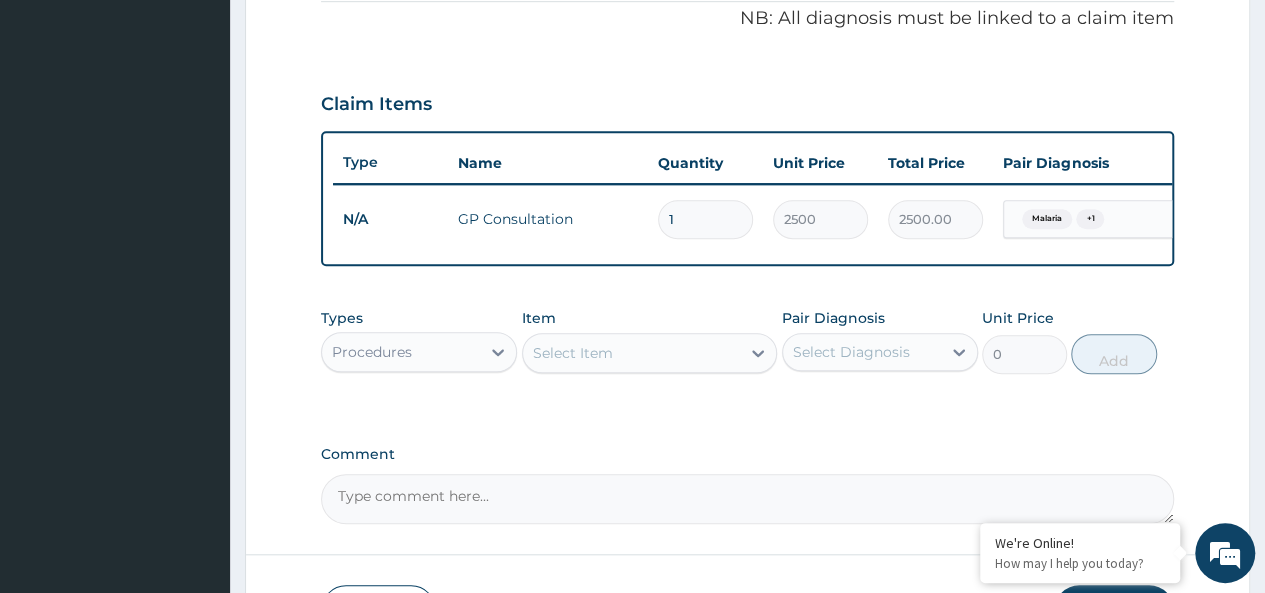 click on "Procedures" at bounding box center [401, 352] 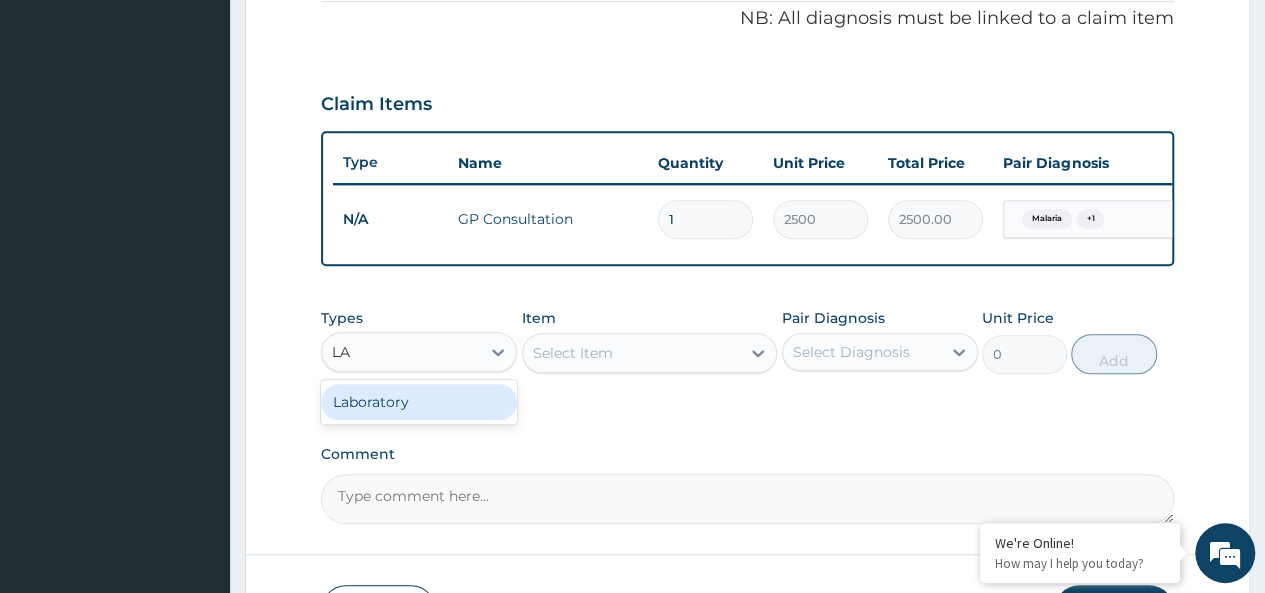 type on "LAB" 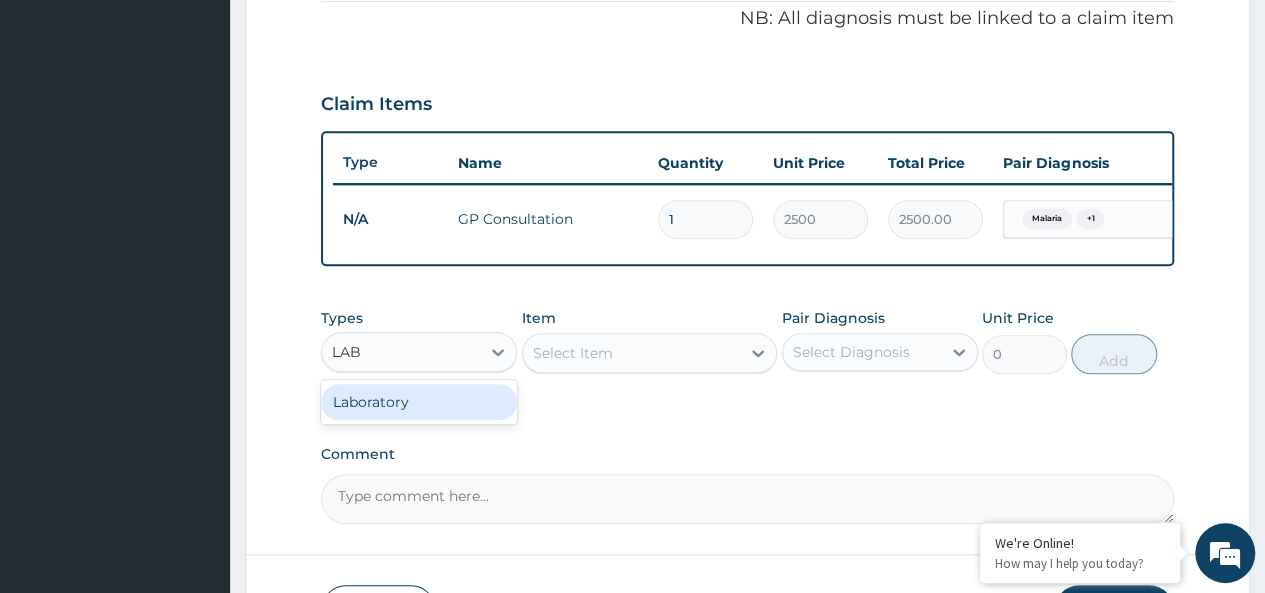 click on "Laboratory" at bounding box center (419, 402) 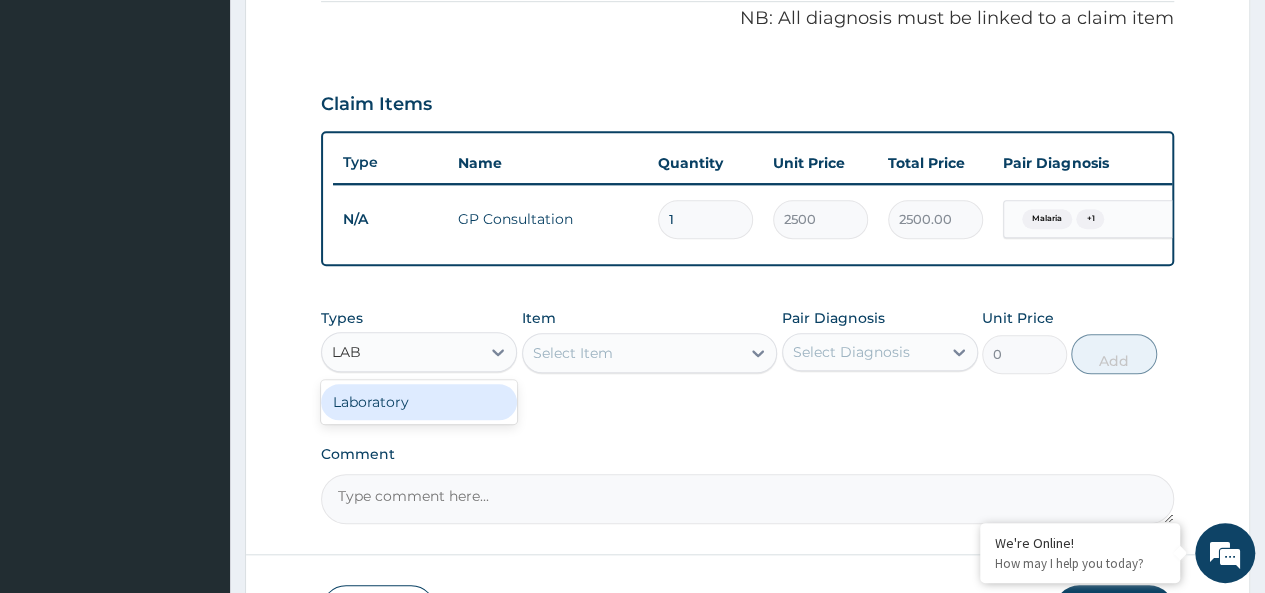 type 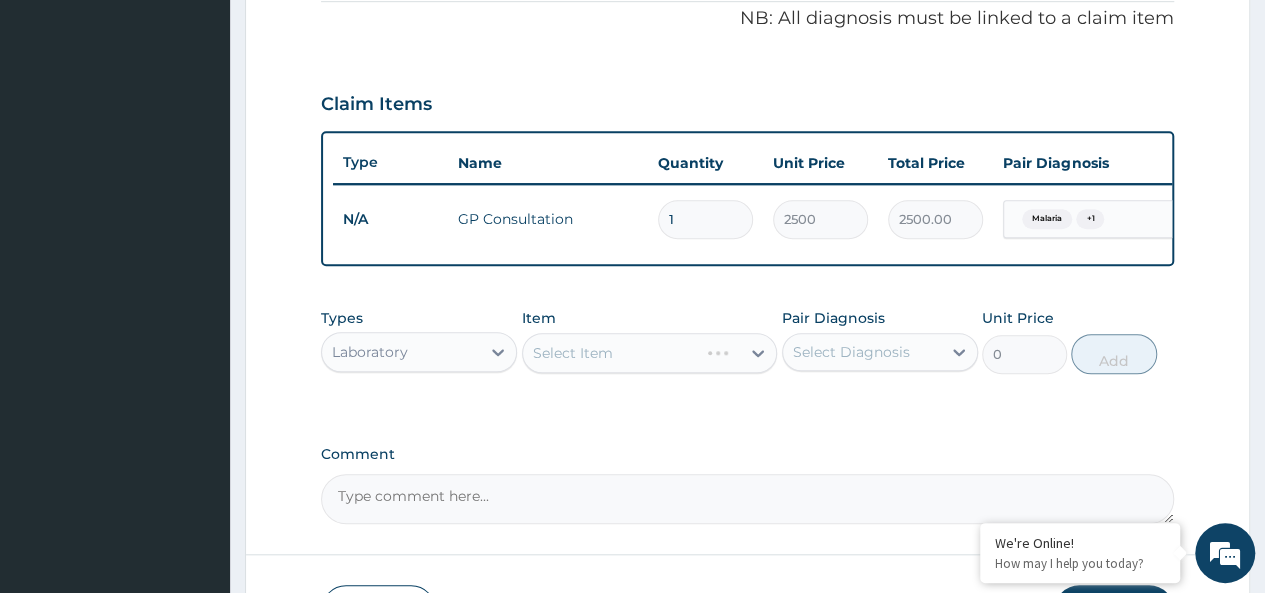 click on "Select Item" at bounding box center (650, 353) 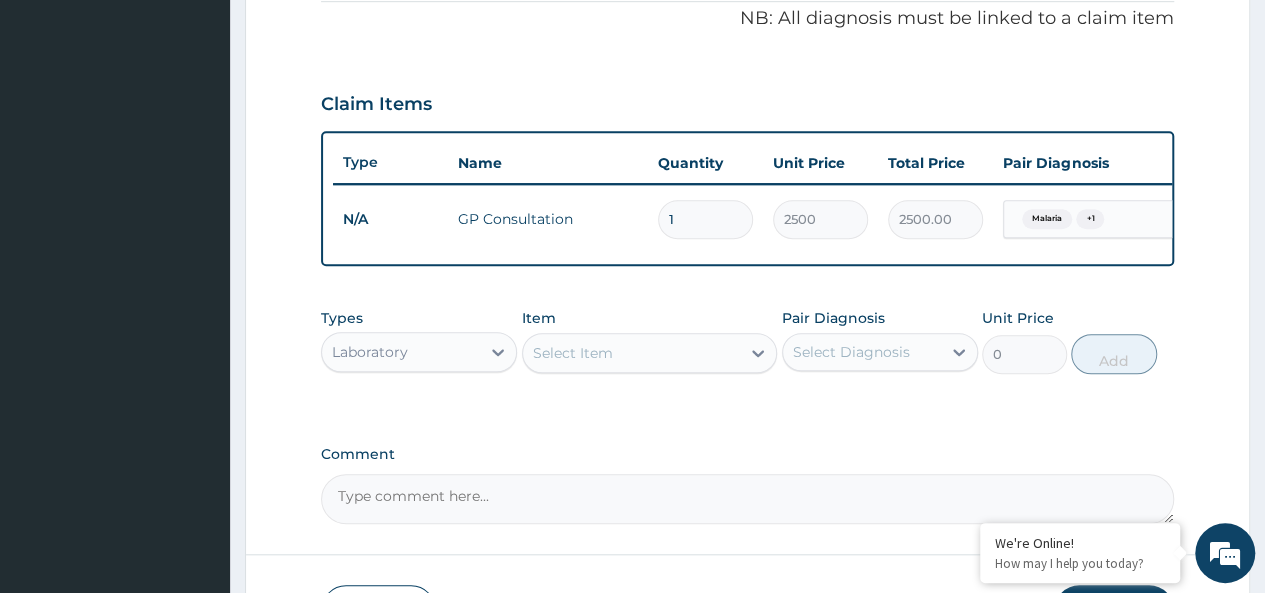 click on "Select Item" at bounding box center [632, 353] 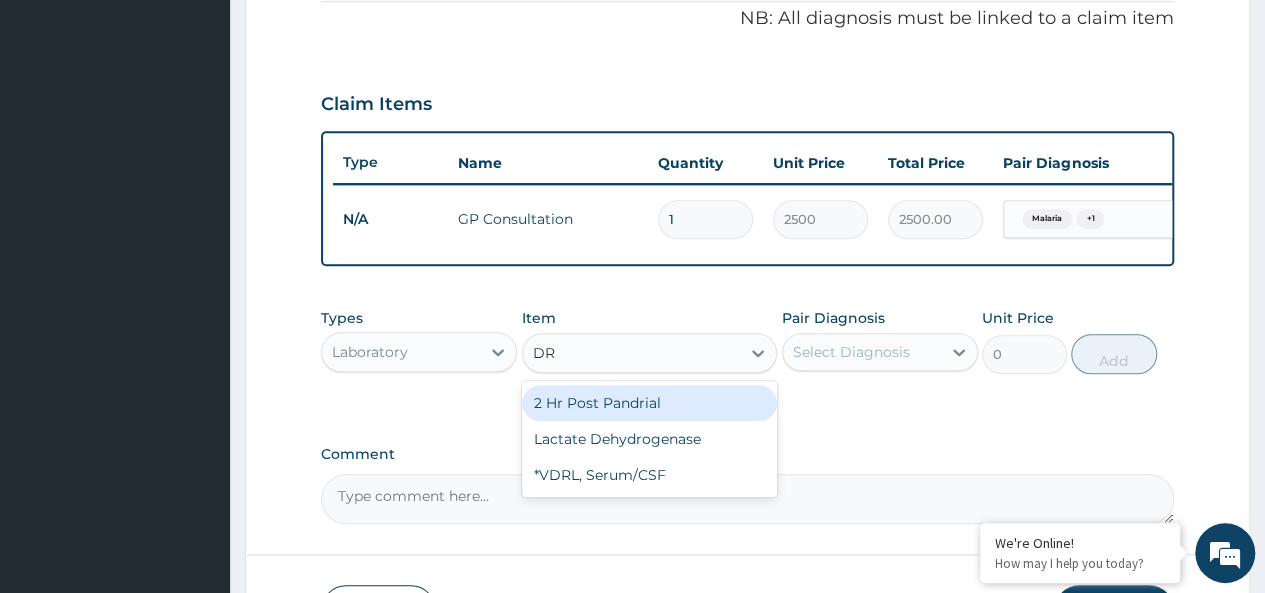 type on "D" 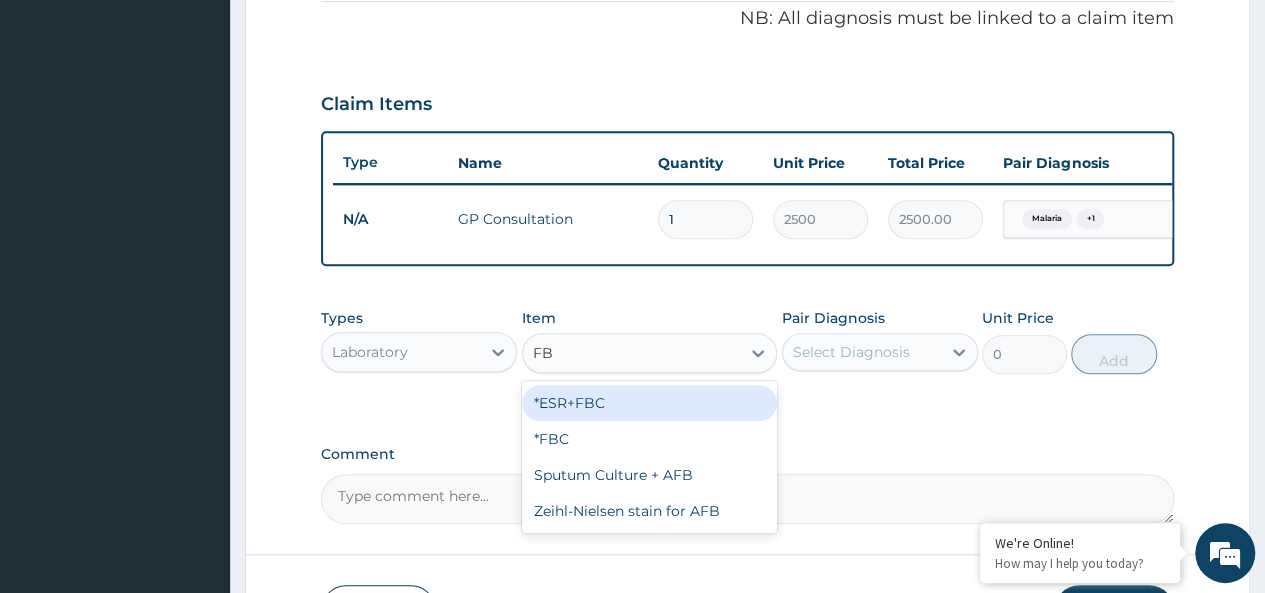 type on "FBC" 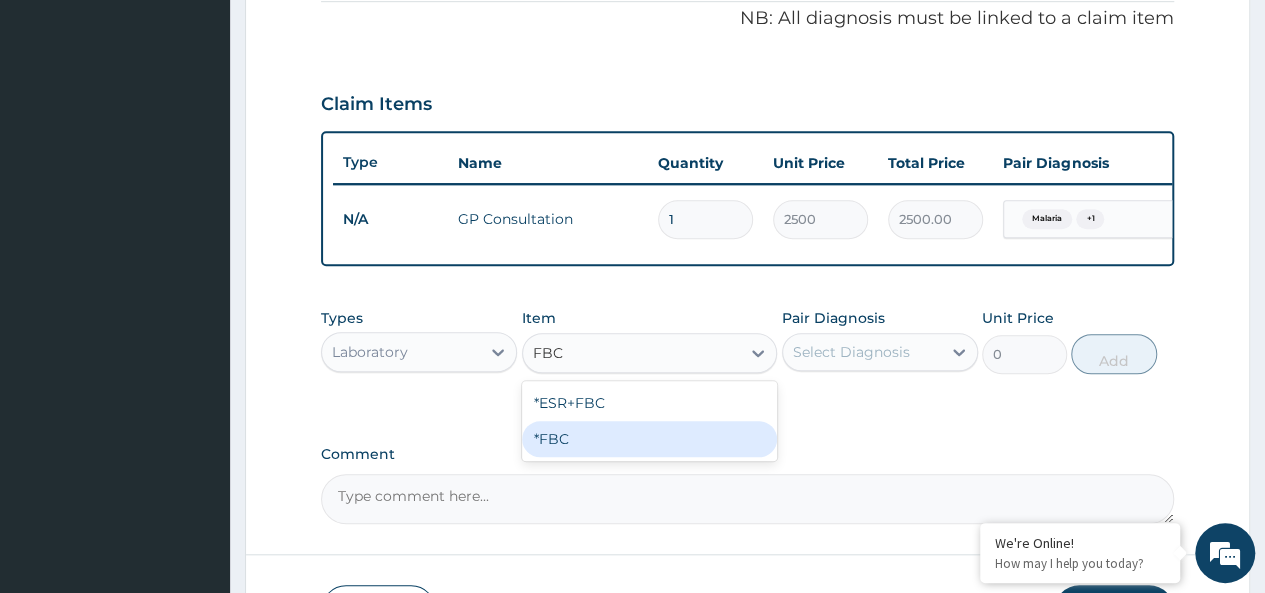 click on "*FBC" at bounding box center [650, 439] 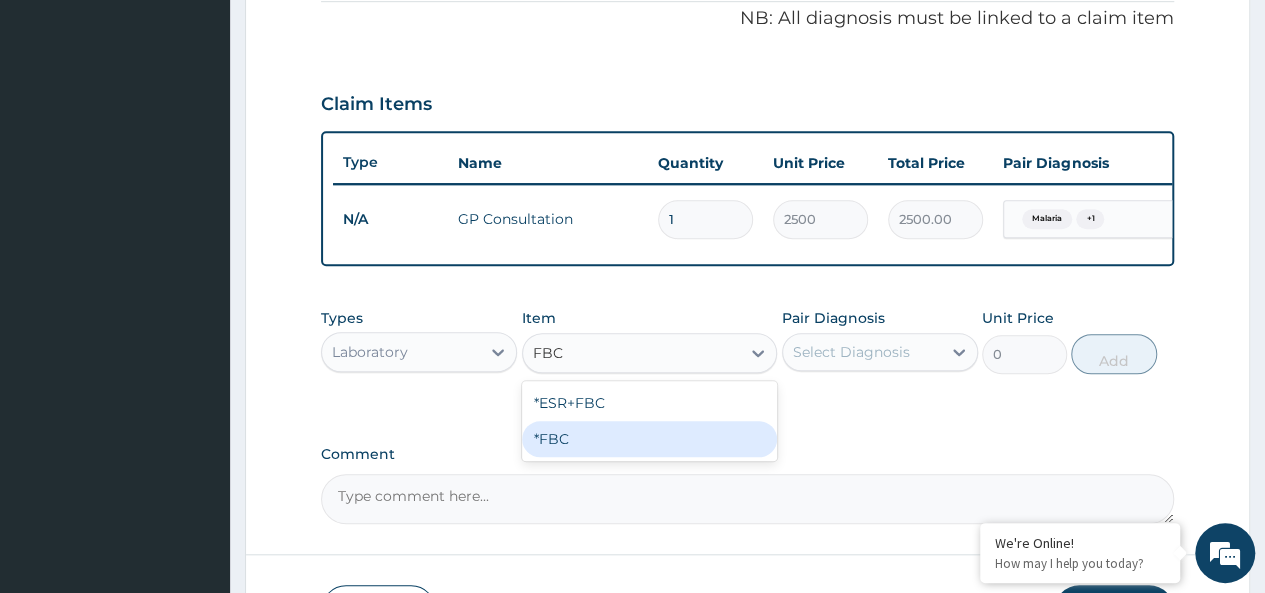 type 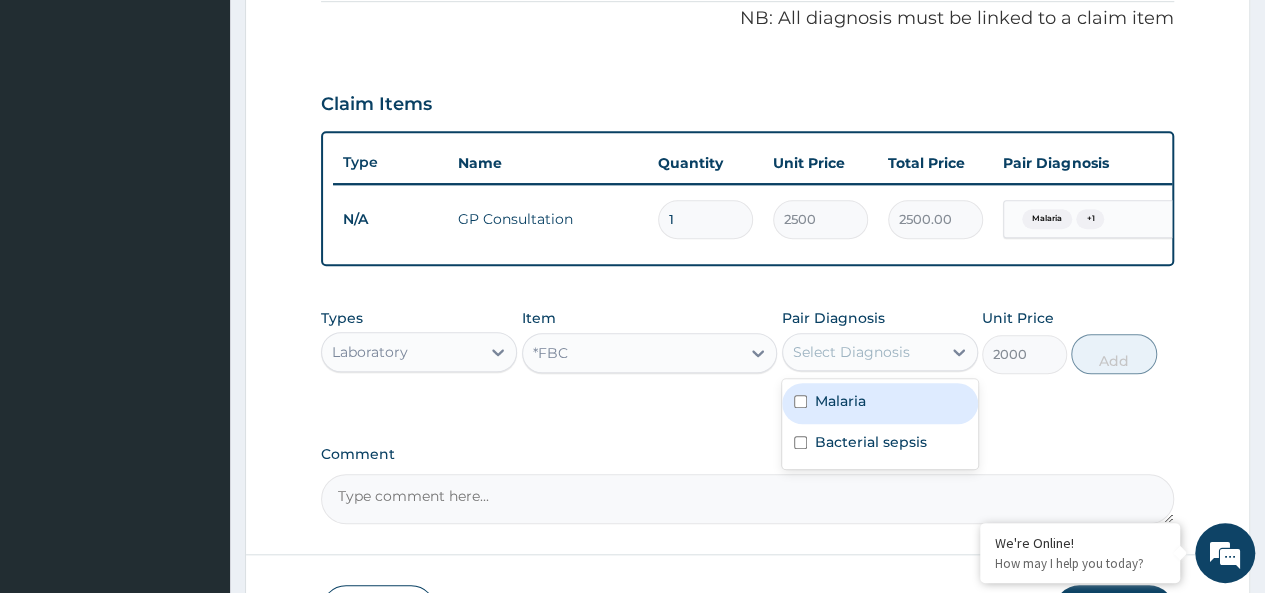 click on "Select Diagnosis" at bounding box center (851, 352) 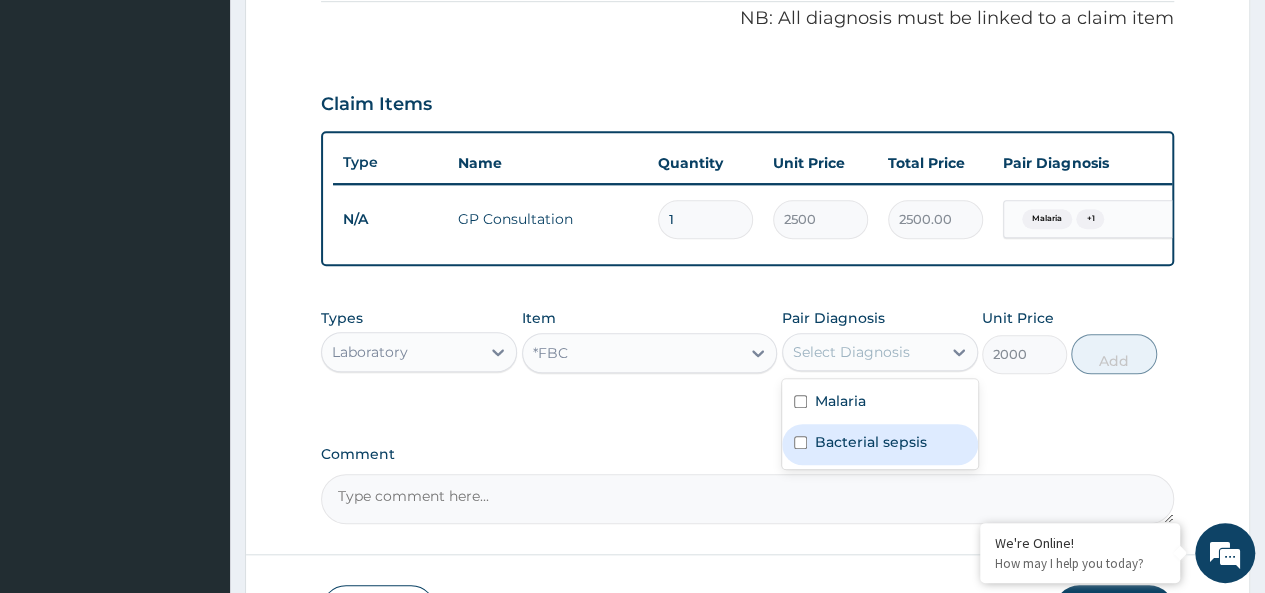 click on "Bacterial sepsis" at bounding box center (871, 442) 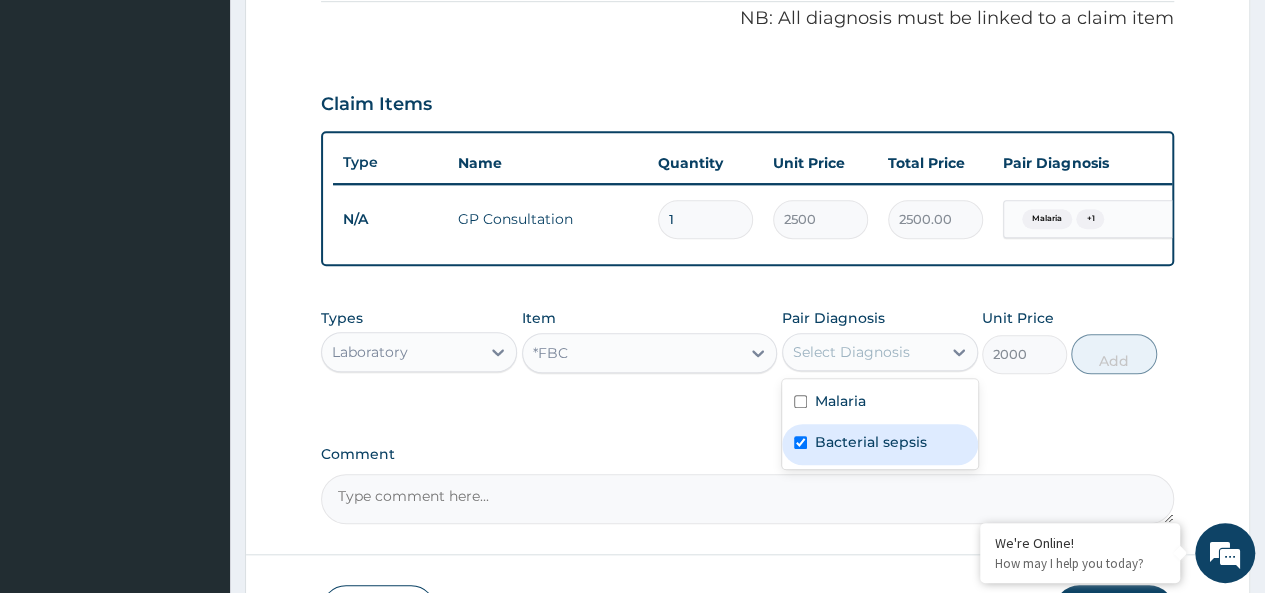 checkbox on "true" 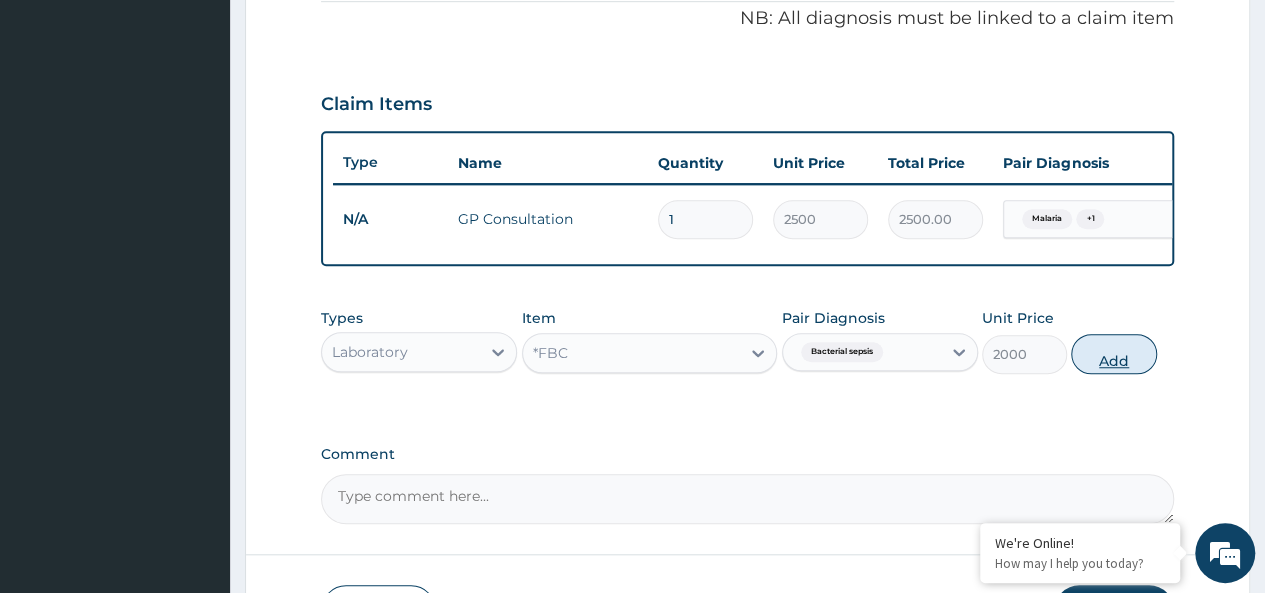 click on "Add" at bounding box center (1113, 354) 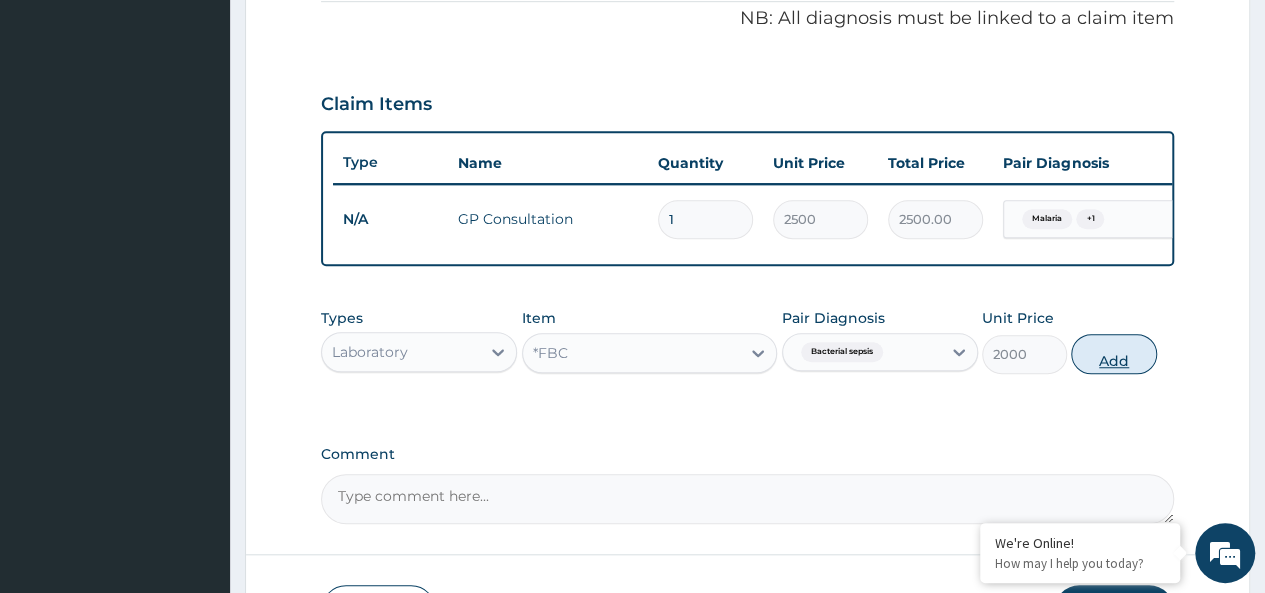 type on "0" 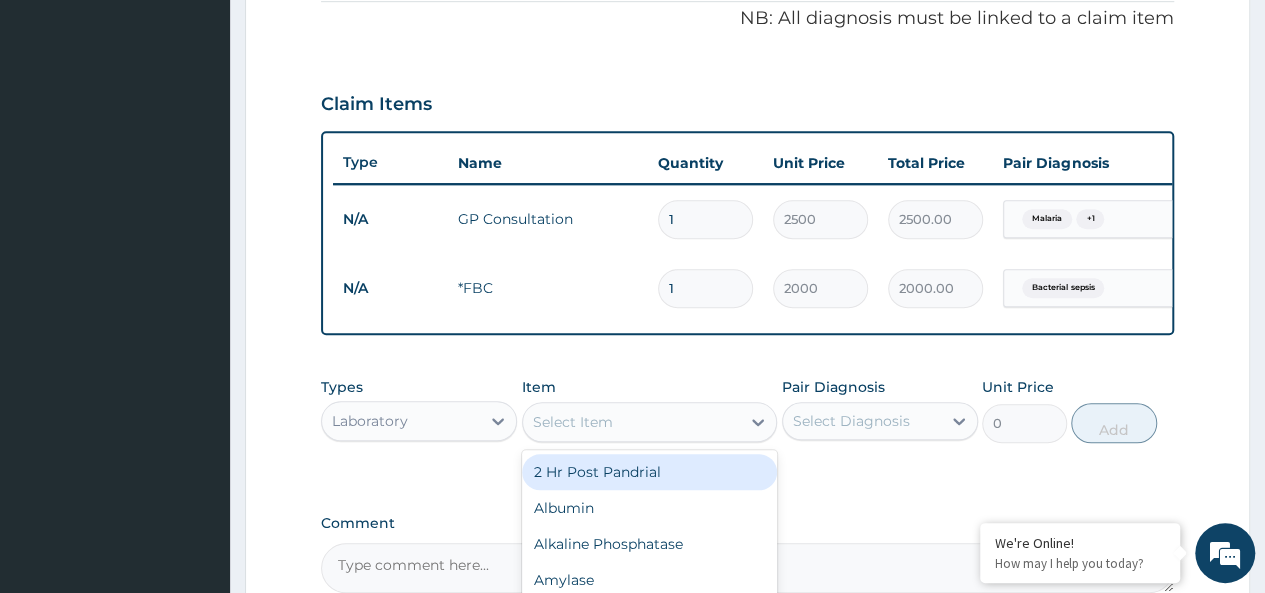 click on "Select Item" at bounding box center (632, 422) 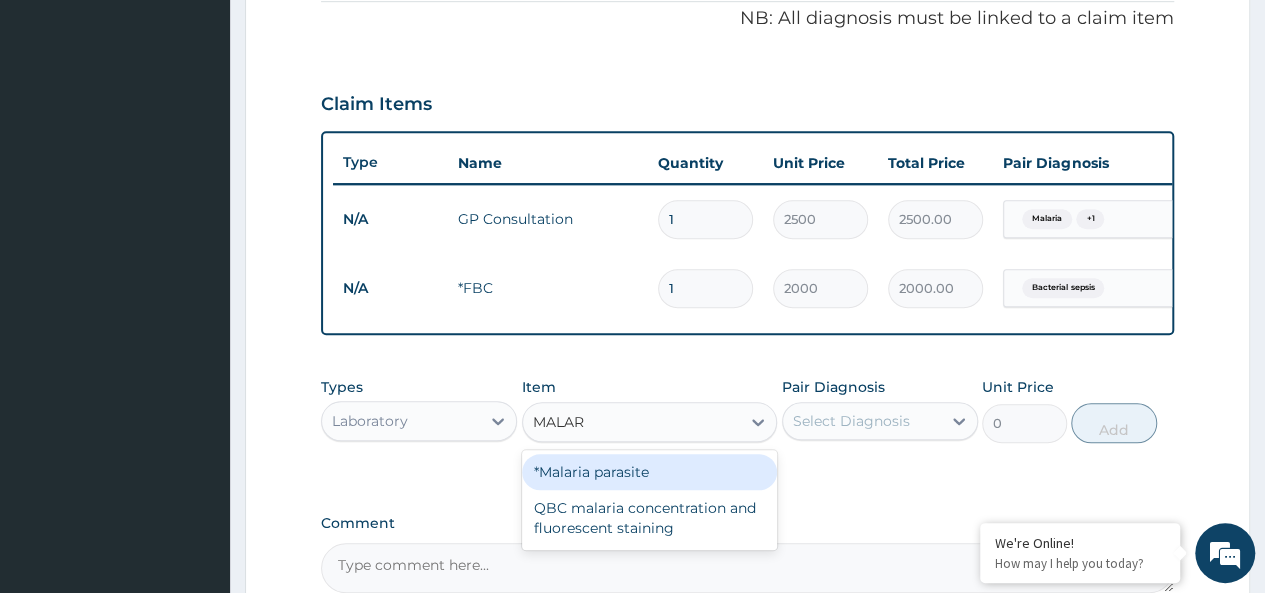 type on "MALARI" 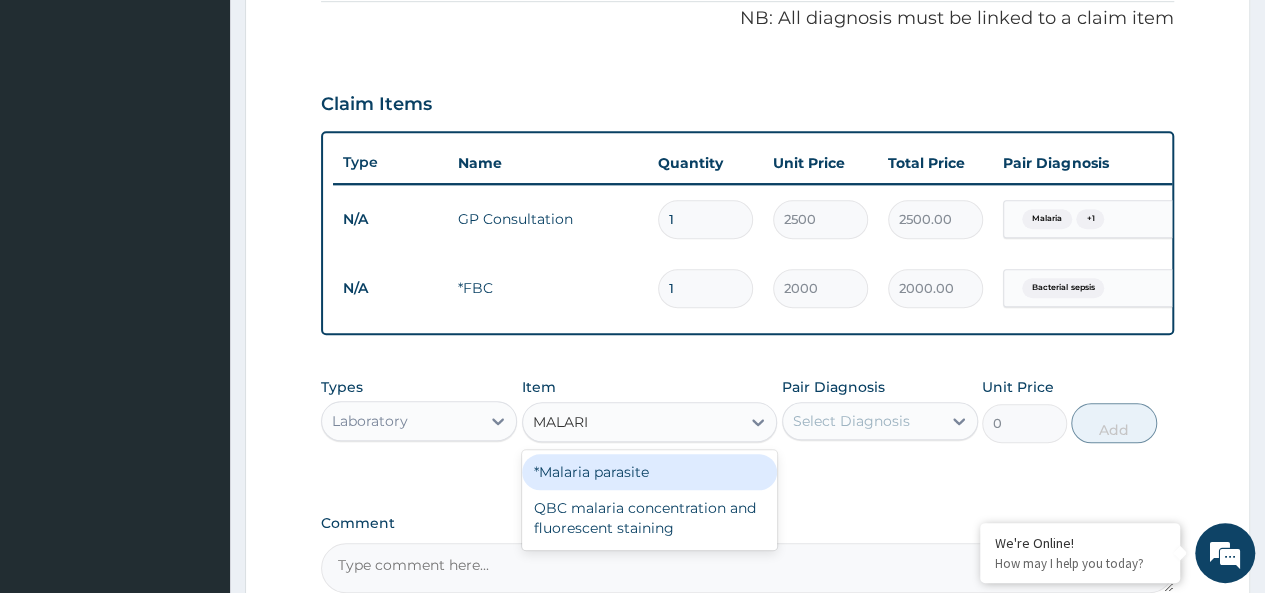 click on "*Malaria parasite" at bounding box center (650, 472) 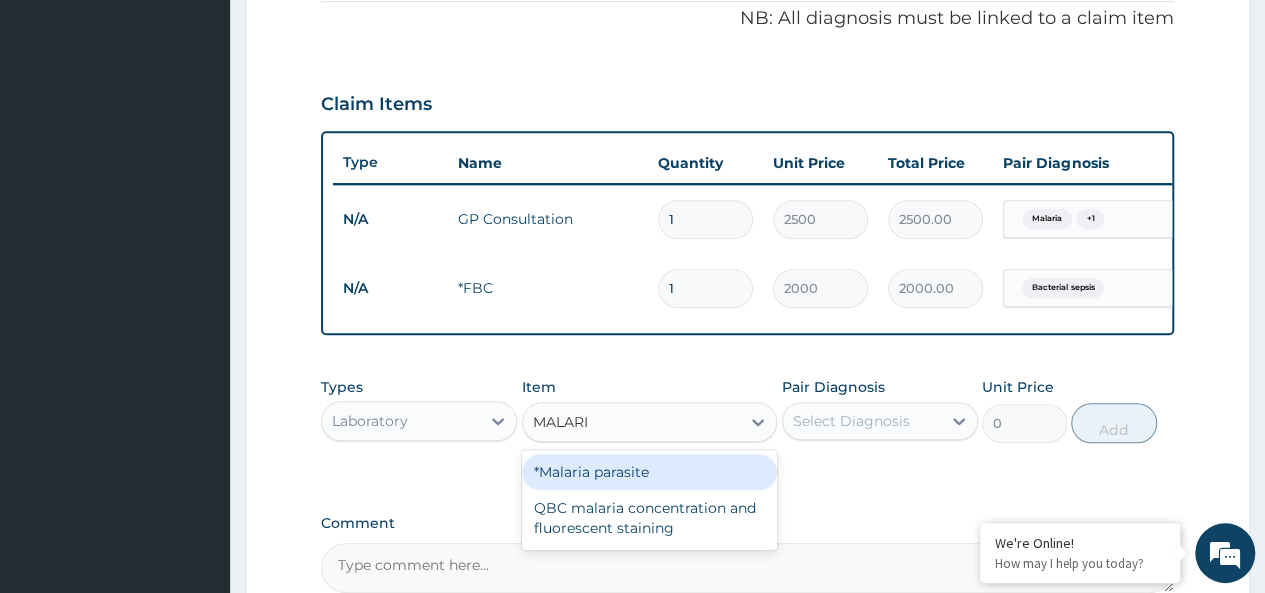 type 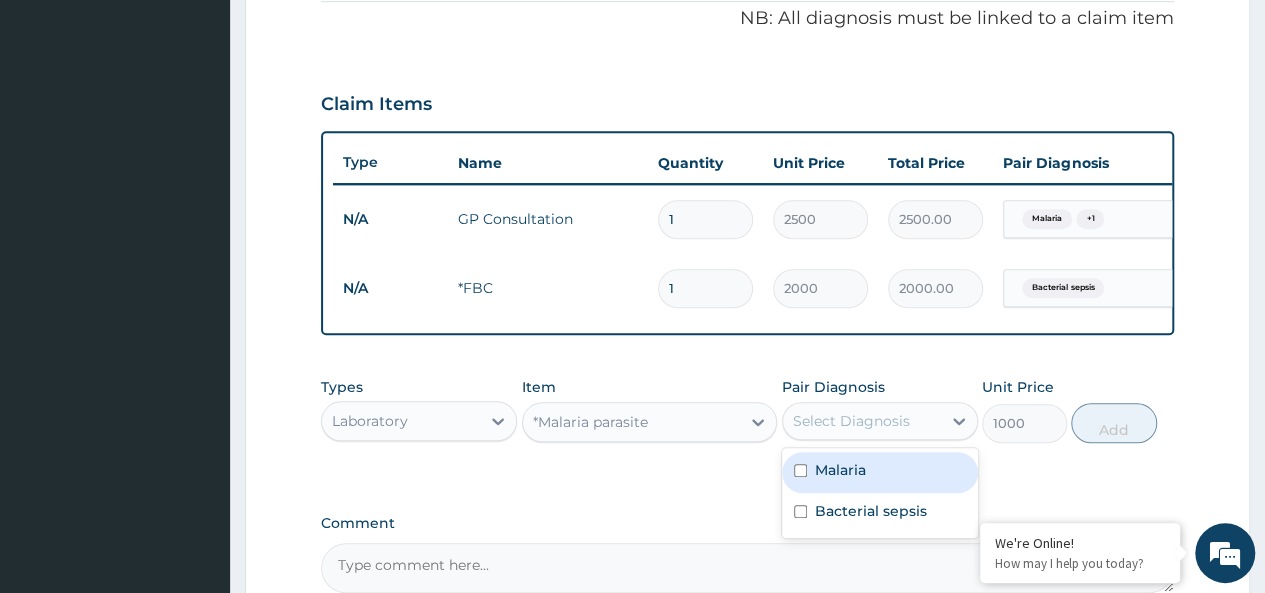 click on "Select Diagnosis" at bounding box center (851, 421) 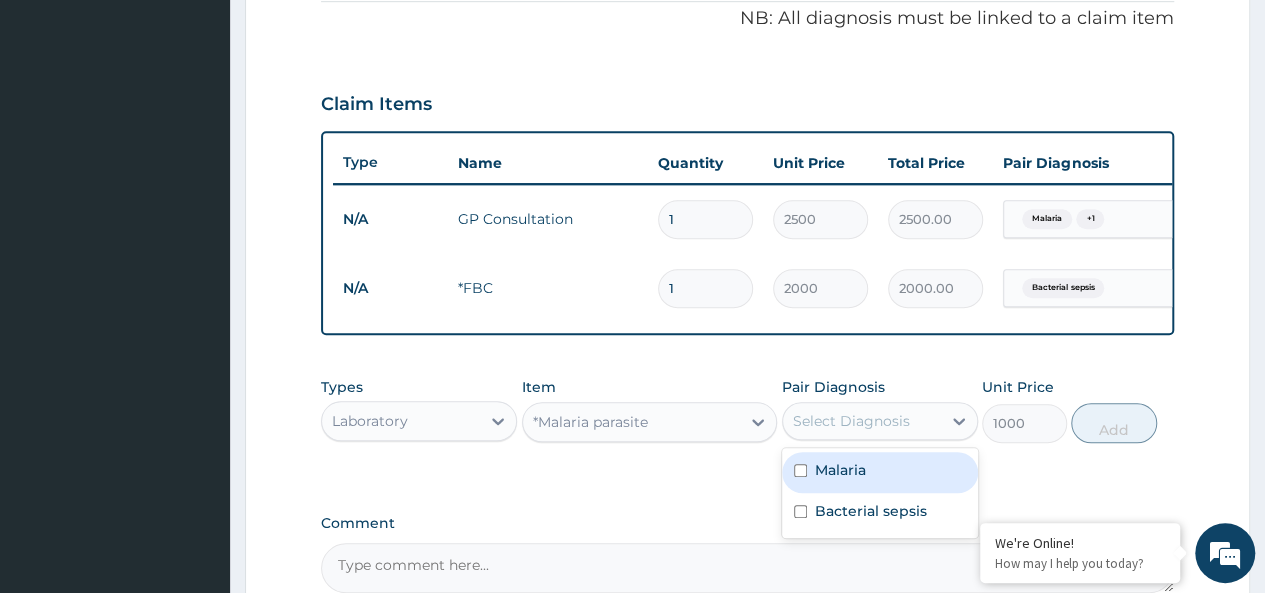 click on "Malaria" at bounding box center [840, 470] 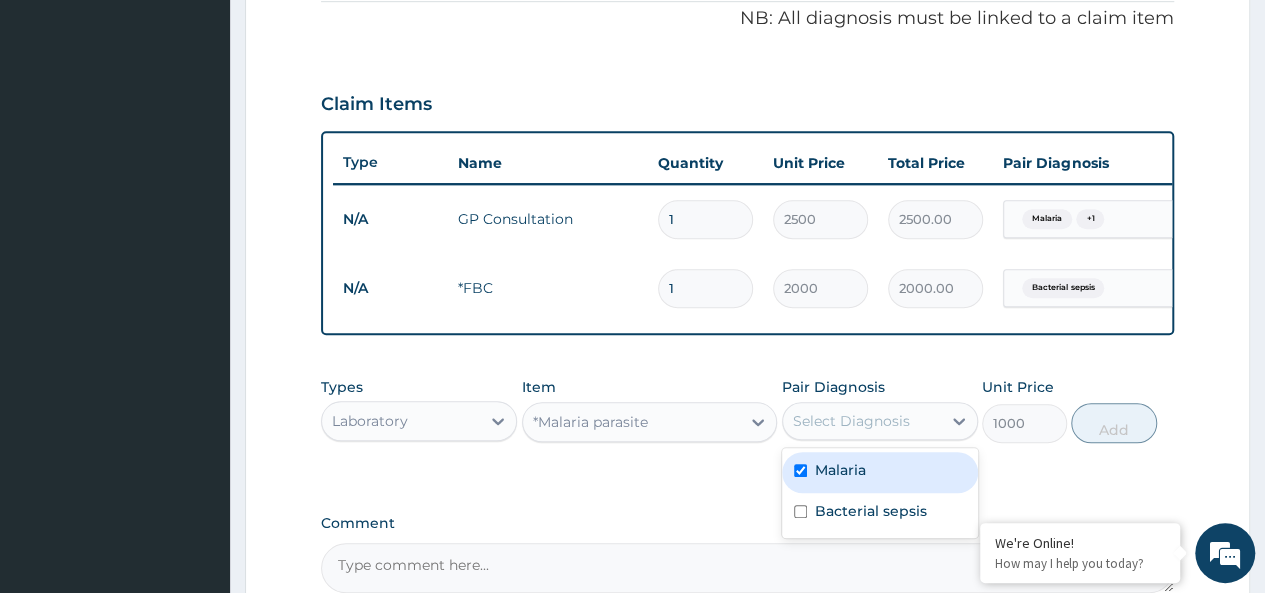 checkbox on "true" 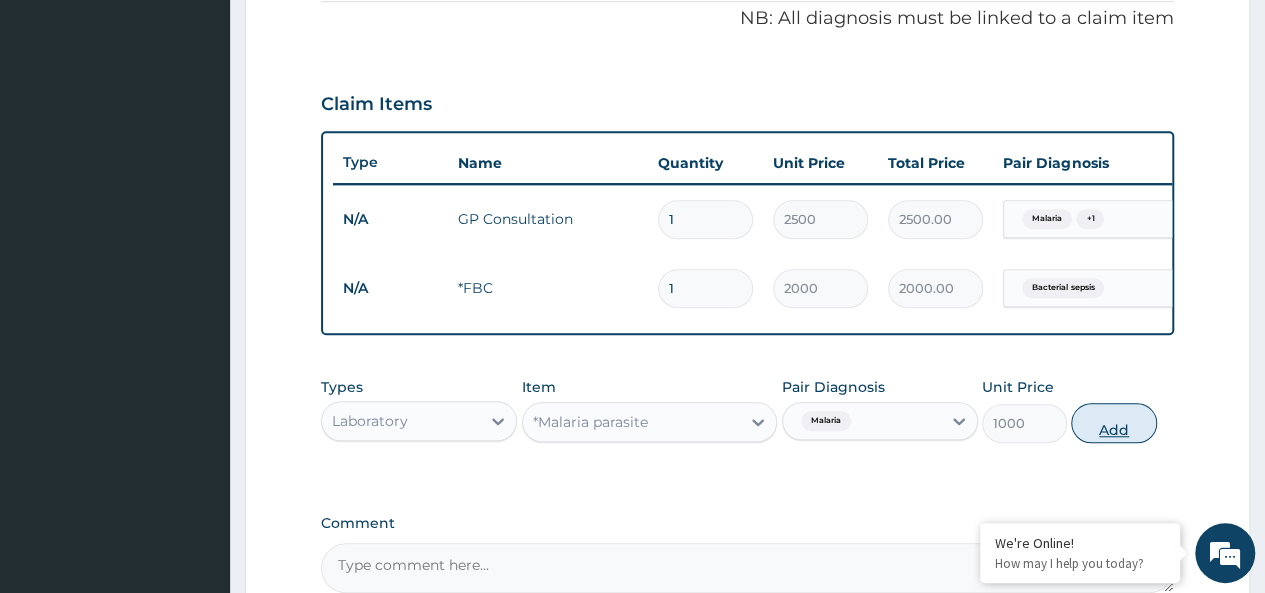 click on "Add" at bounding box center [1113, 423] 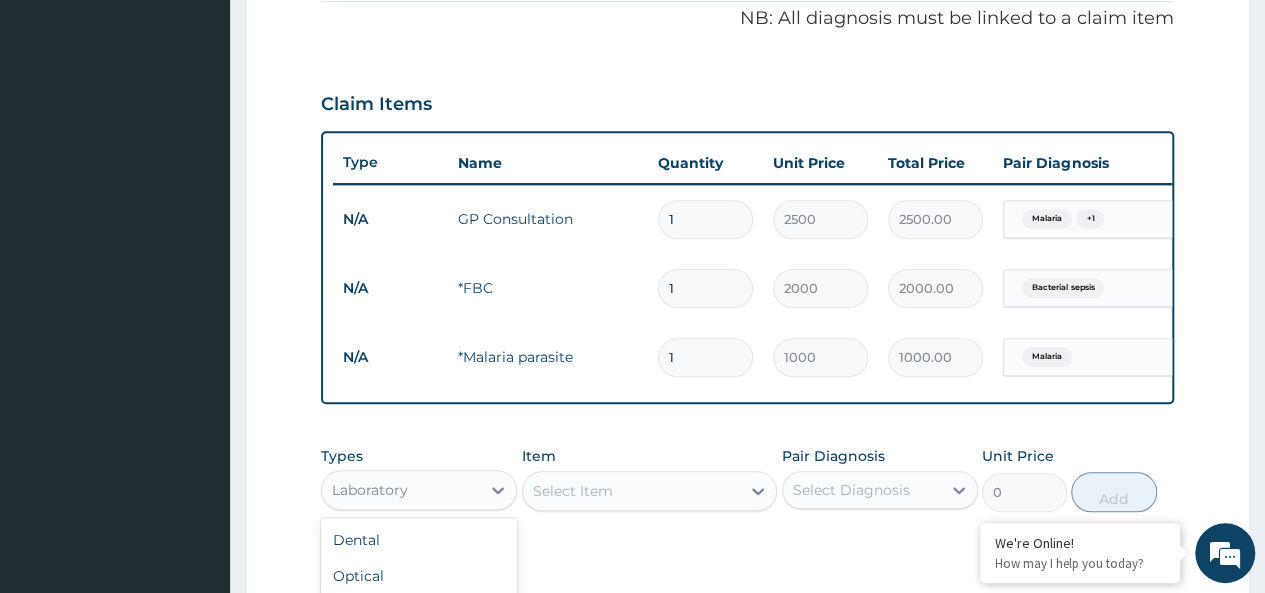 click on "Laboratory" at bounding box center [401, 490] 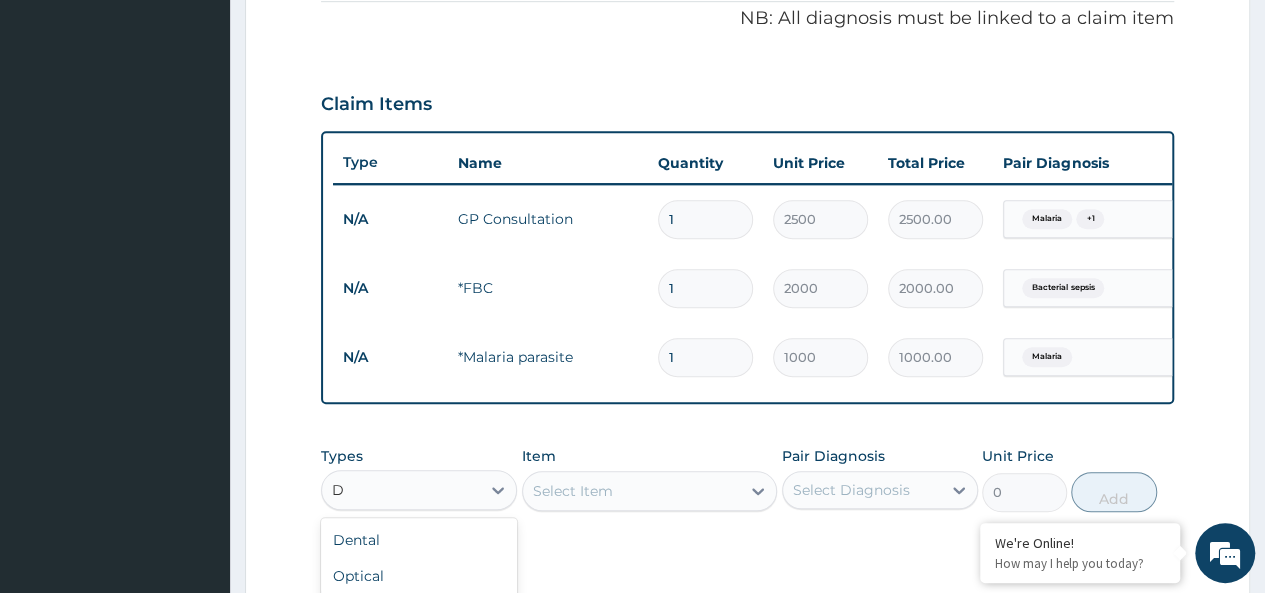 type on "DR" 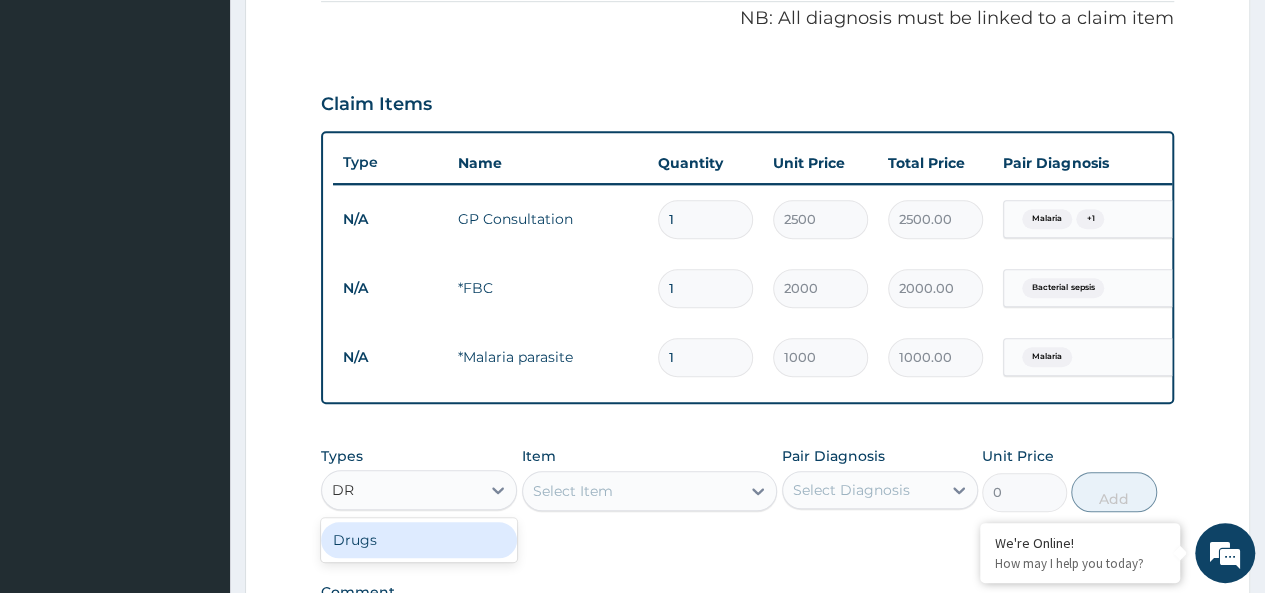 click on "Drugs" at bounding box center (419, 540) 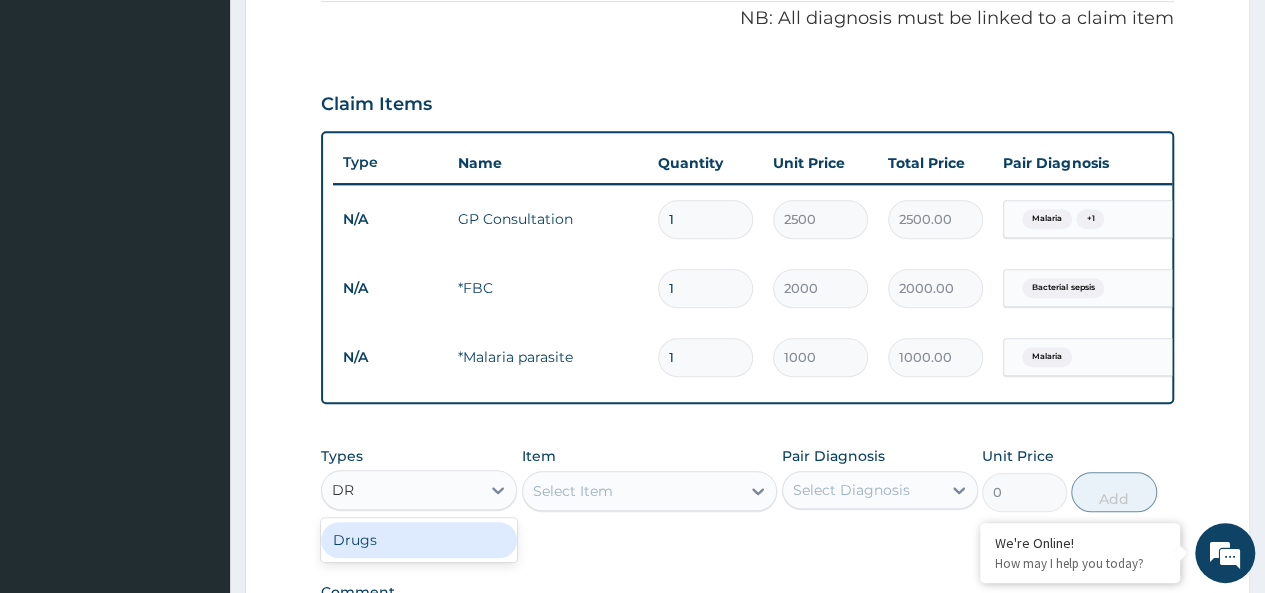 type 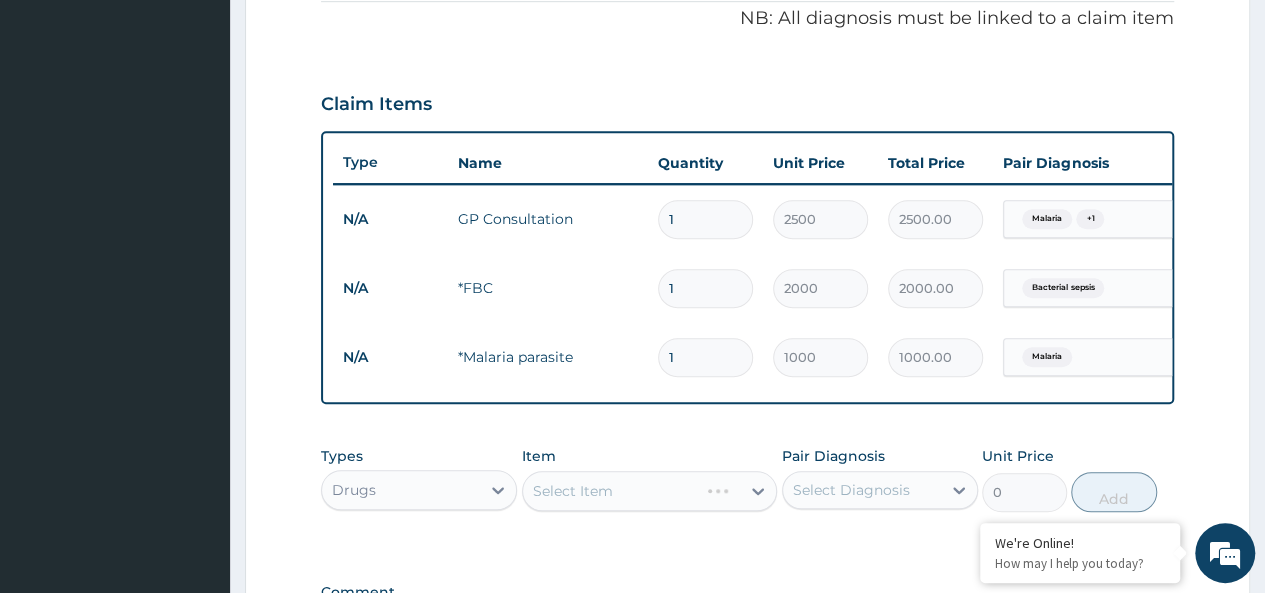 click on "Select Item" at bounding box center [650, 491] 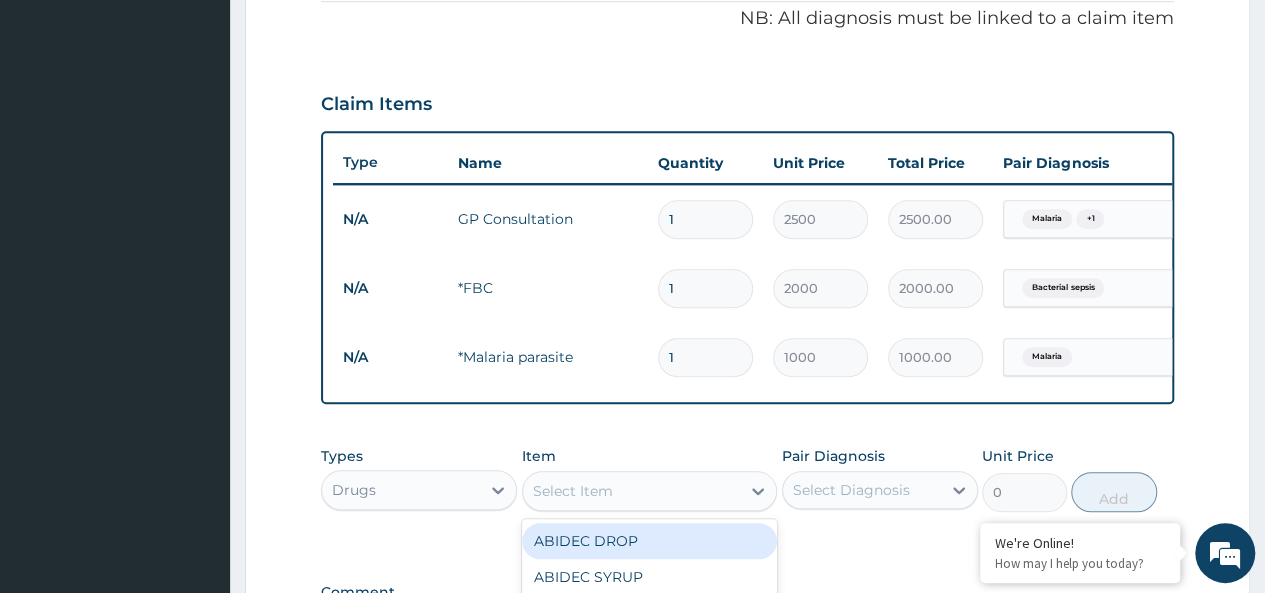 click on "Select Item" at bounding box center [632, 491] 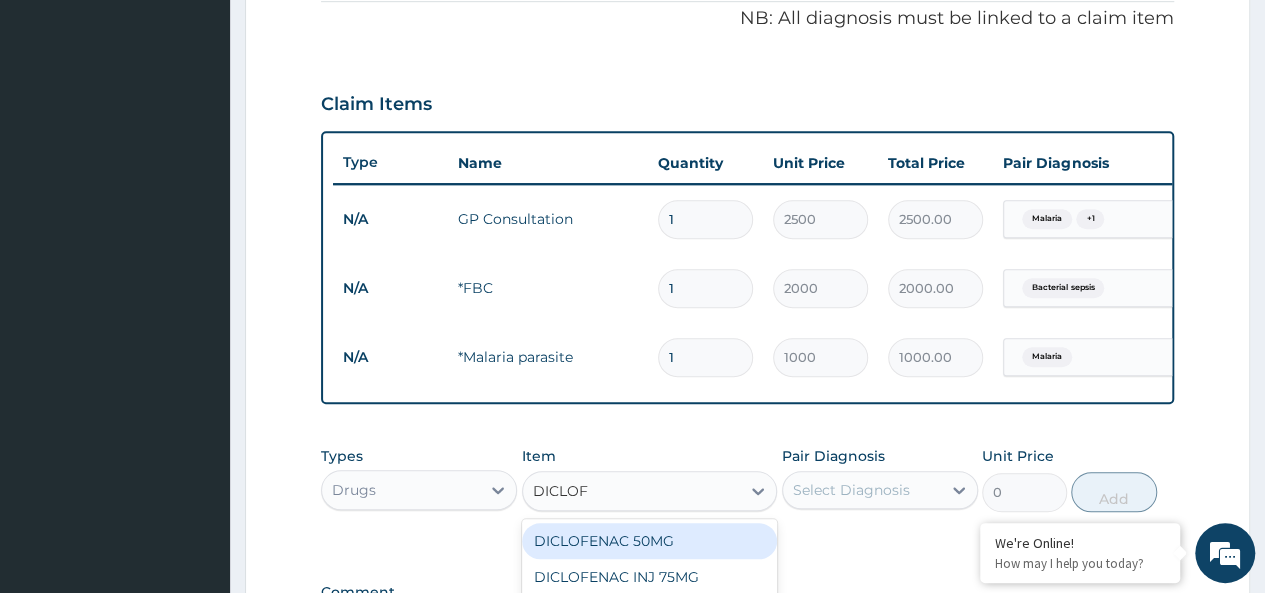 type on "DICLOFE" 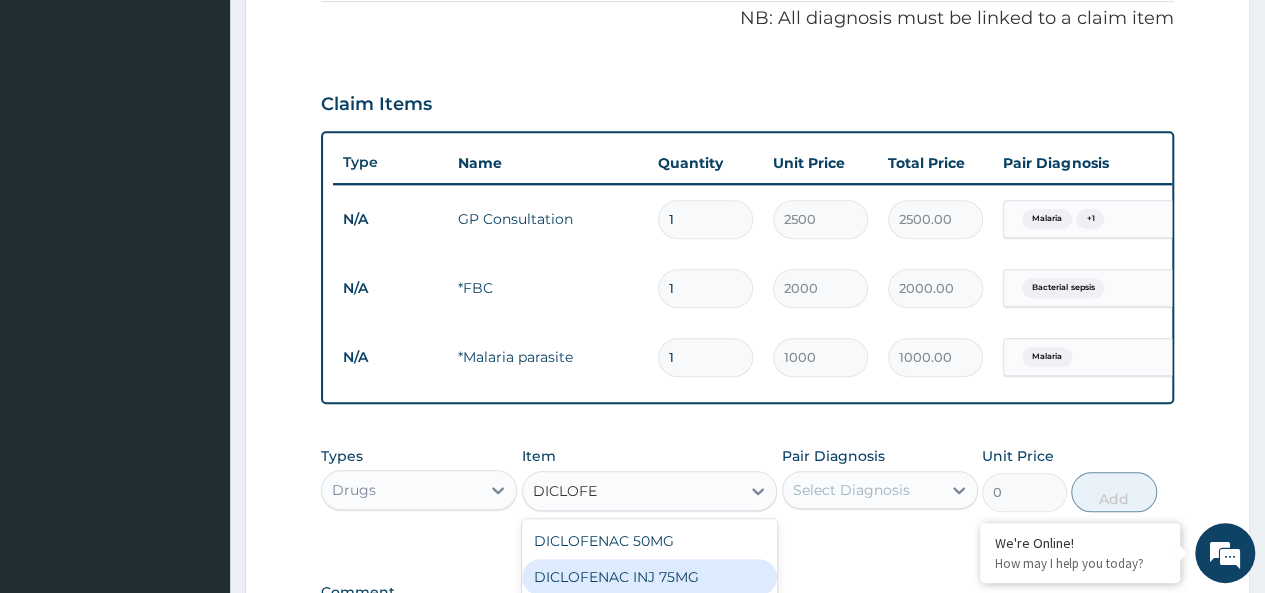 click on "DICLOFENAC INJ  75MG" at bounding box center (650, 577) 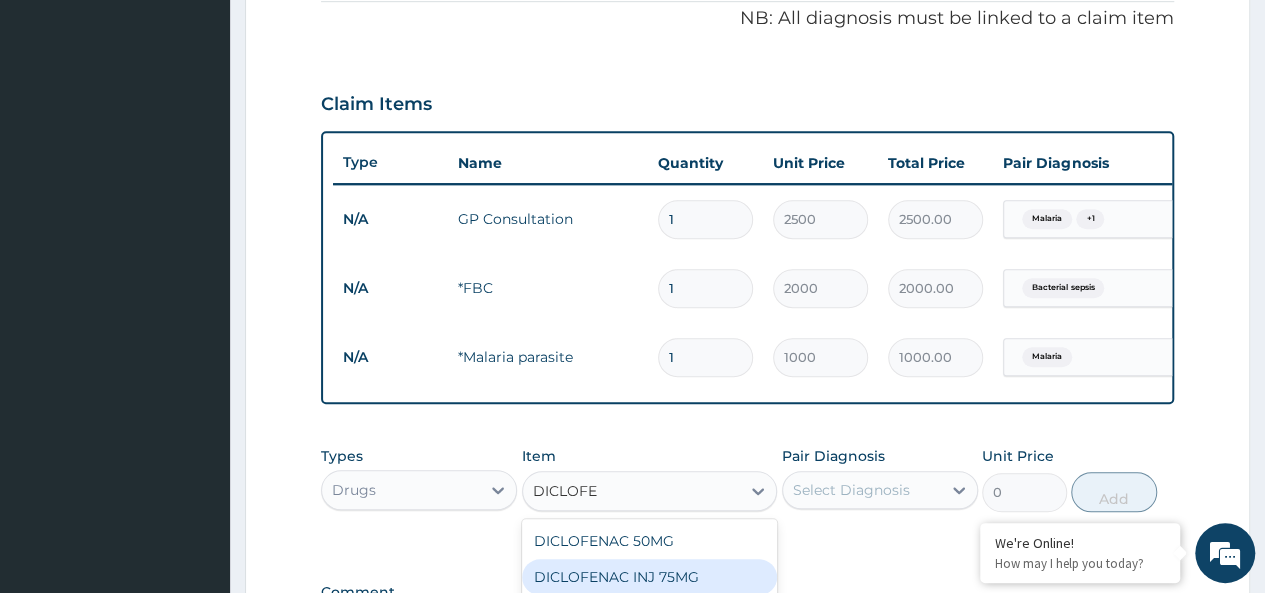 type 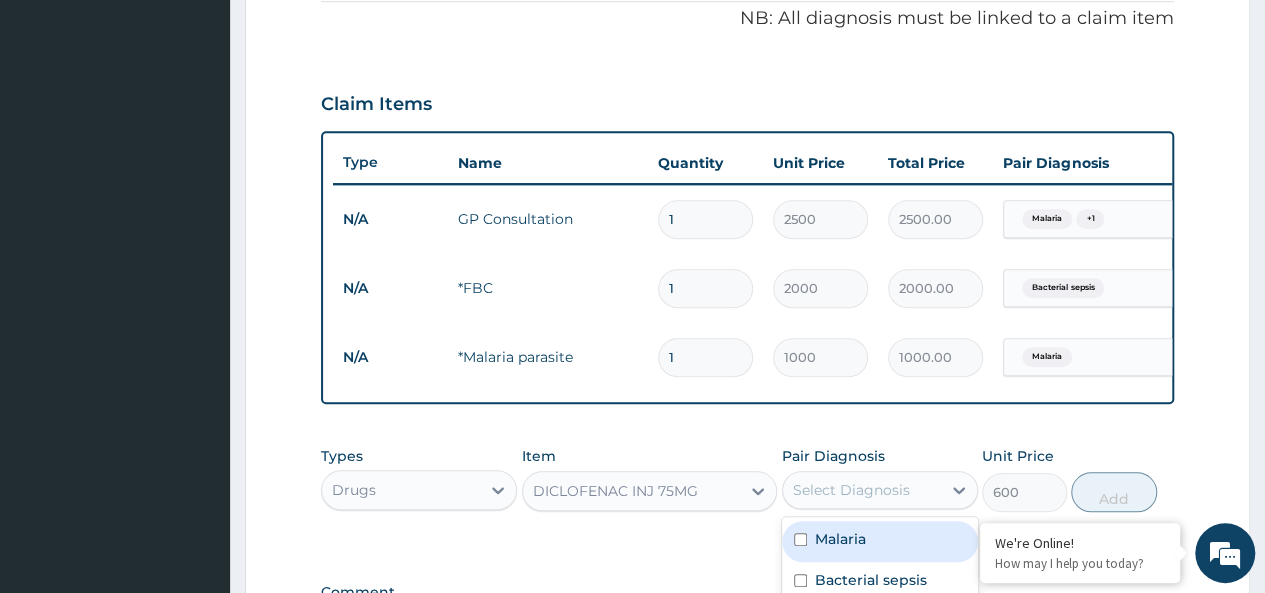 click on "Select Diagnosis" at bounding box center [851, 490] 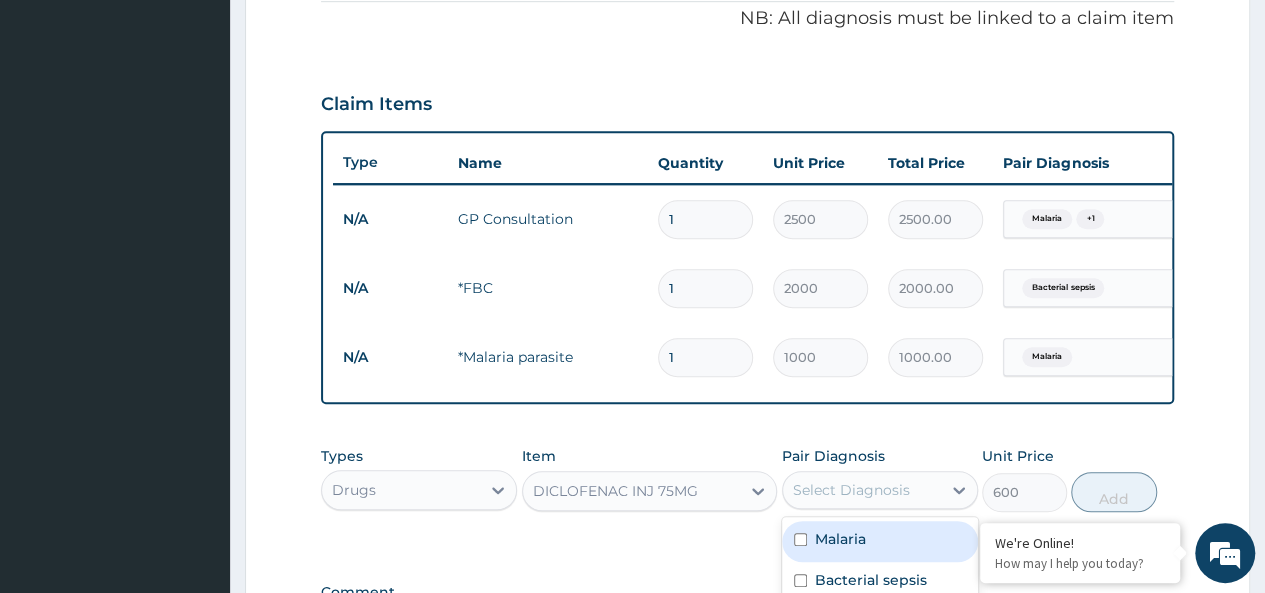 click on "Malaria" at bounding box center [840, 539] 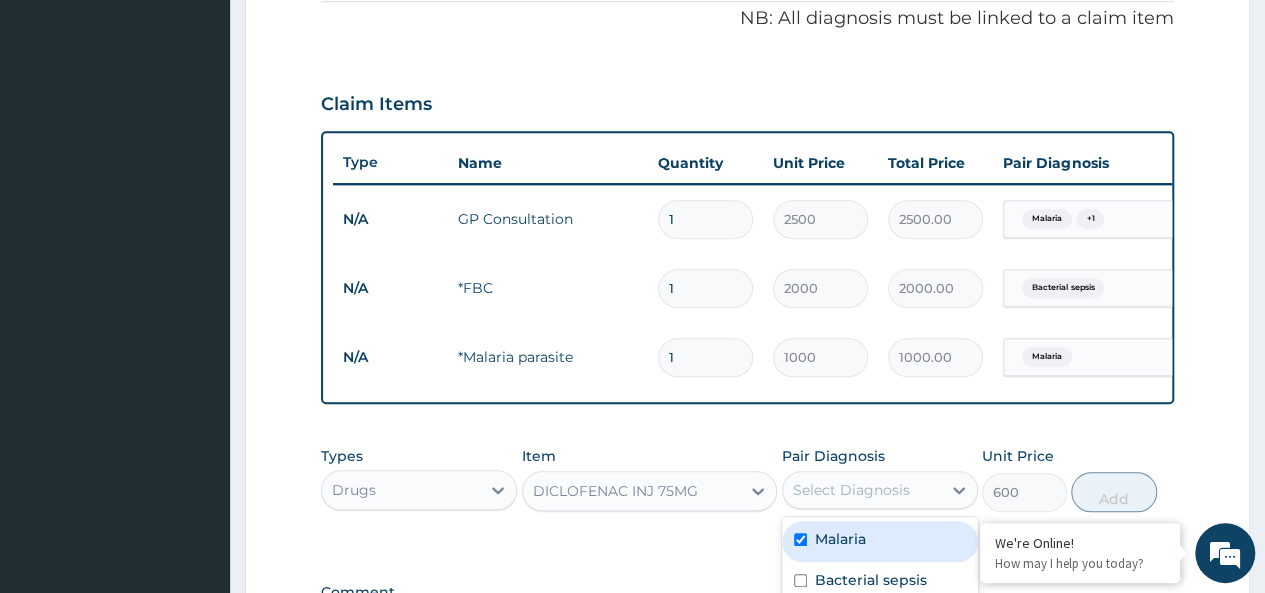 checkbox on "true" 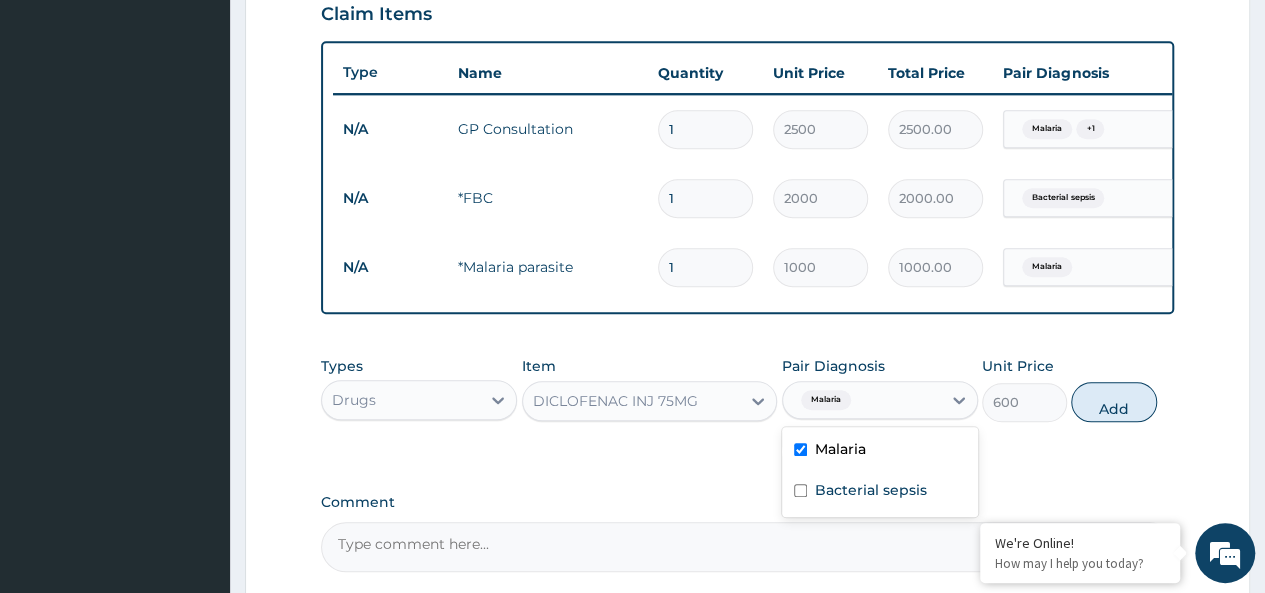 scroll, scrollTop: 733, scrollLeft: 0, axis: vertical 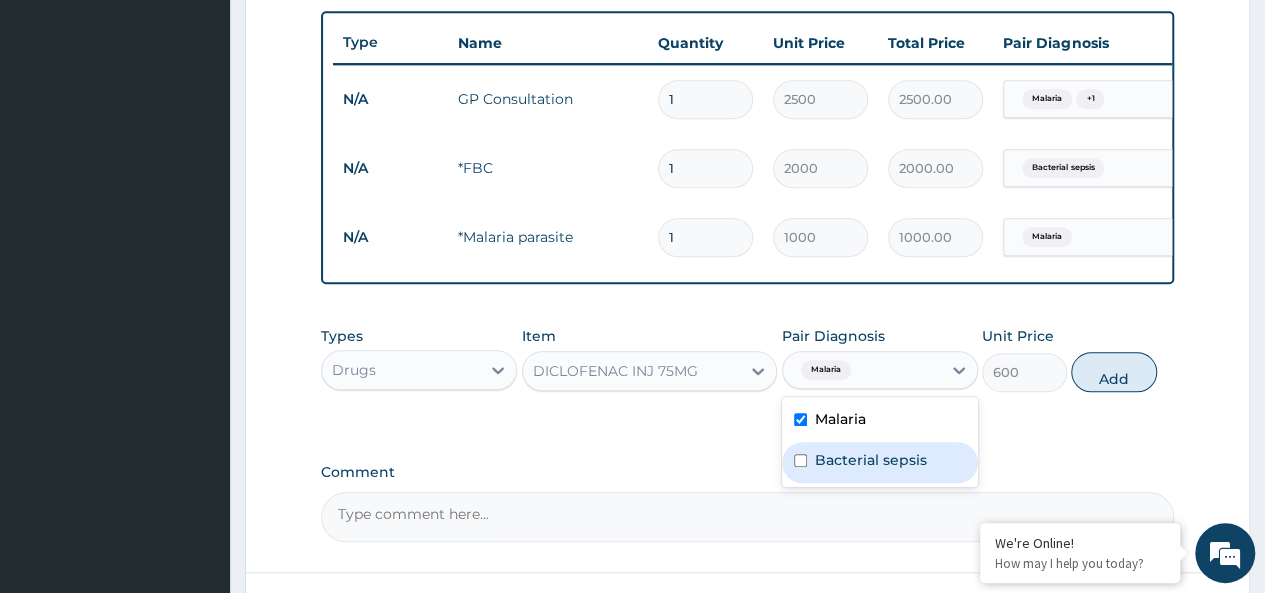 click on "Bacterial sepsis" at bounding box center (880, 462) 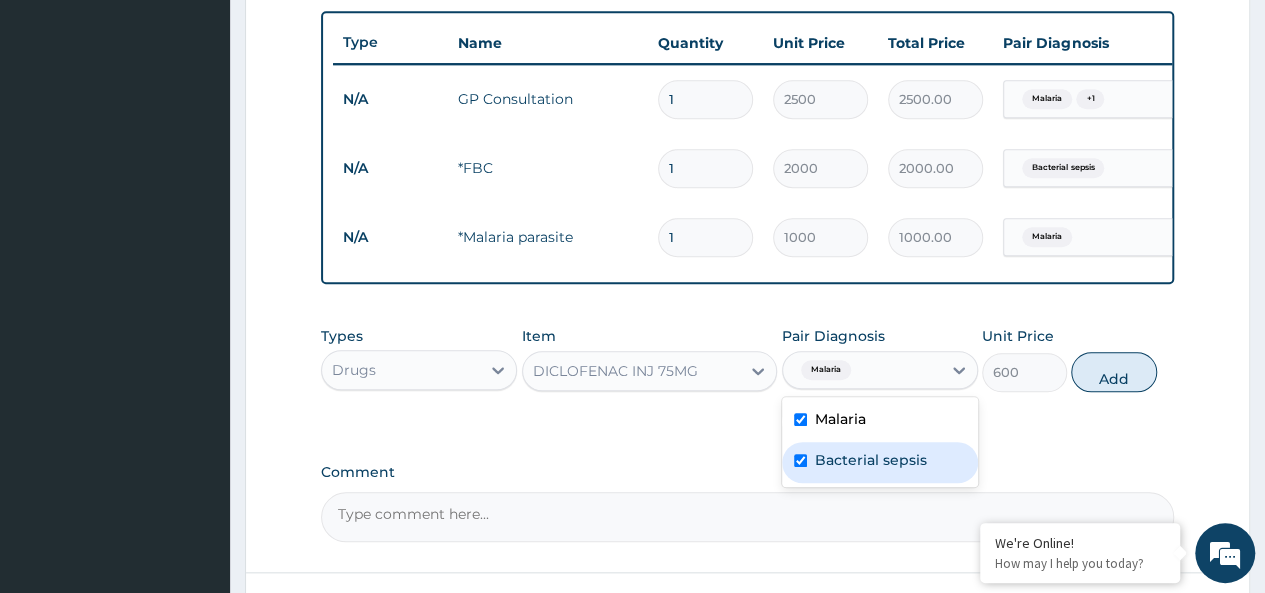checkbox on "true" 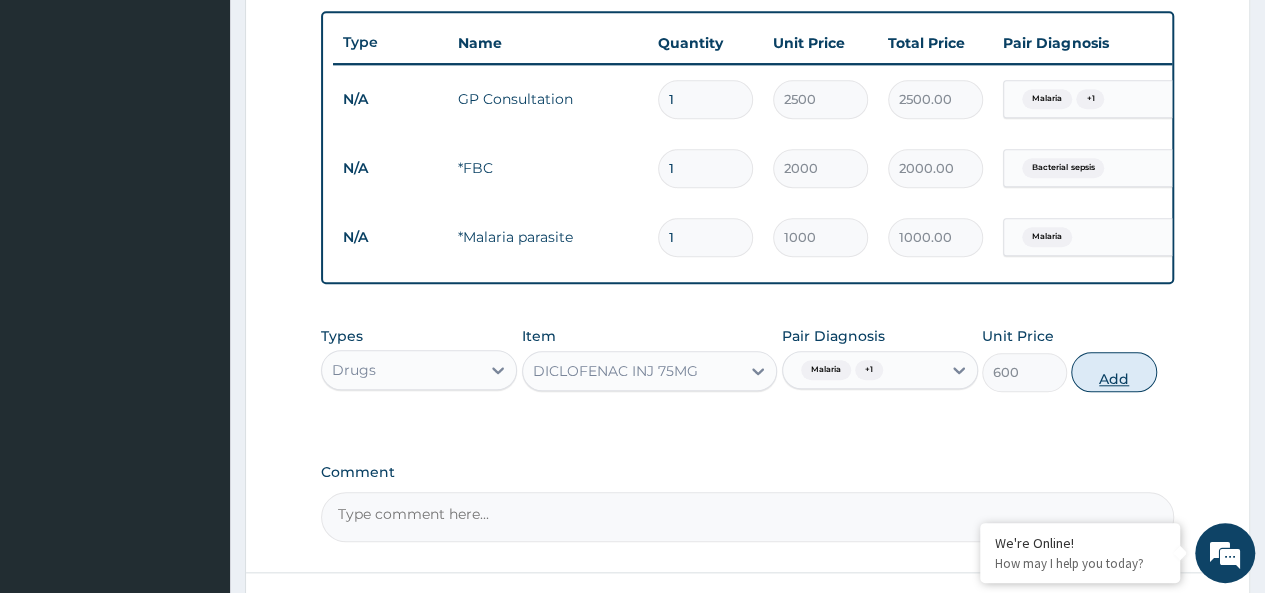 click on "Add" at bounding box center [1113, 372] 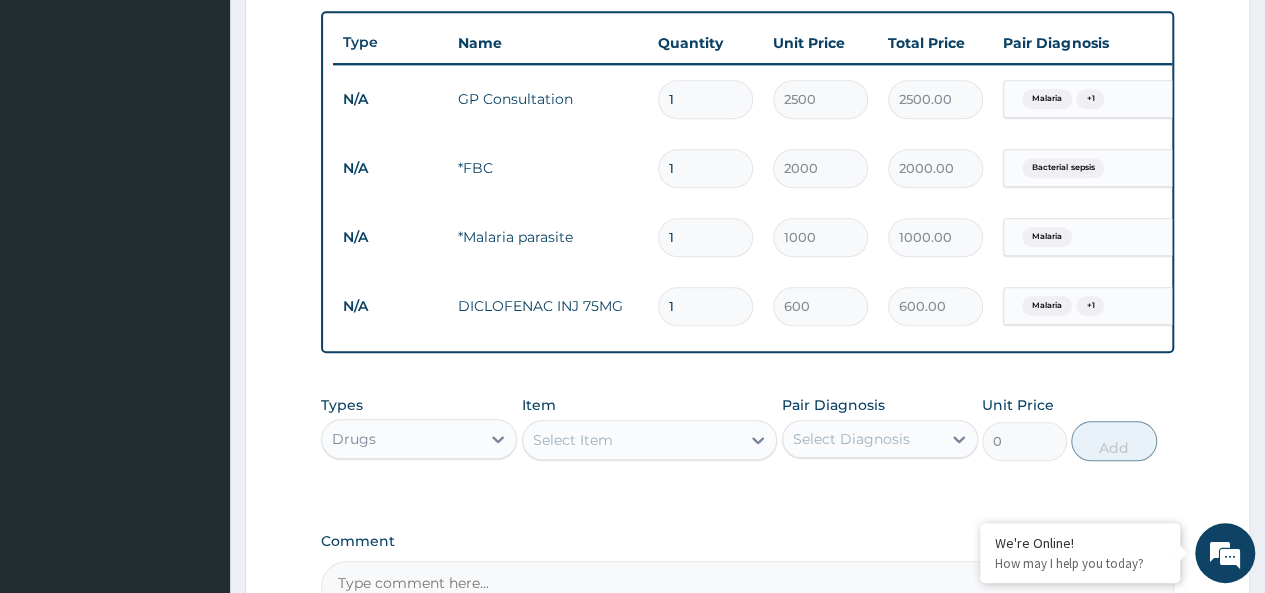 type on "2" 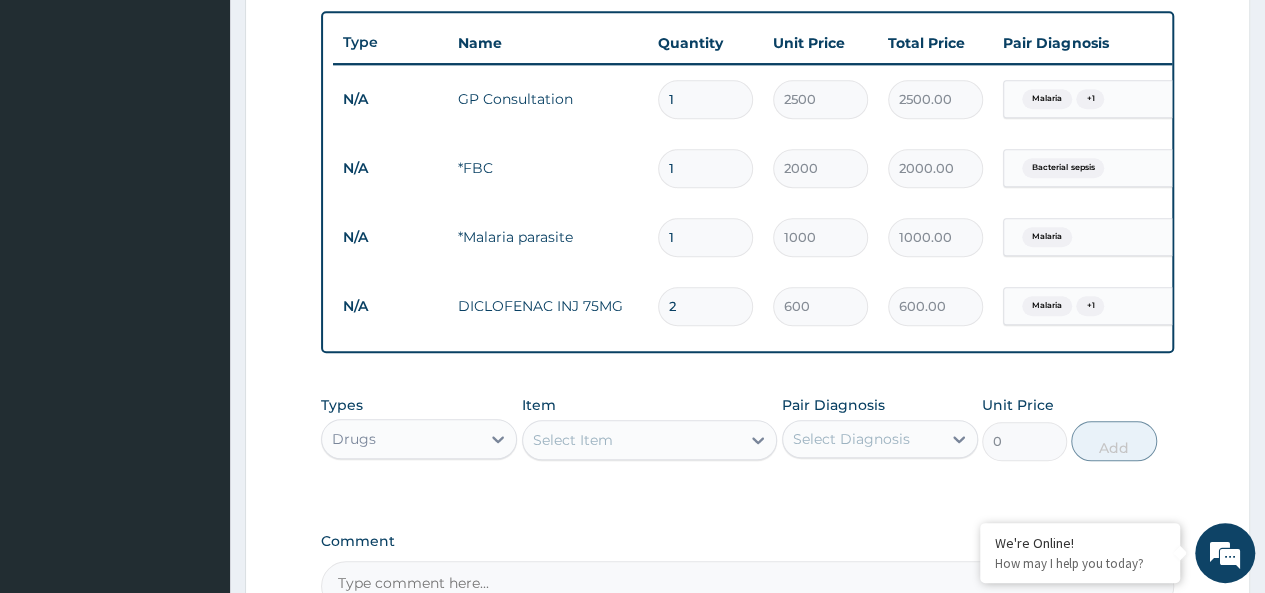 type on "1200.00" 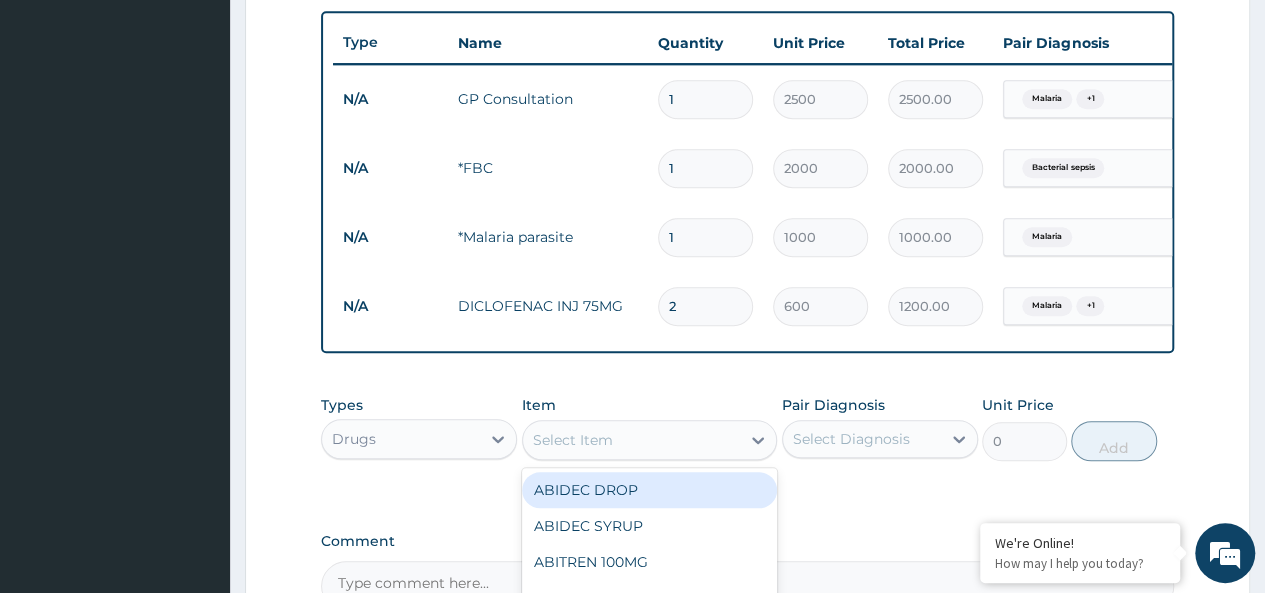 click on "Select Item" at bounding box center (632, 440) 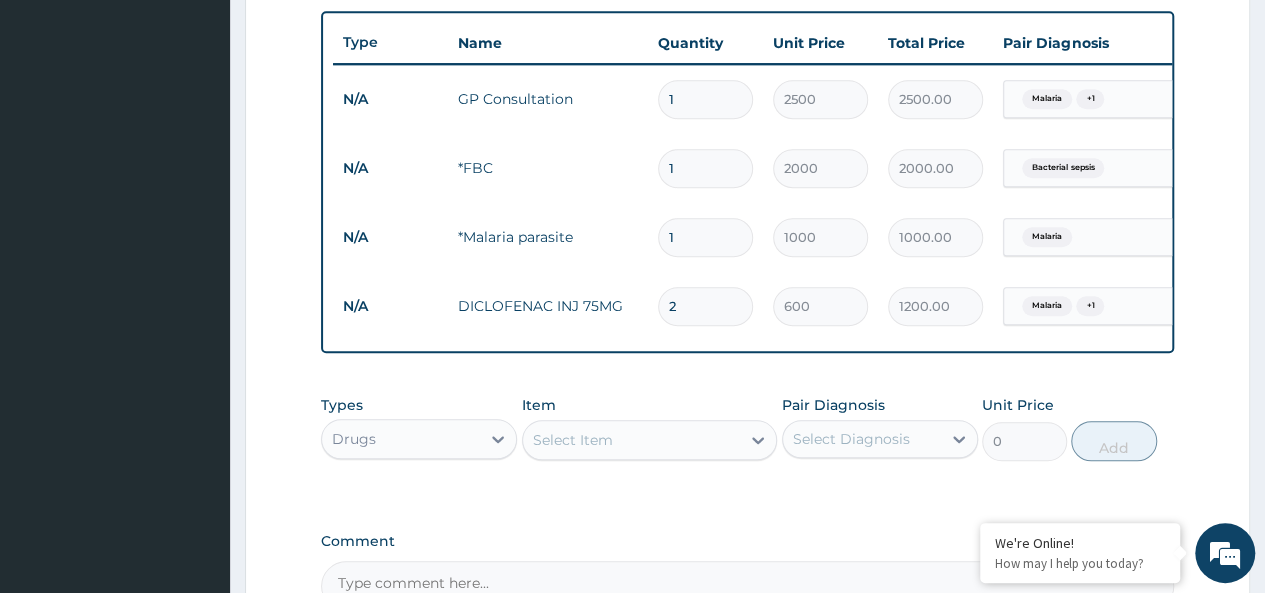 click on "Select Item" at bounding box center (632, 440) 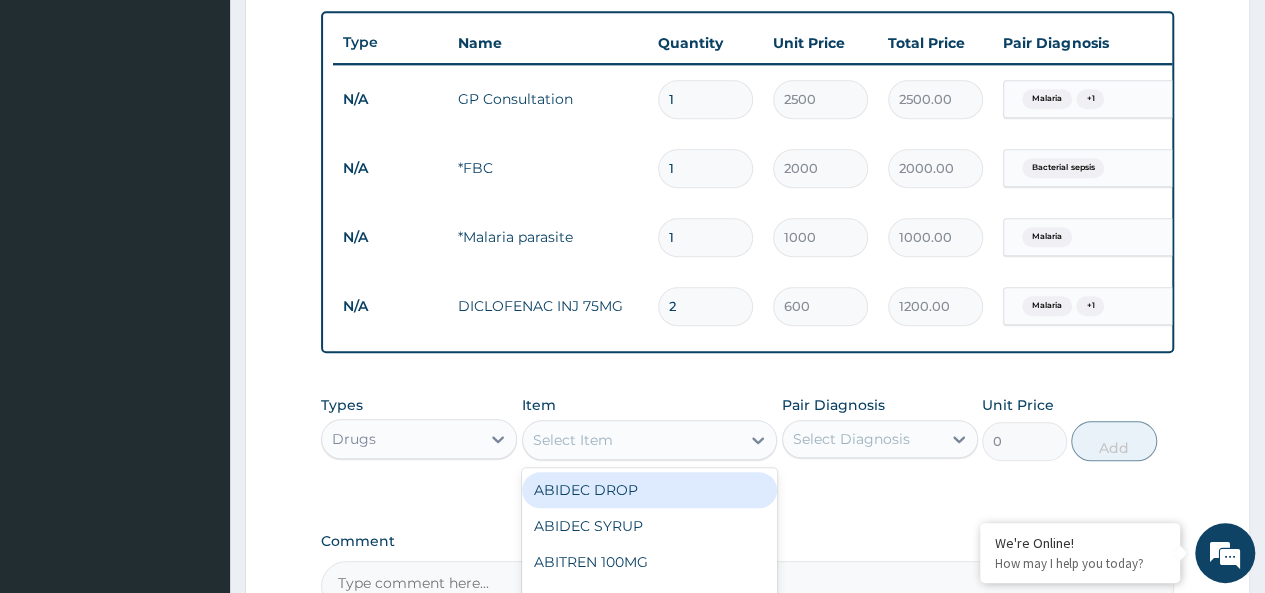 click on "Select Item" at bounding box center (632, 440) 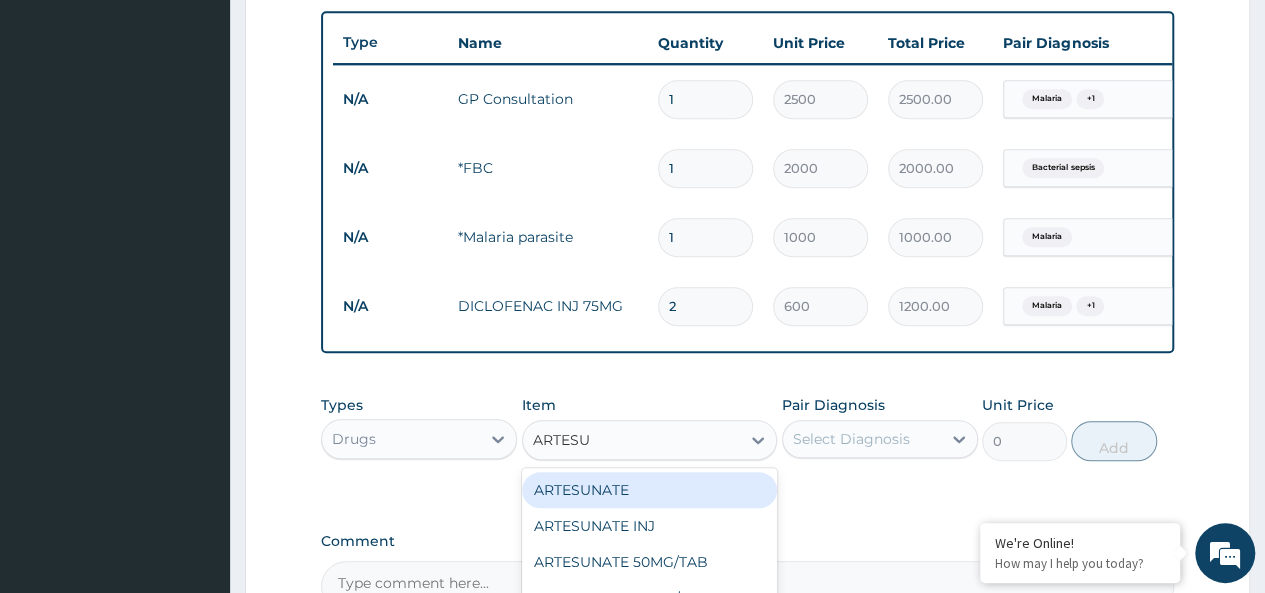 type on "ARTESUN" 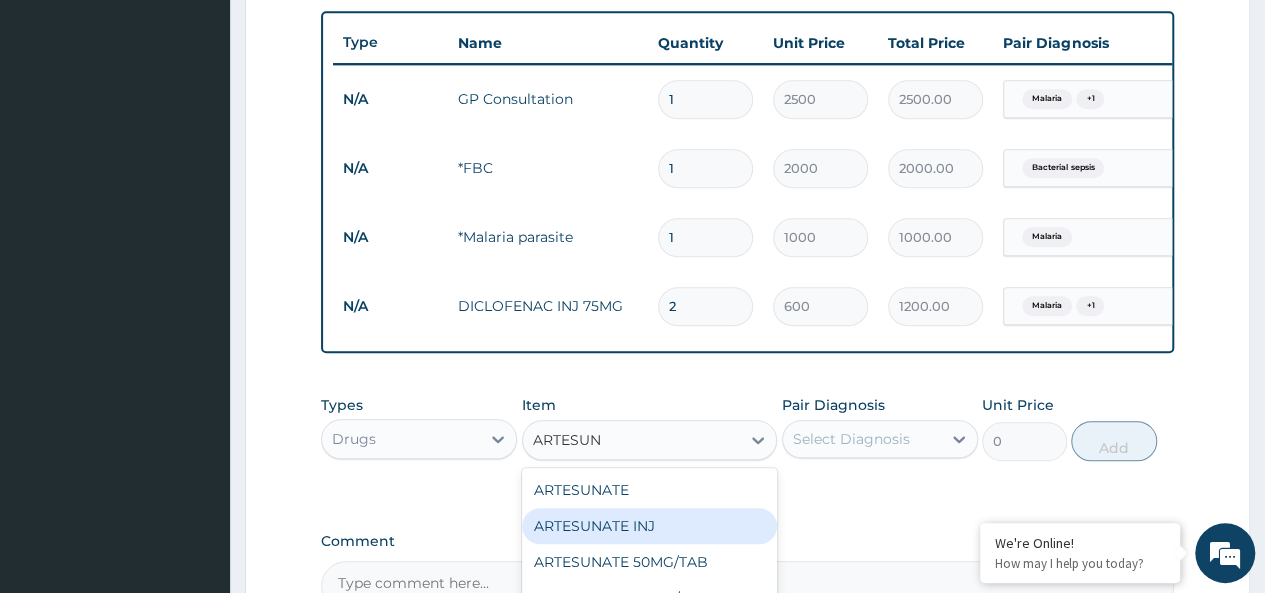click on "ARTESUNATE INJ" at bounding box center [650, 526] 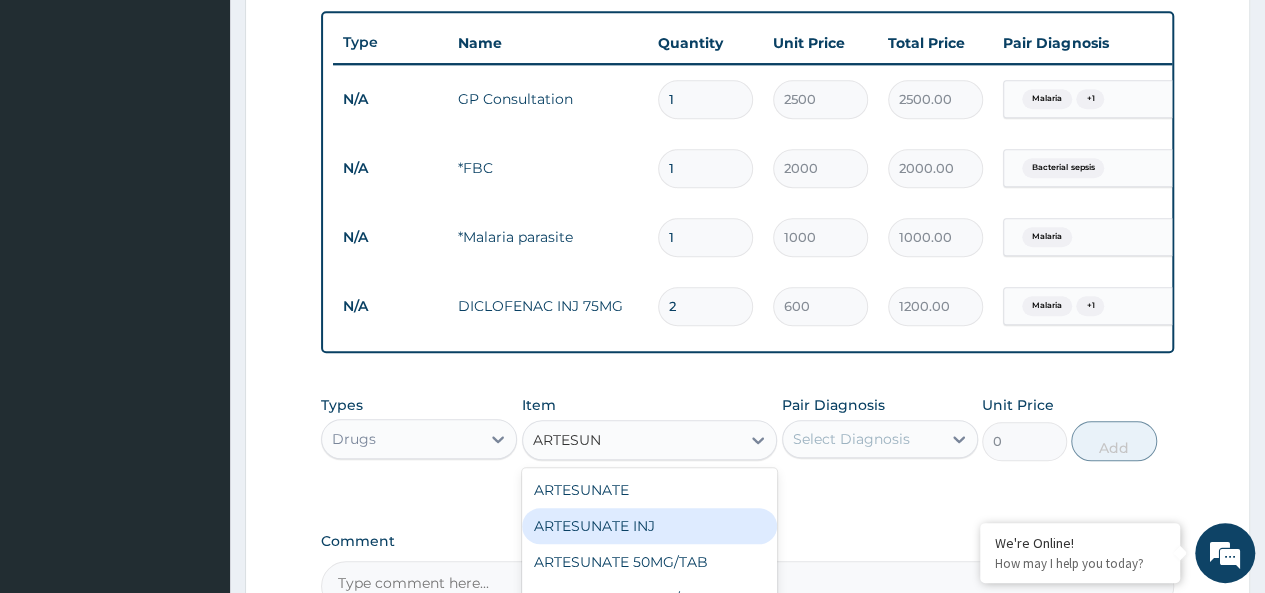 type 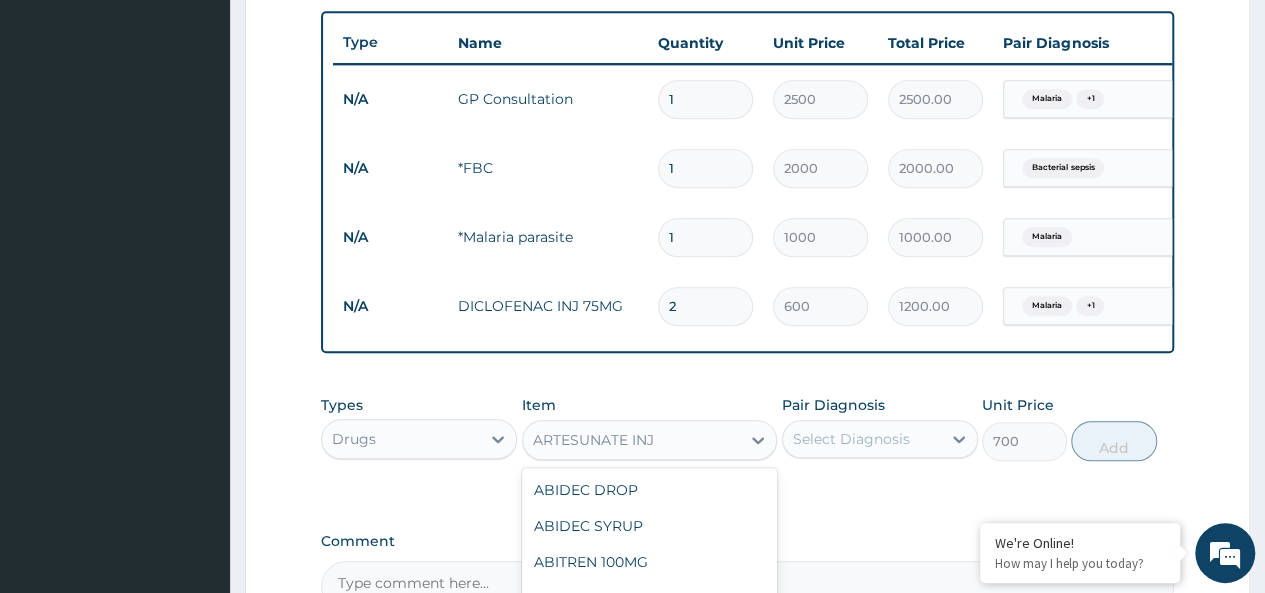 click on "ARTESUNATE INJ" at bounding box center [632, 440] 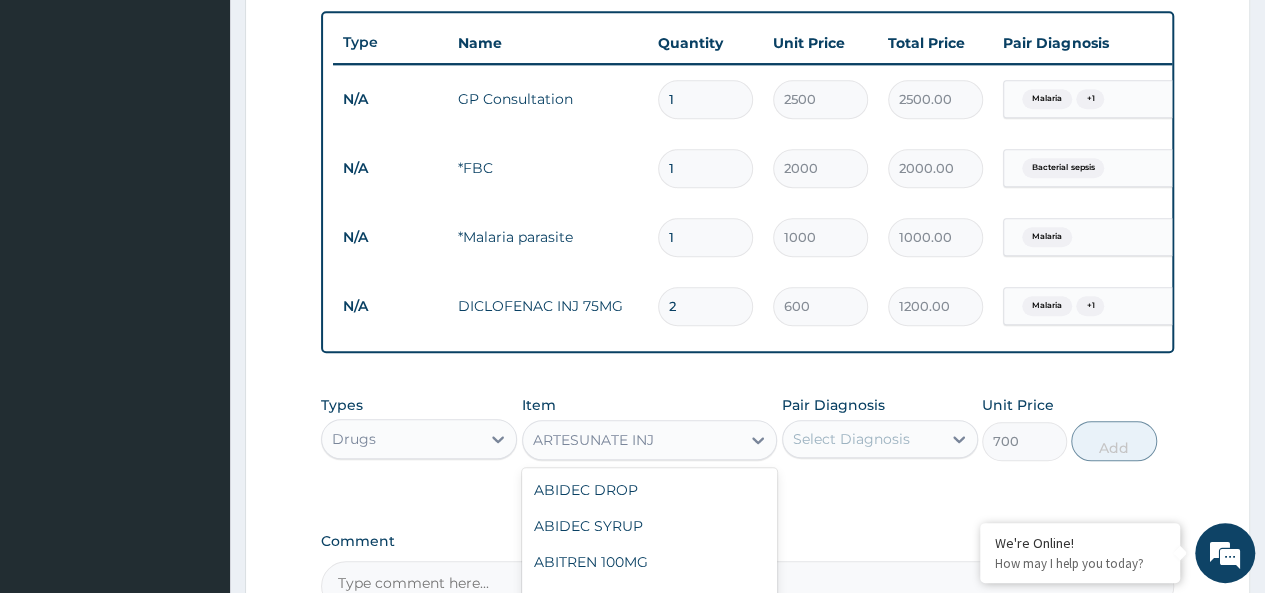 scroll, scrollTop: 4748, scrollLeft: 0, axis: vertical 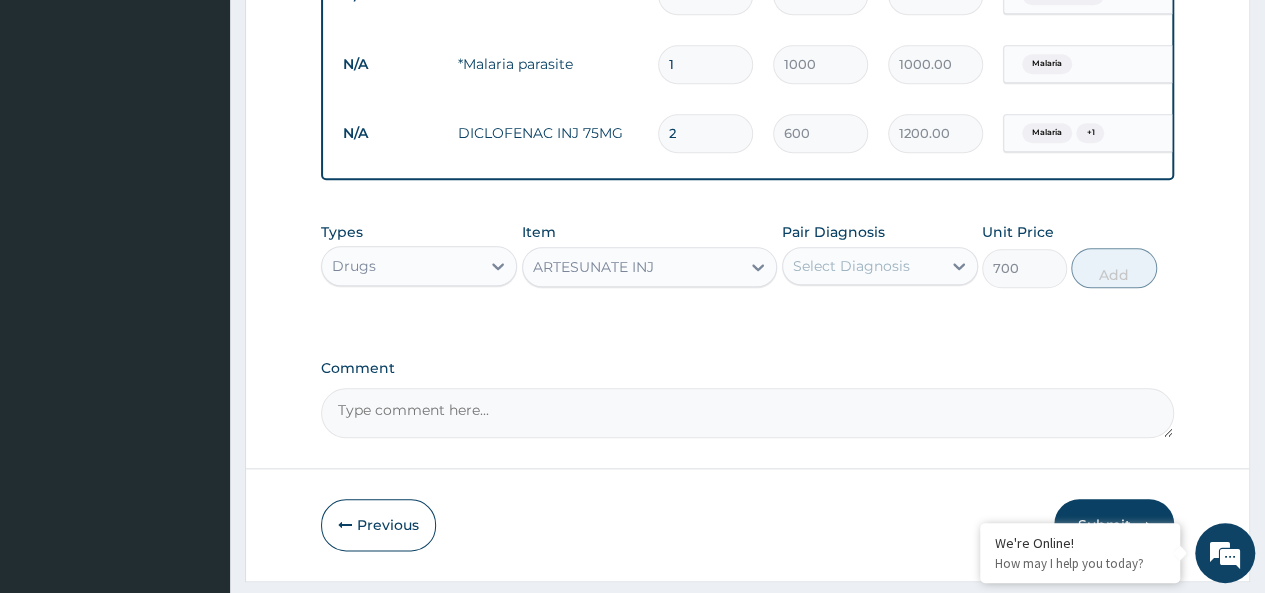 click on "ARTESUNATE INJ" at bounding box center (593, 267) 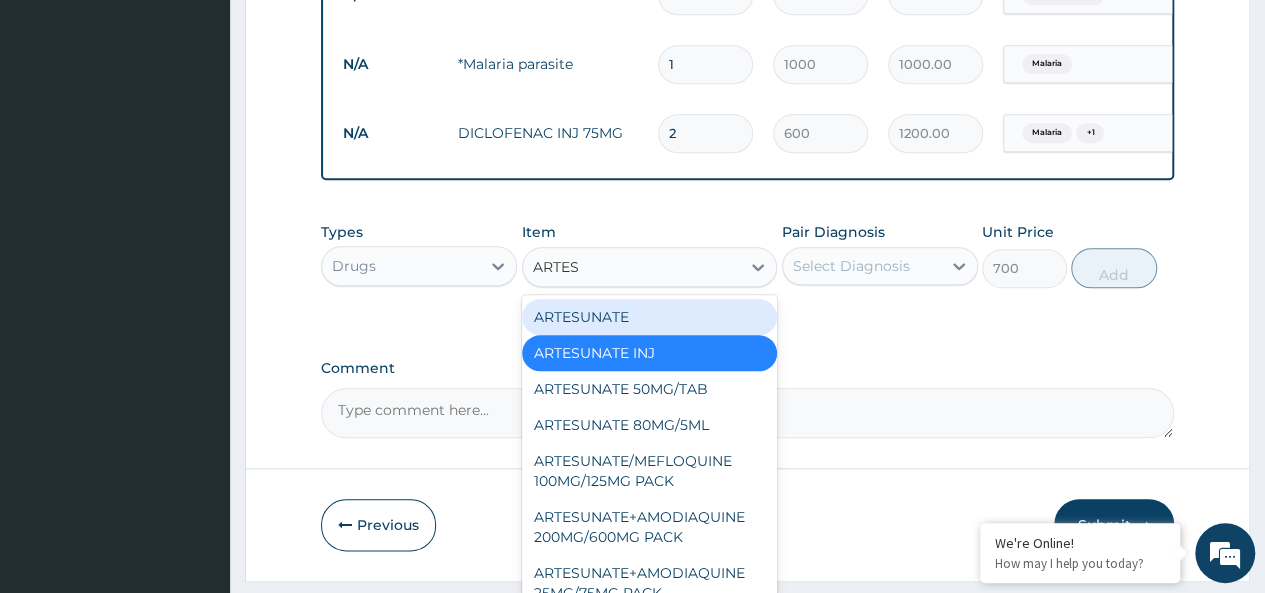 type on "ARTESU" 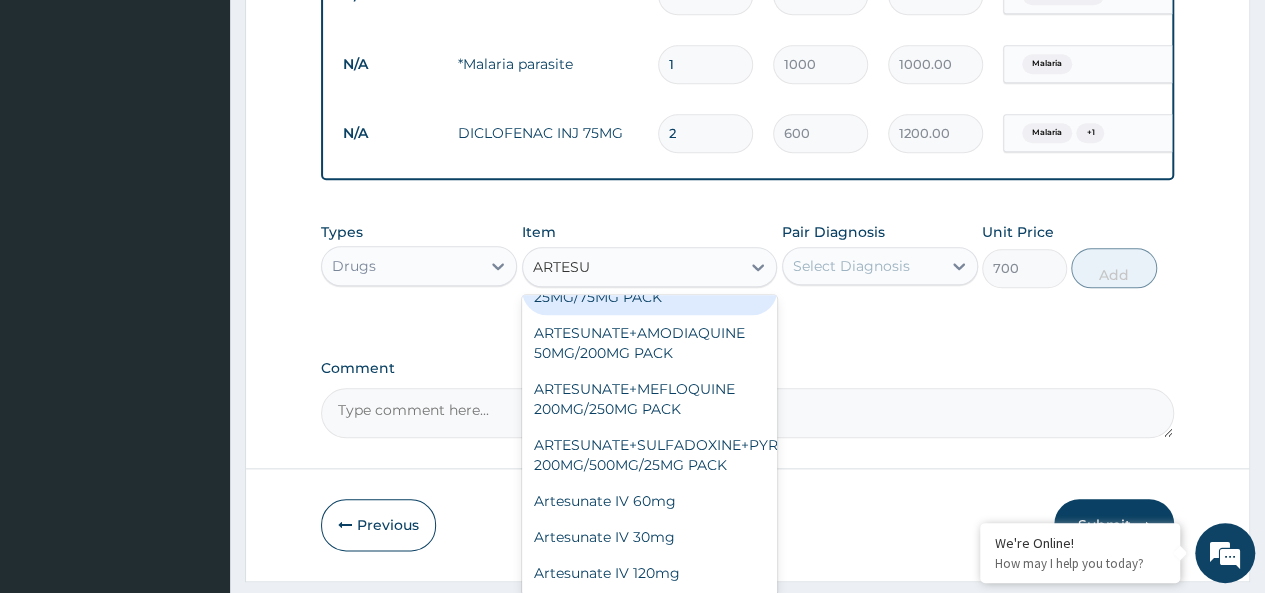 scroll, scrollTop: 311, scrollLeft: 0, axis: vertical 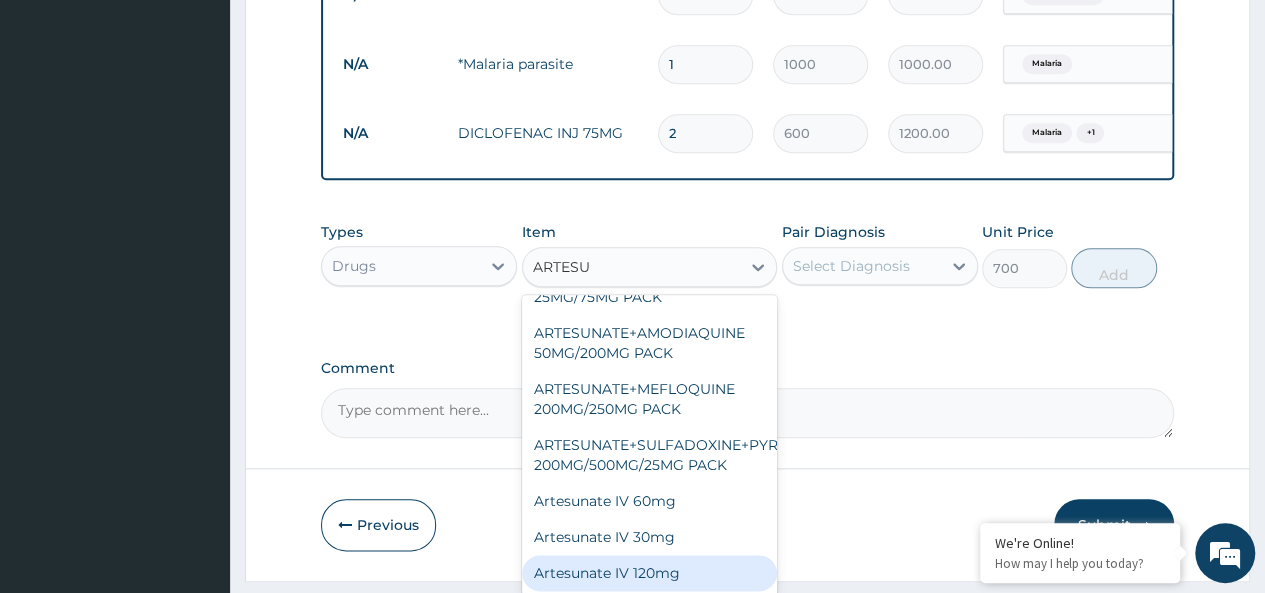 click on "Artesunate IV 120mg" at bounding box center [650, 573] 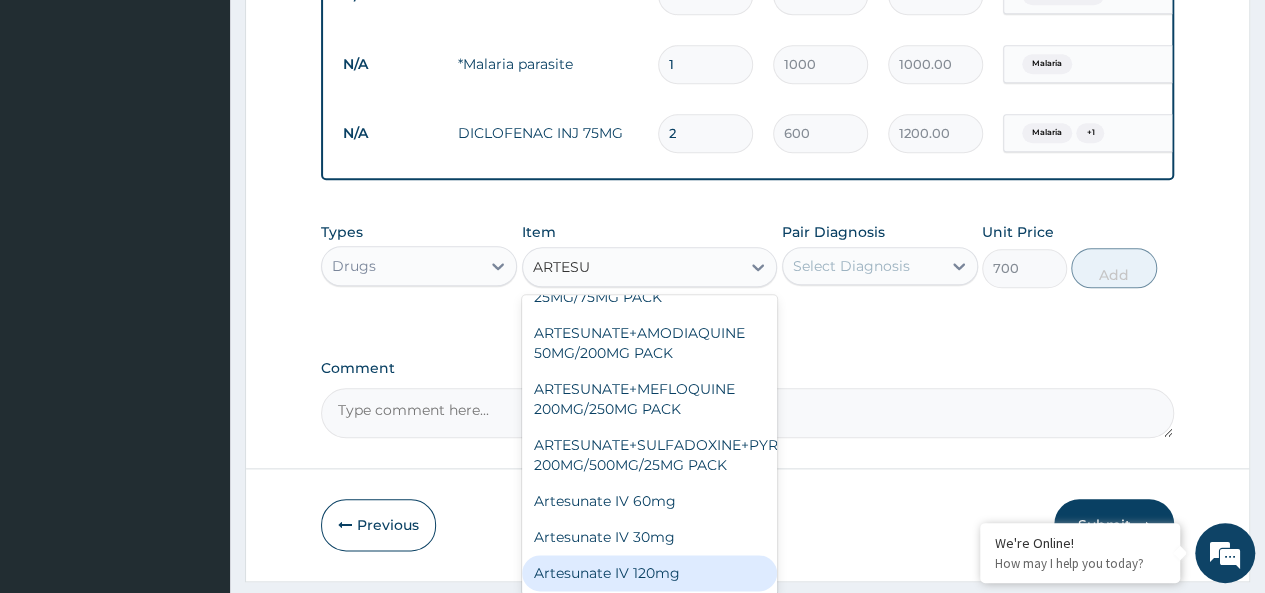 type 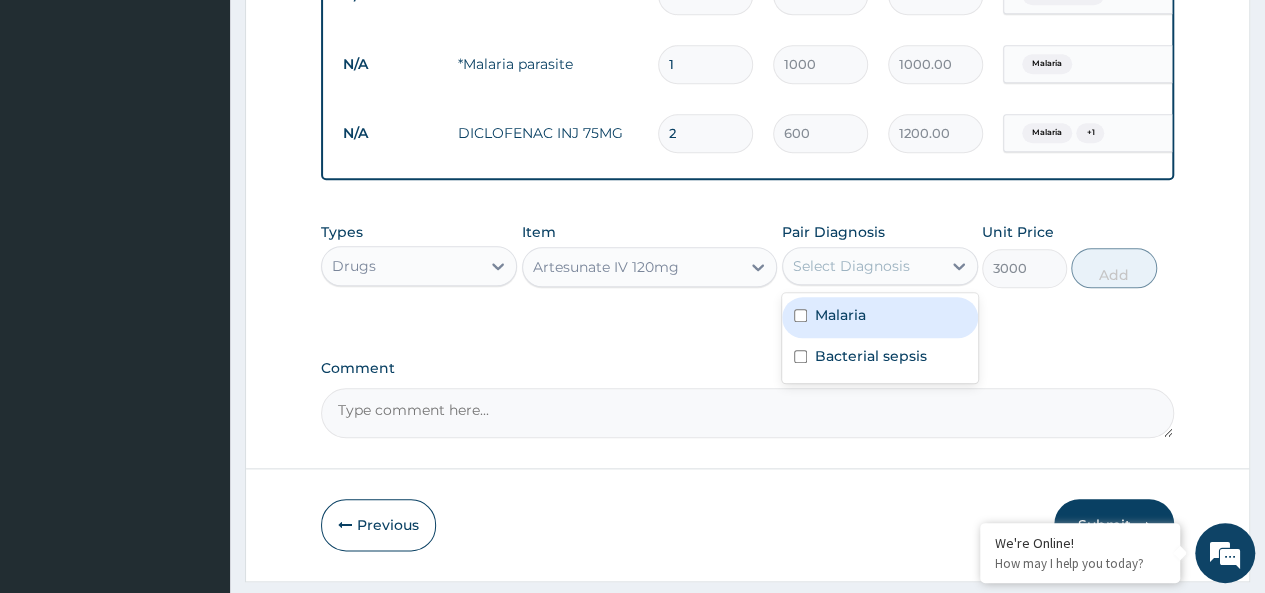 click on "Select Diagnosis" at bounding box center (862, 266) 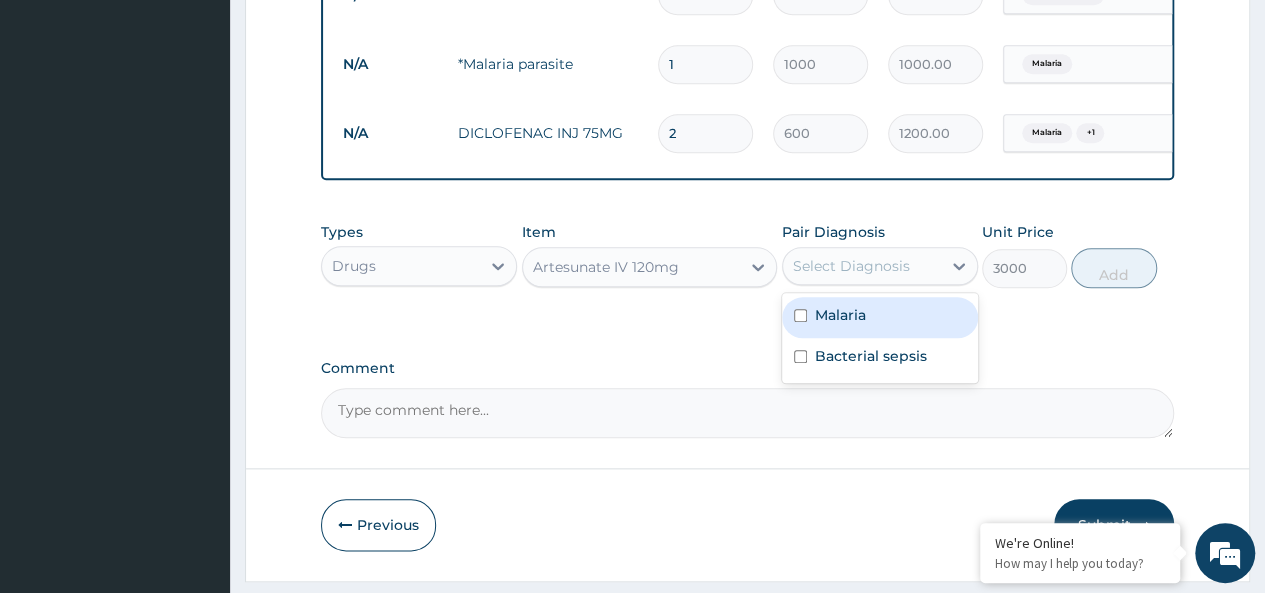 click on "Malaria" at bounding box center (880, 317) 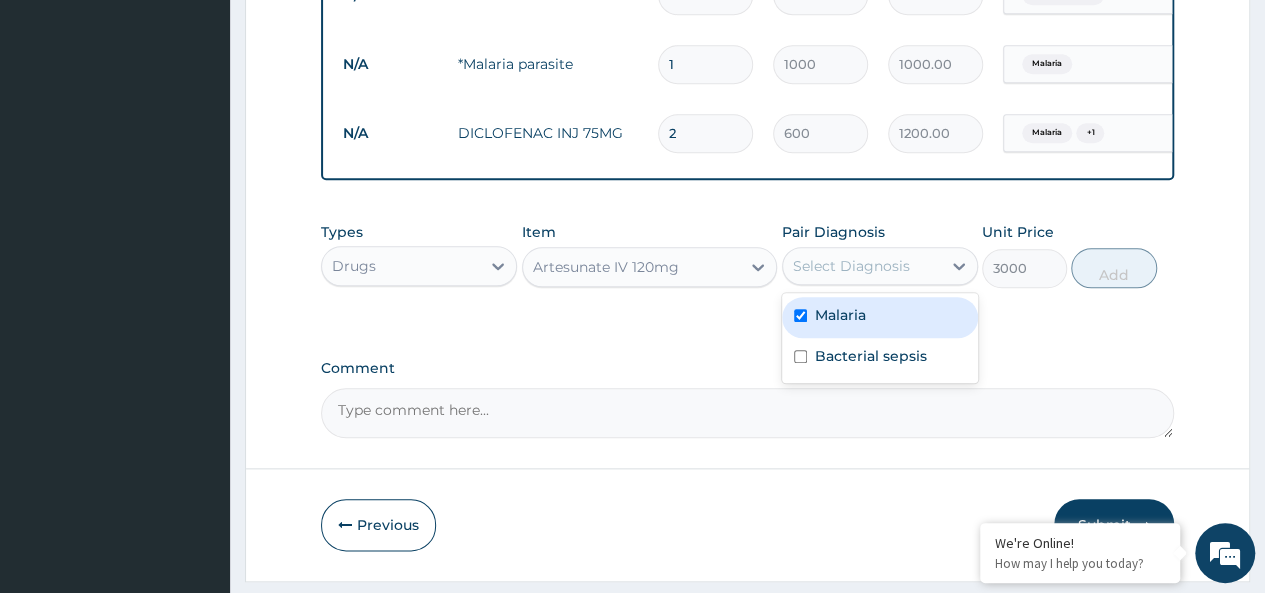 checkbox on "true" 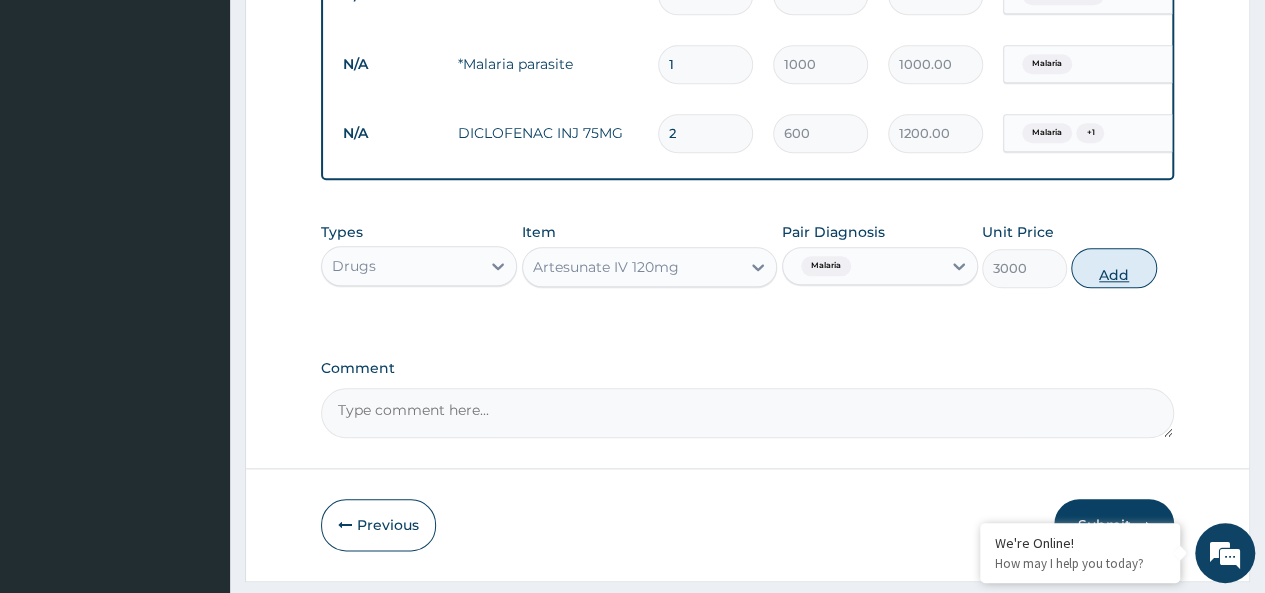 click on "Add" at bounding box center (1113, 268) 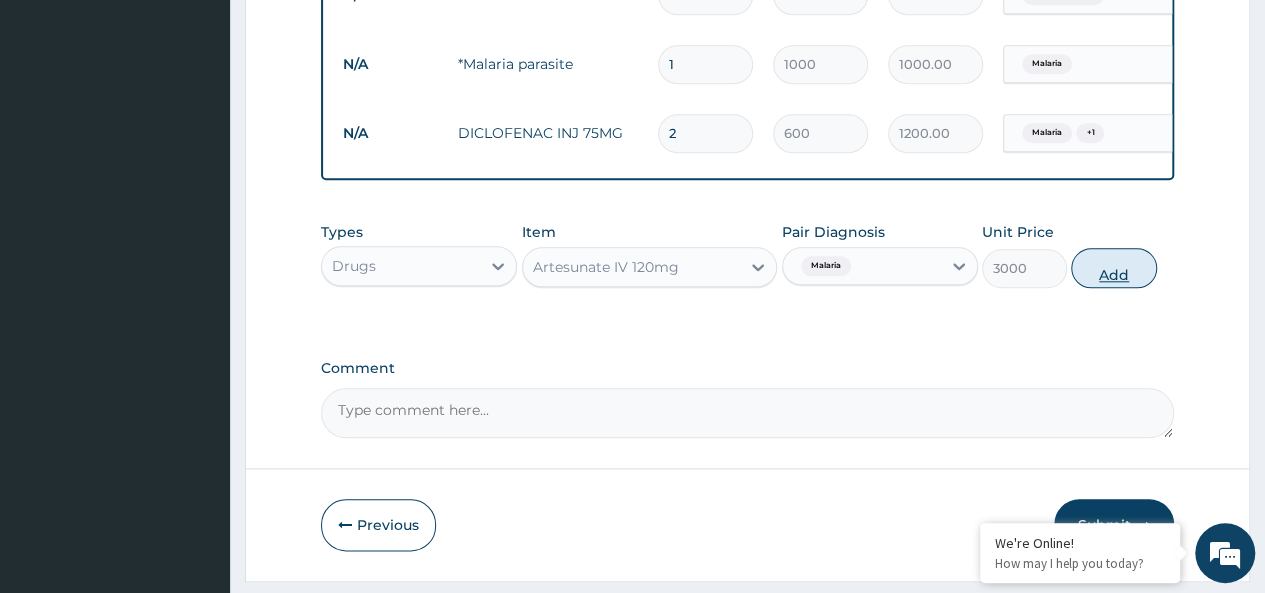 type on "0" 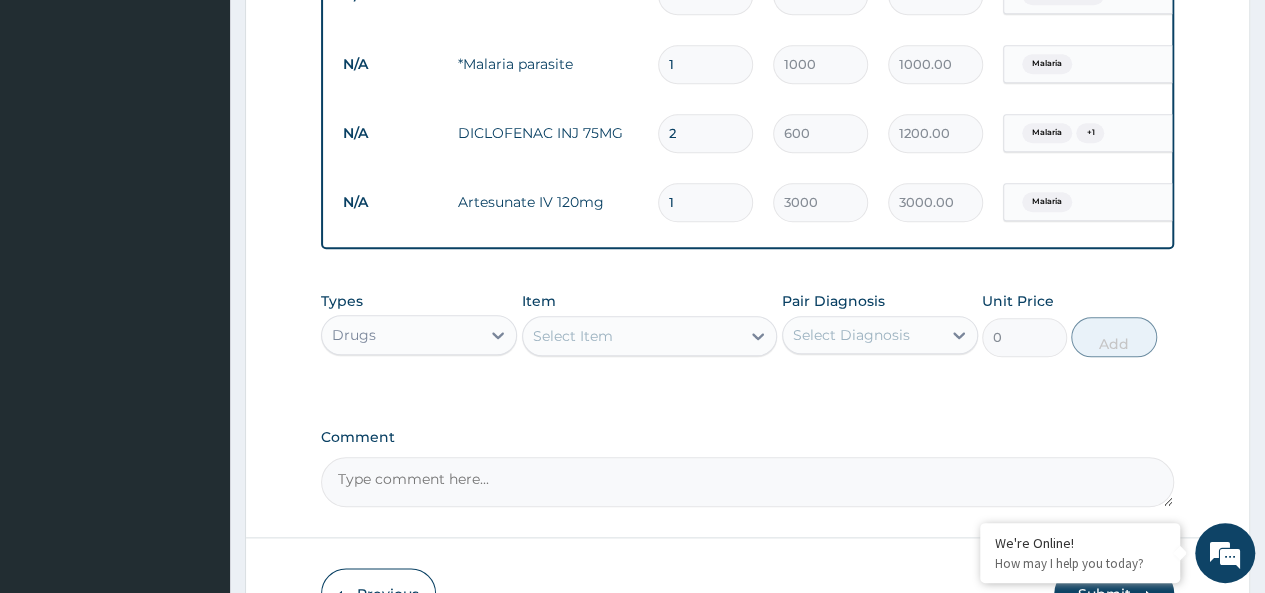 type on "2" 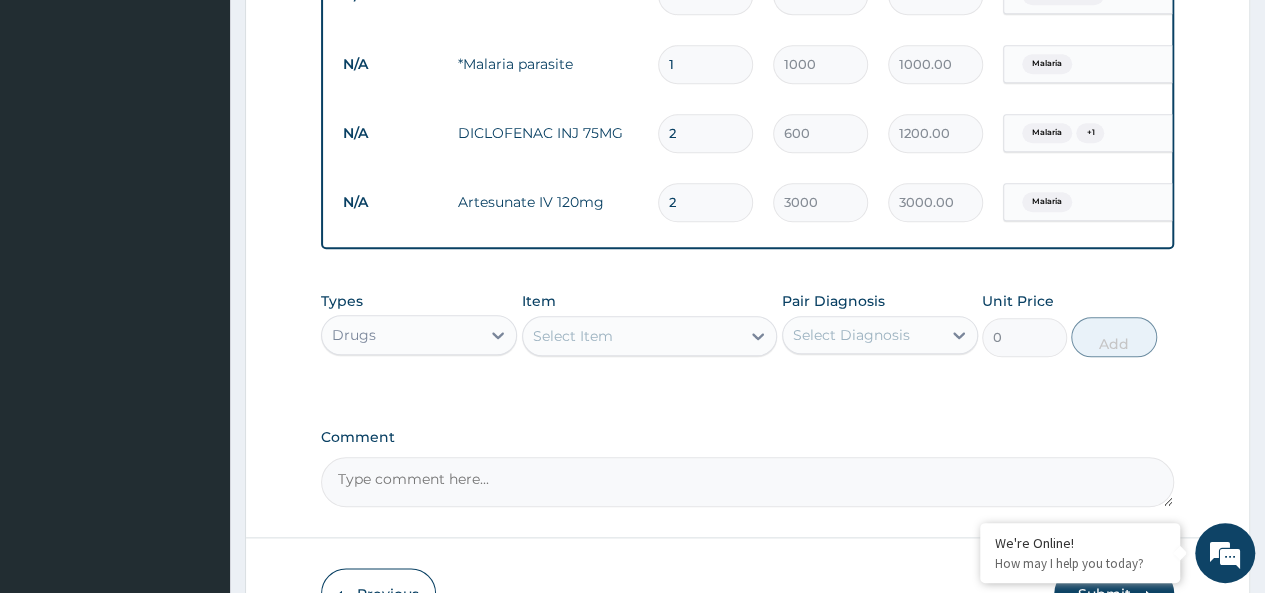 type on "6000.00" 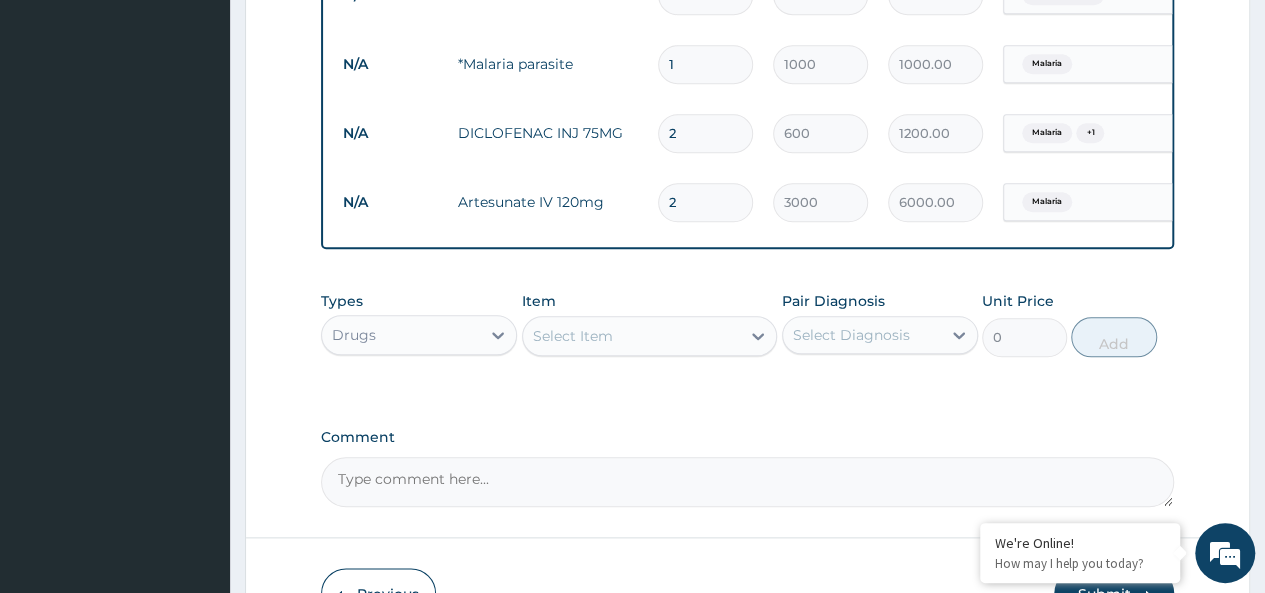 type on "3" 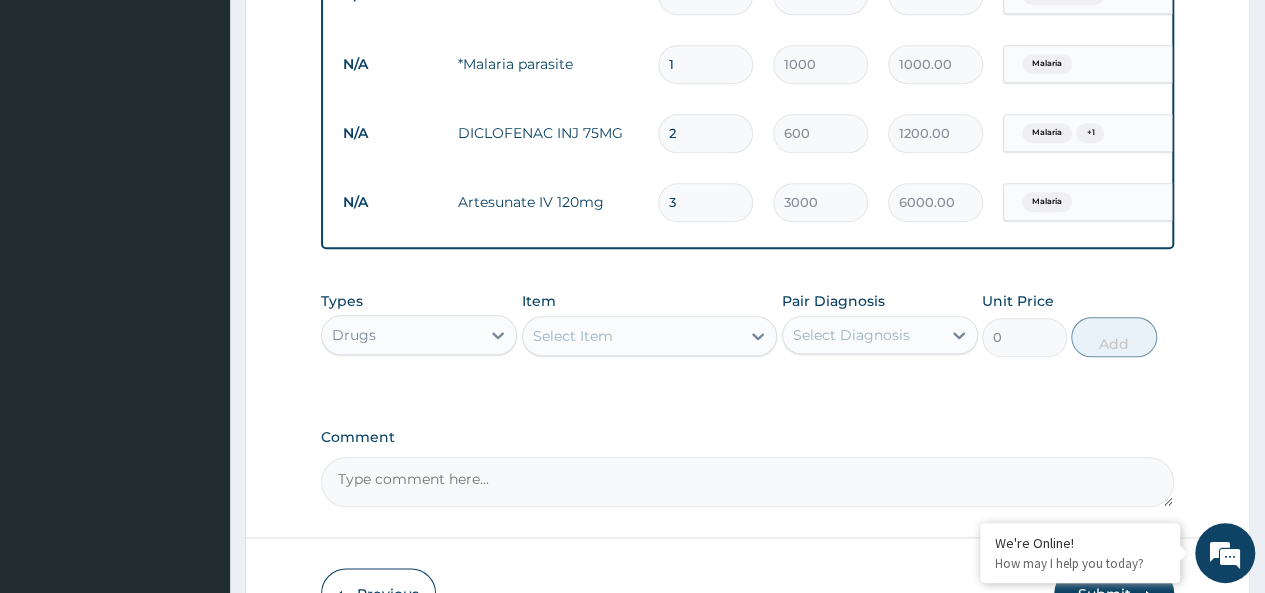 type on "9000.00" 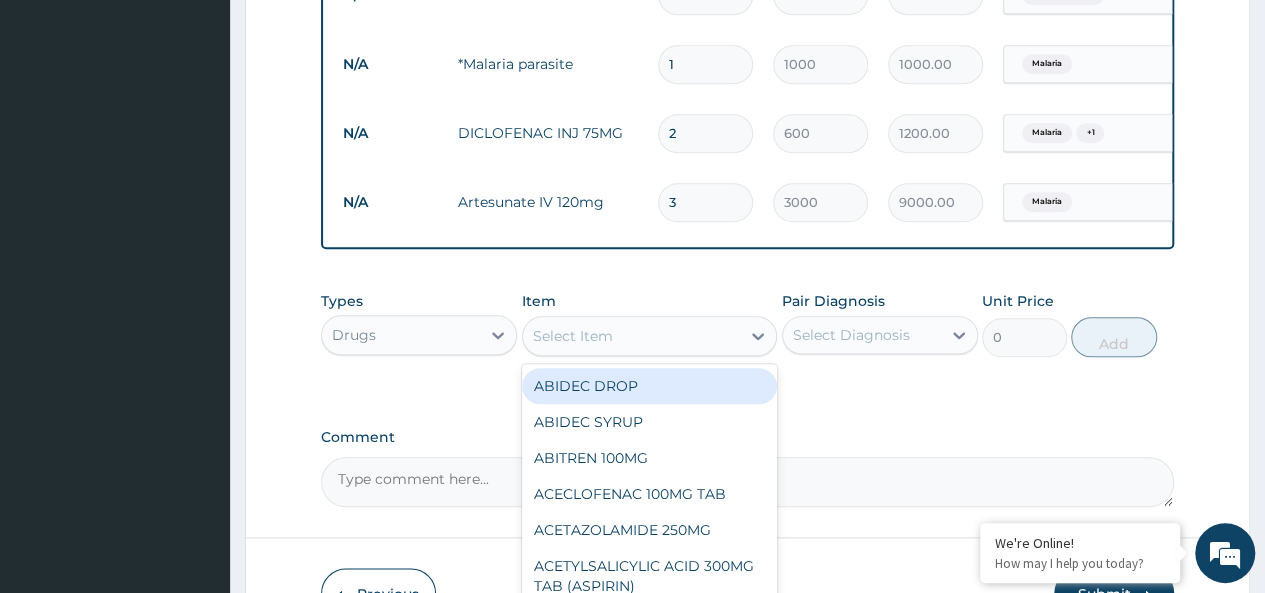 click on "Select Item" at bounding box center [632, 336] 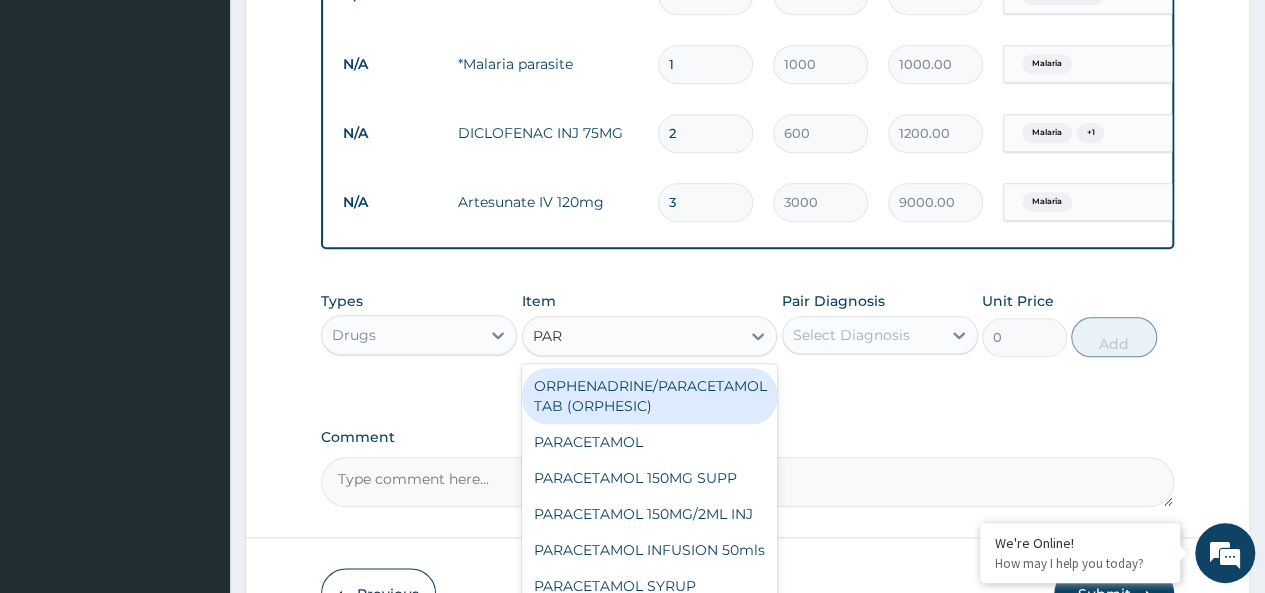 type on "PARA" 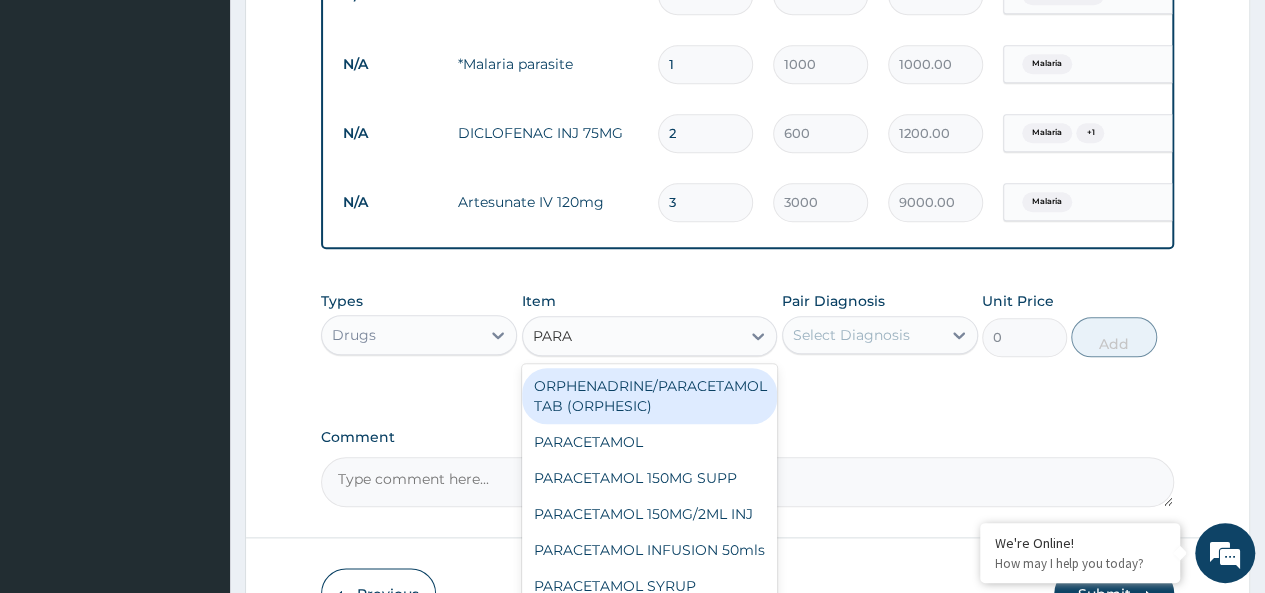 click on "ORPHENADRINE/PARACETAMOL  TAB  (ORPHESIC)" at bounding box center (650, 396) 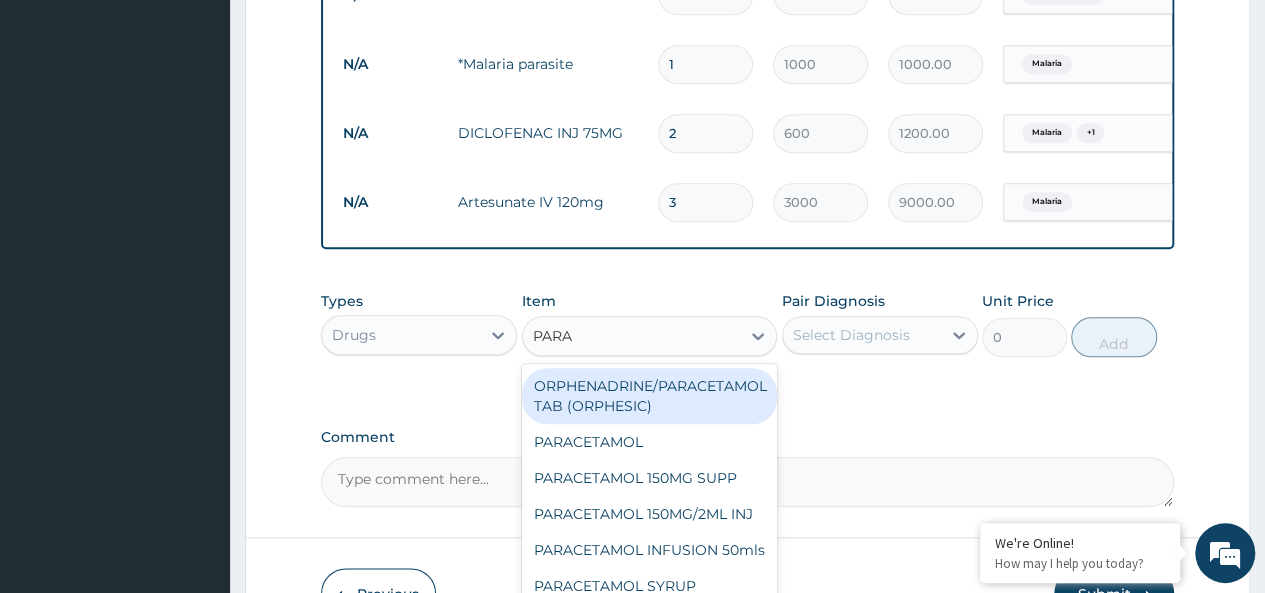 type 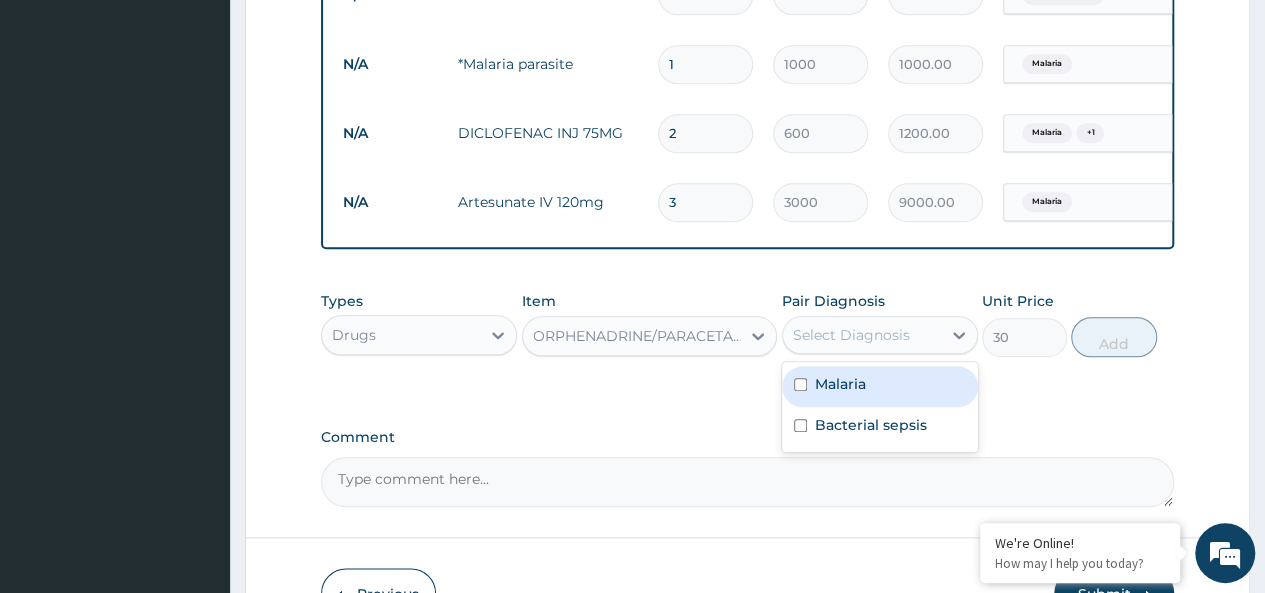 click on "Select Diagnosis" at bounding box center [851, 335] 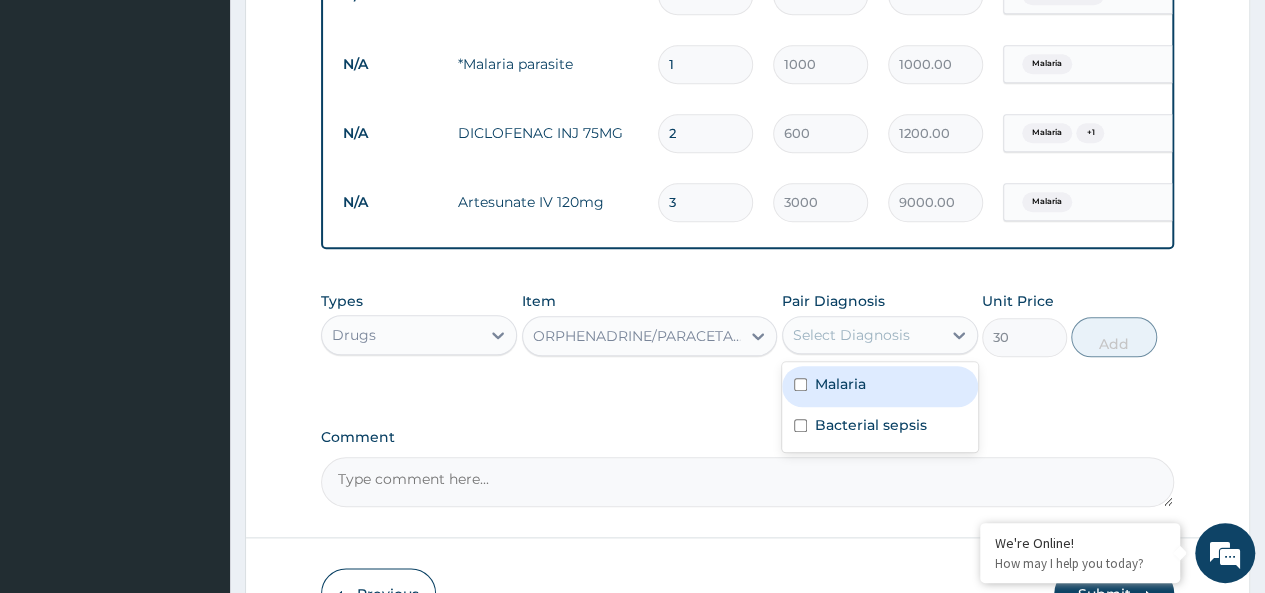 click on "Malaria" at bounding box center (880, 386) 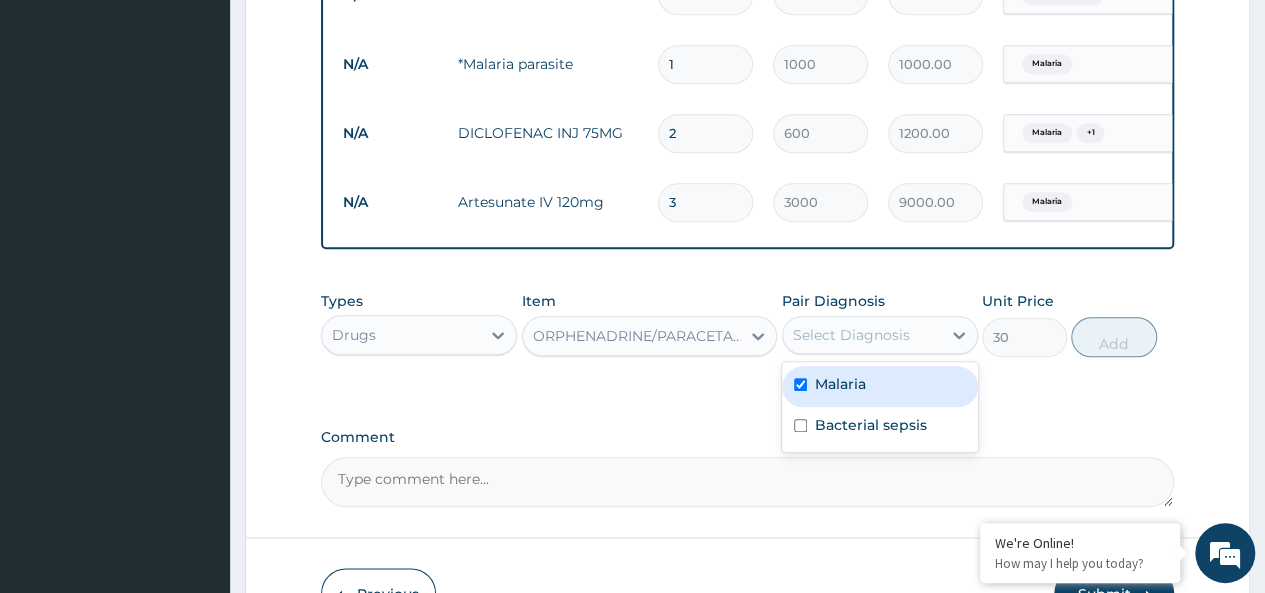 checkbox on "true" 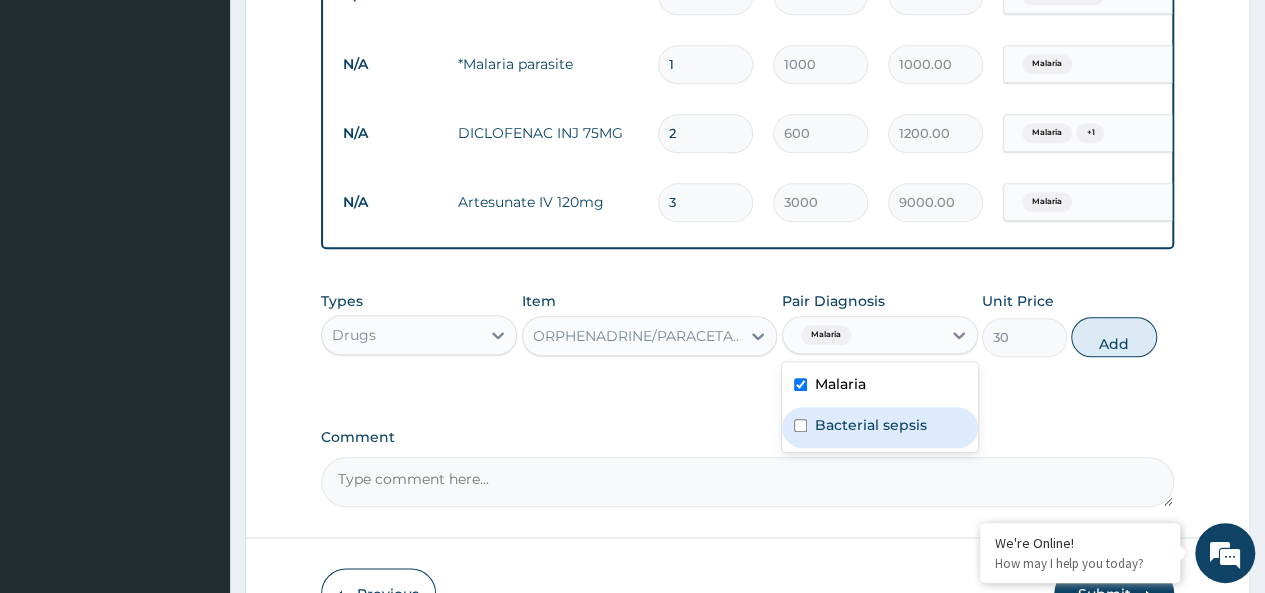 click on "Bacterial sepsis" at bounding box center [871, 425] 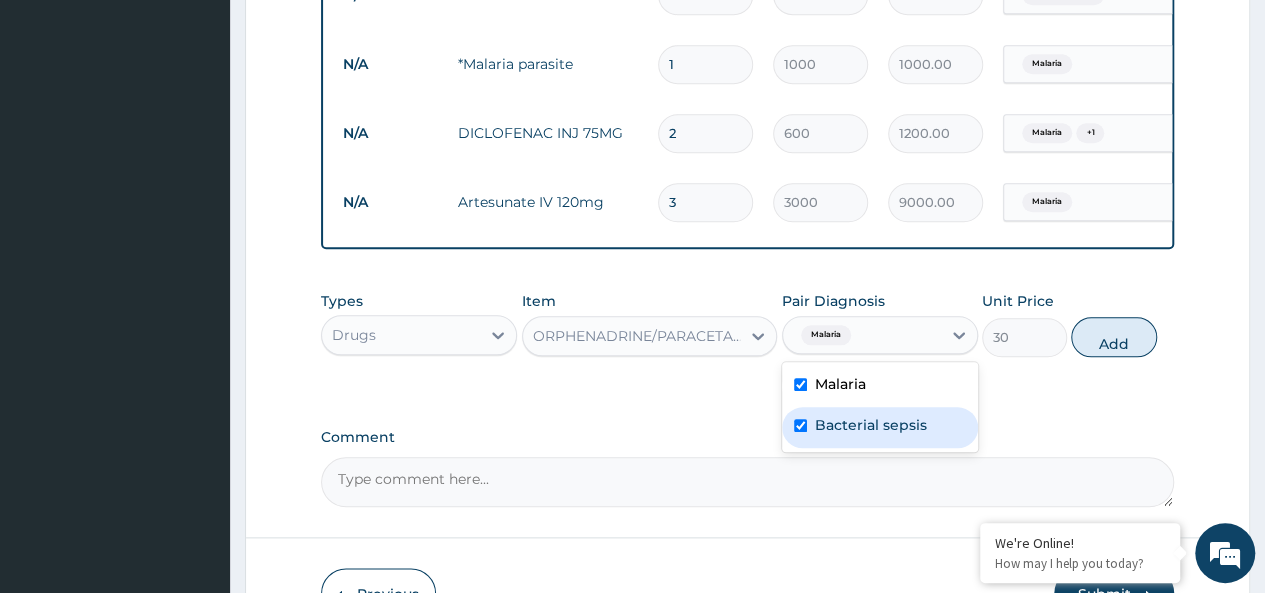 checkbox on "true" 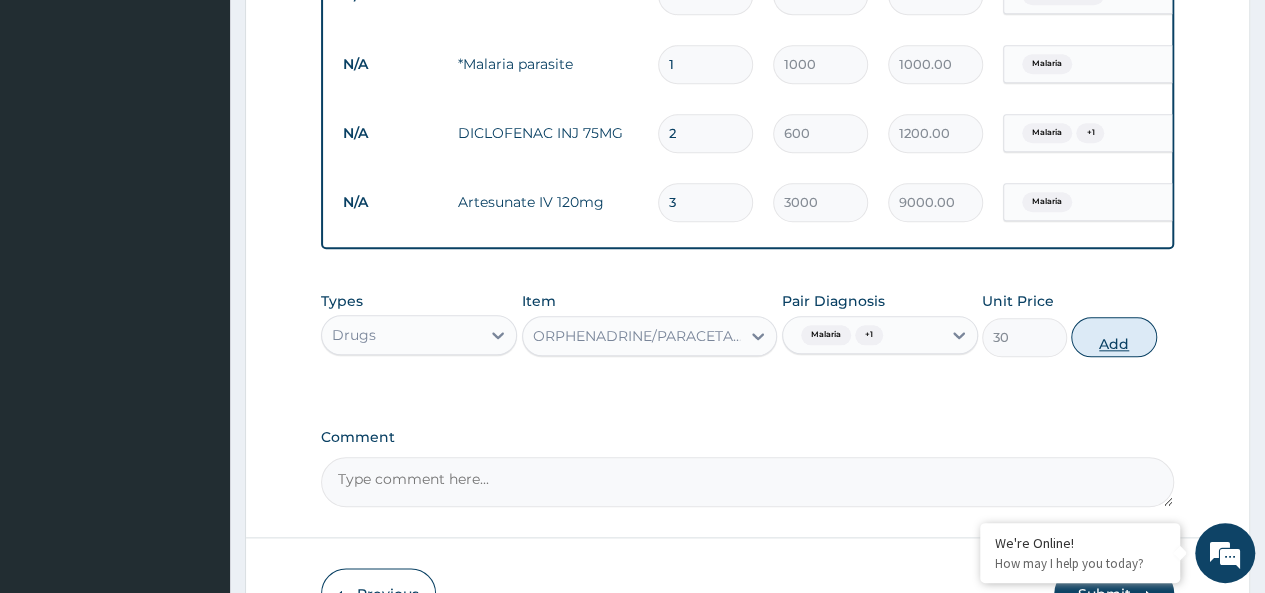 click on "Add" at bounding box center (1113, 337) 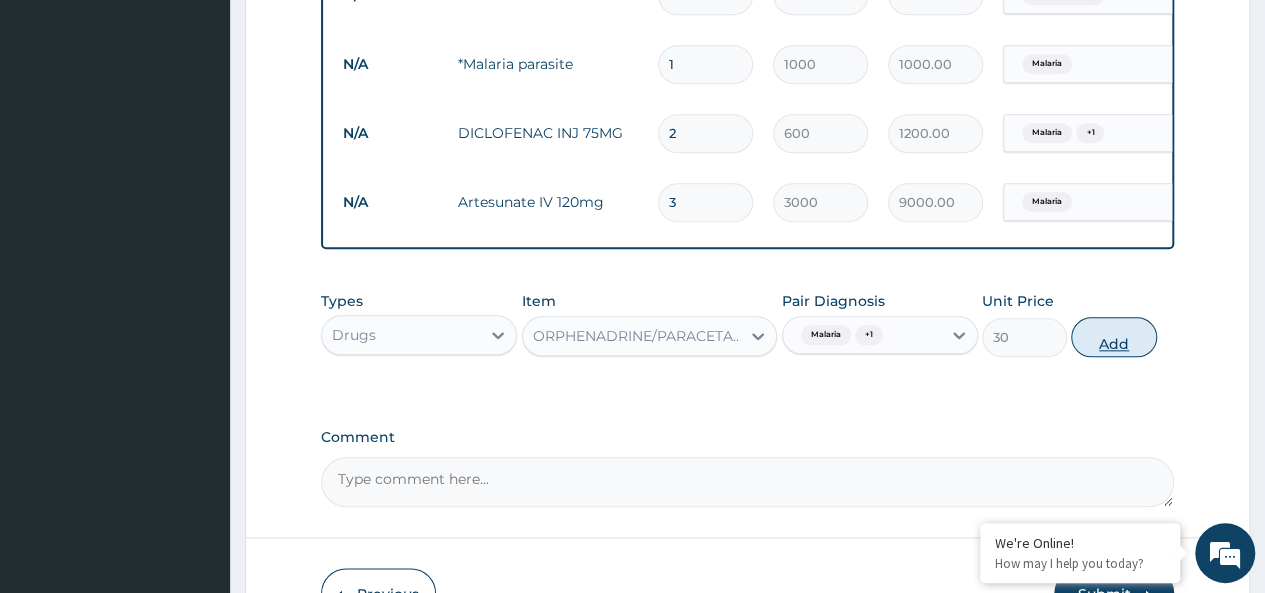 type on "0" 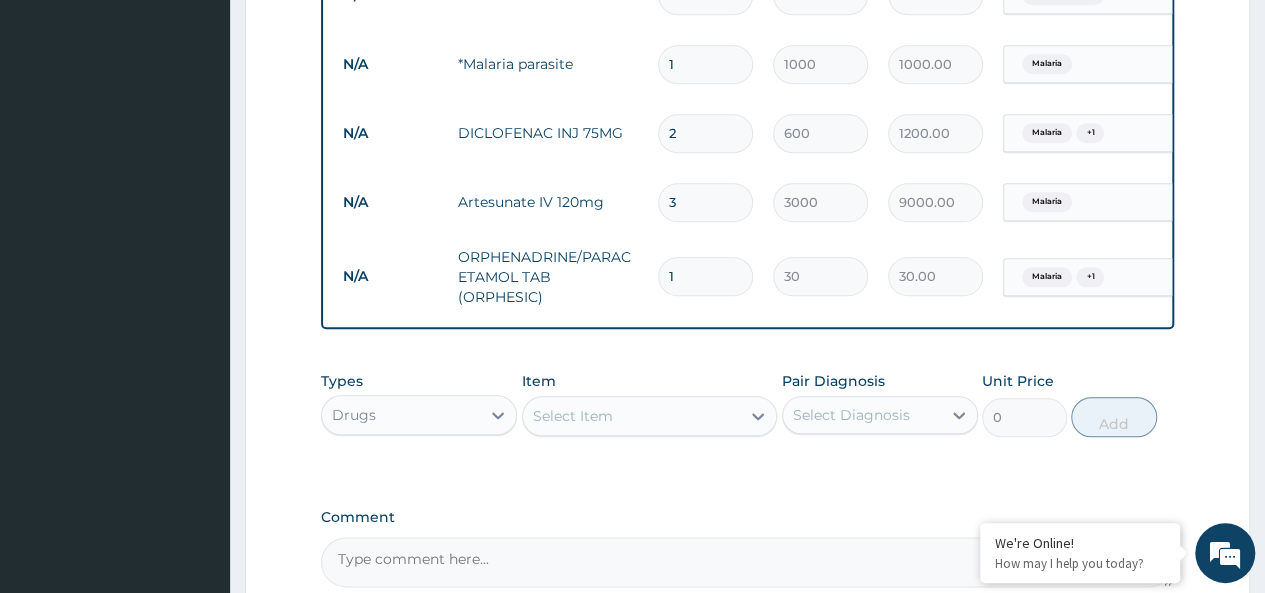 type on "2" 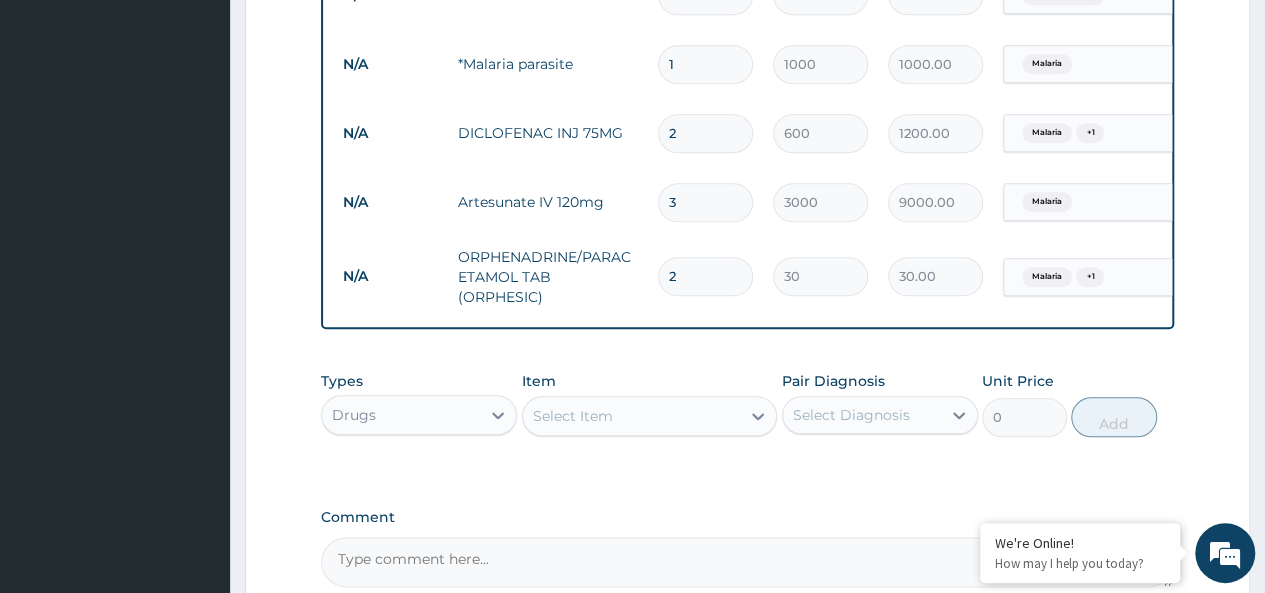 type on "60.00" 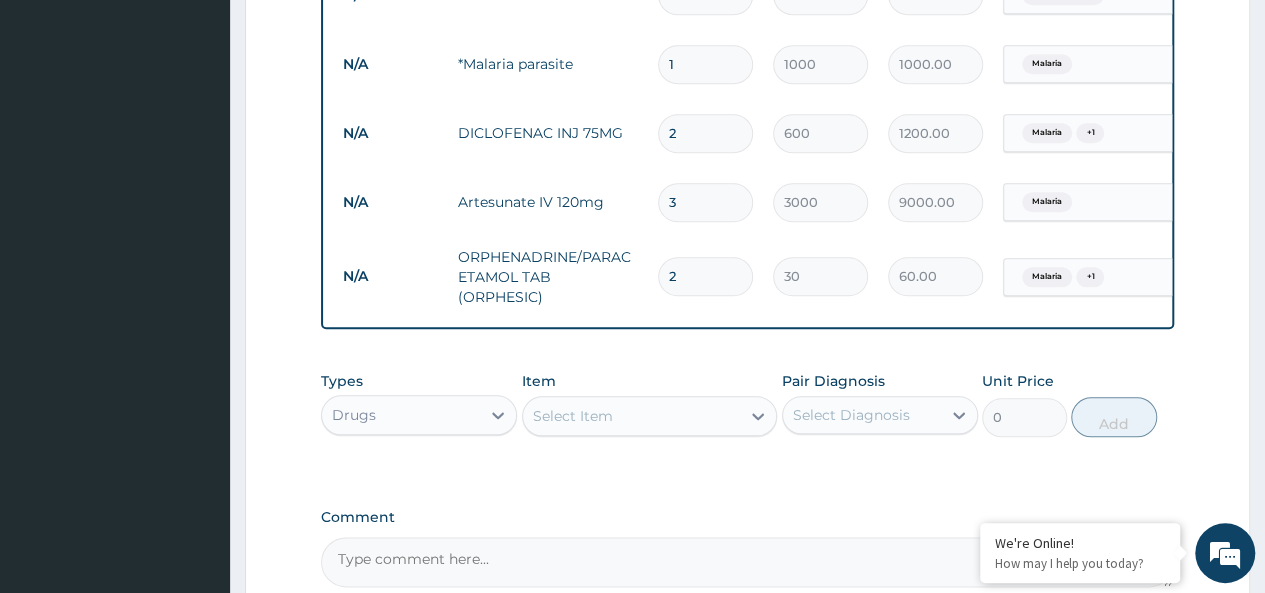 type on "3" 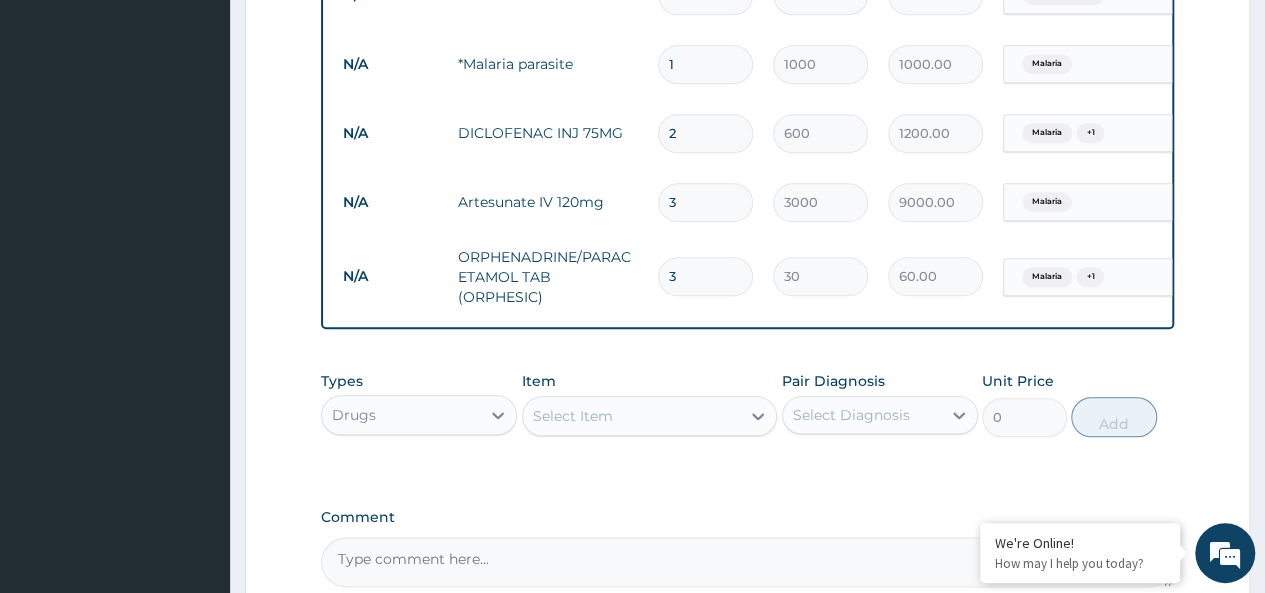type on "90.00" 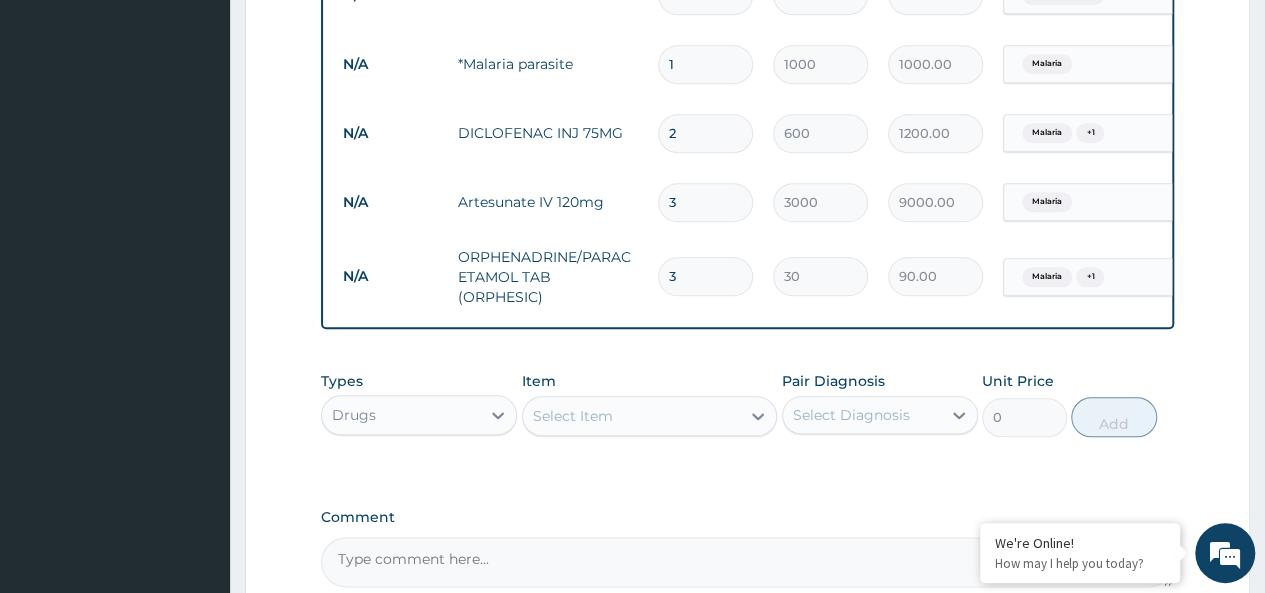 type on "4" 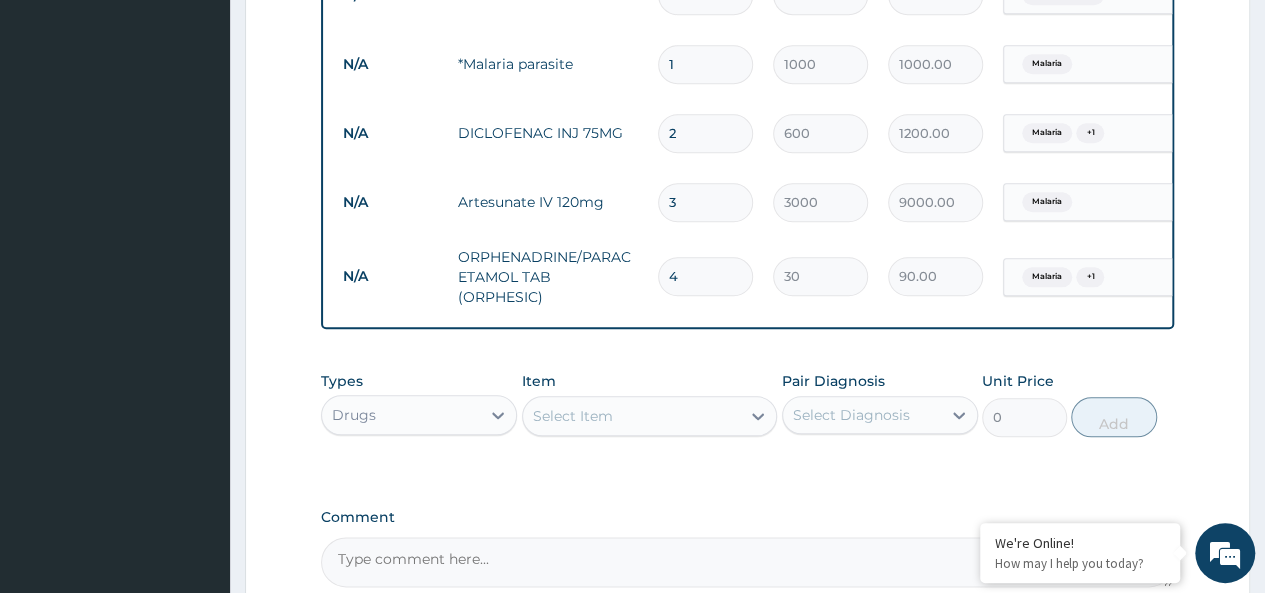 type on "120.00" 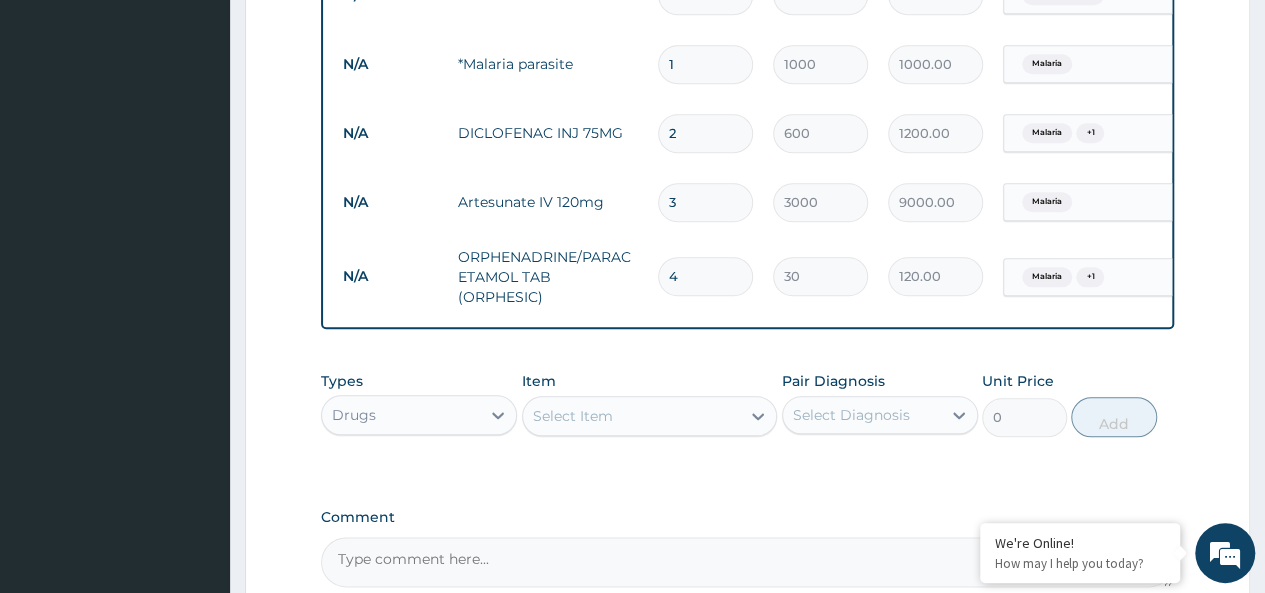 type on "5" 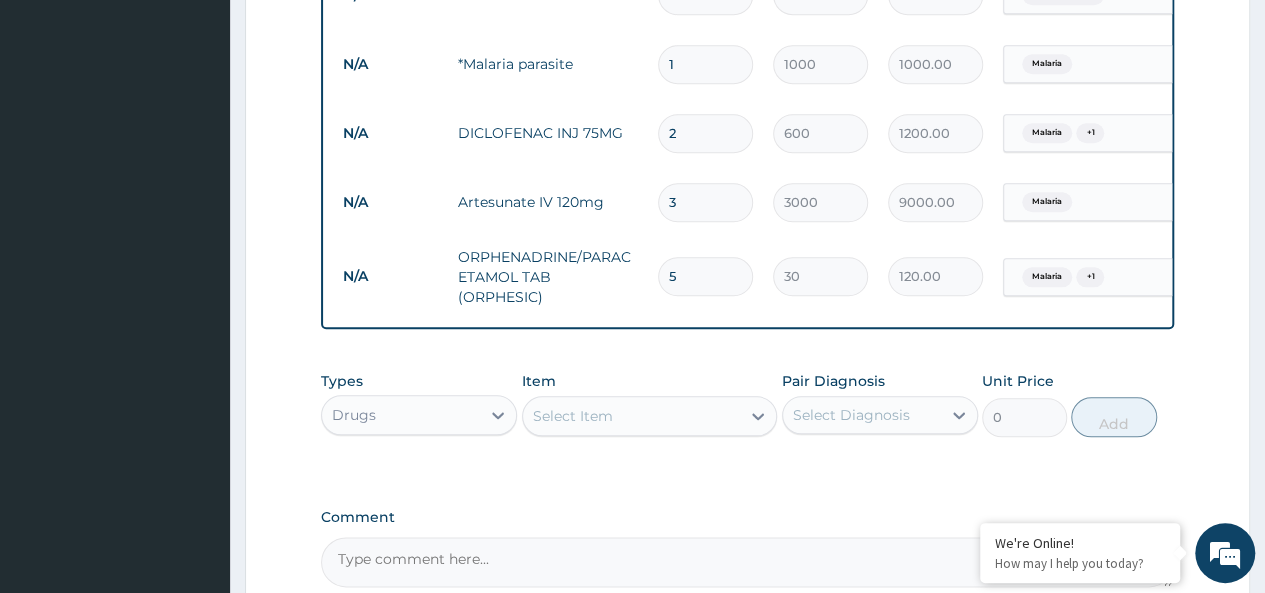type on "150.00" 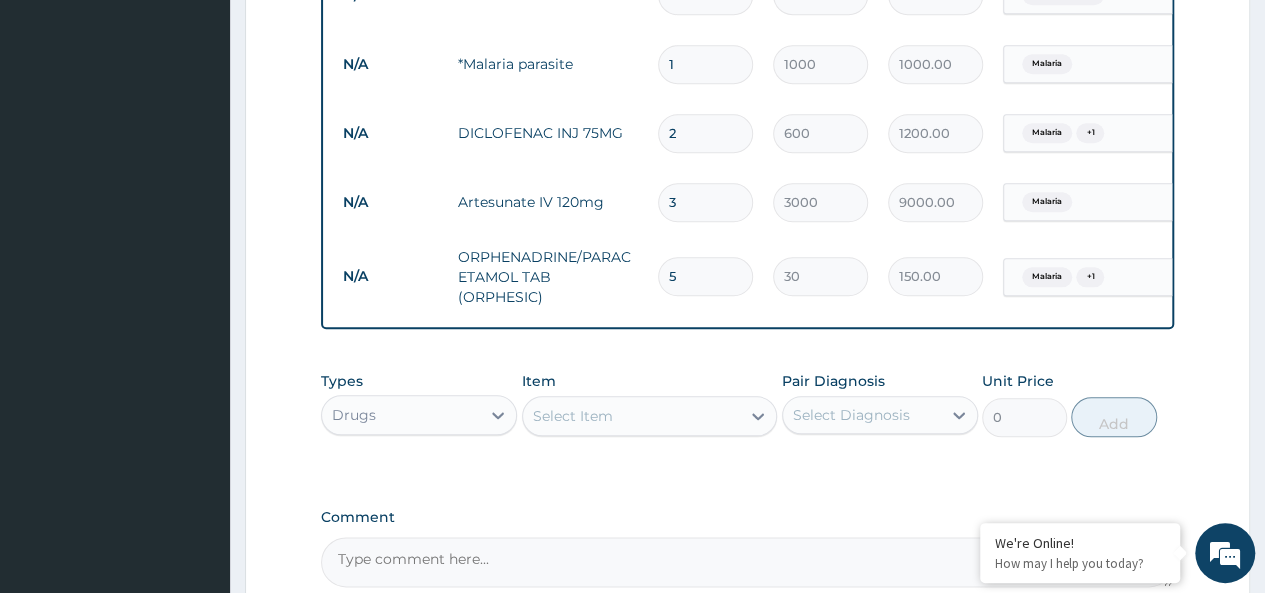 type on "6" 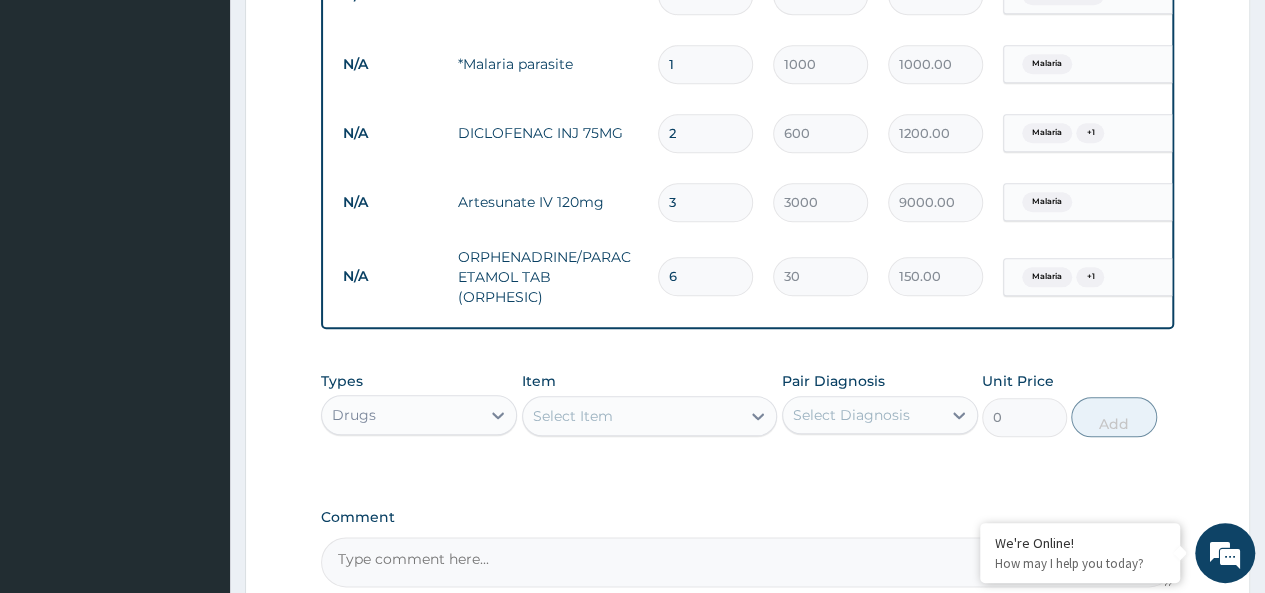 type on "180.00" 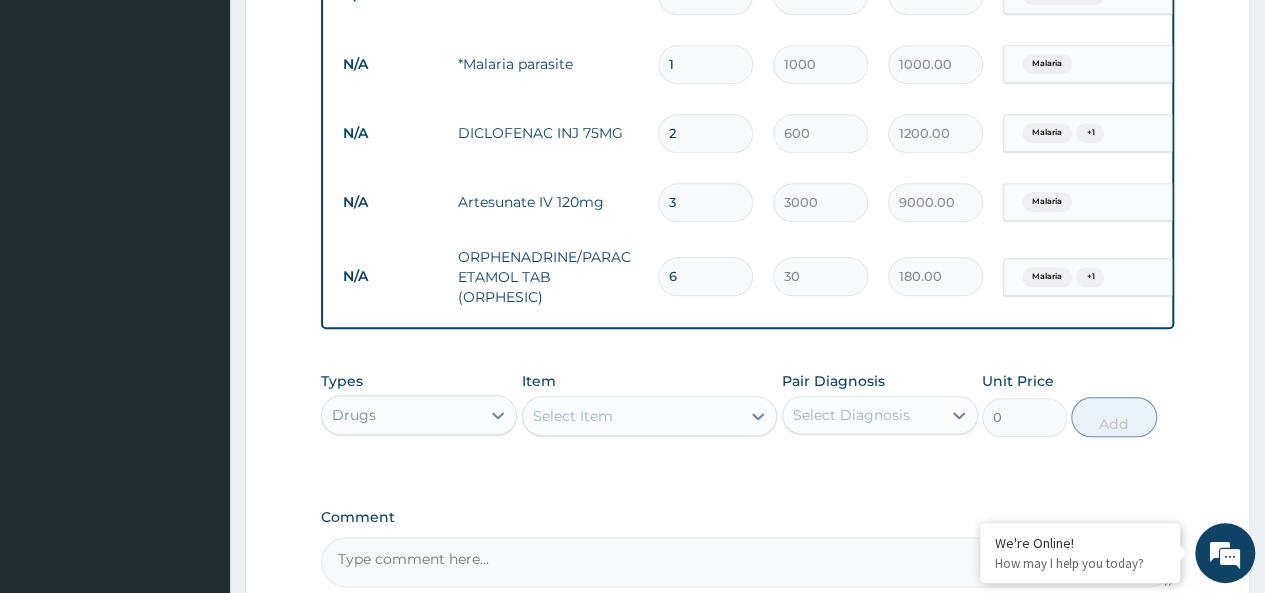 type on "7" 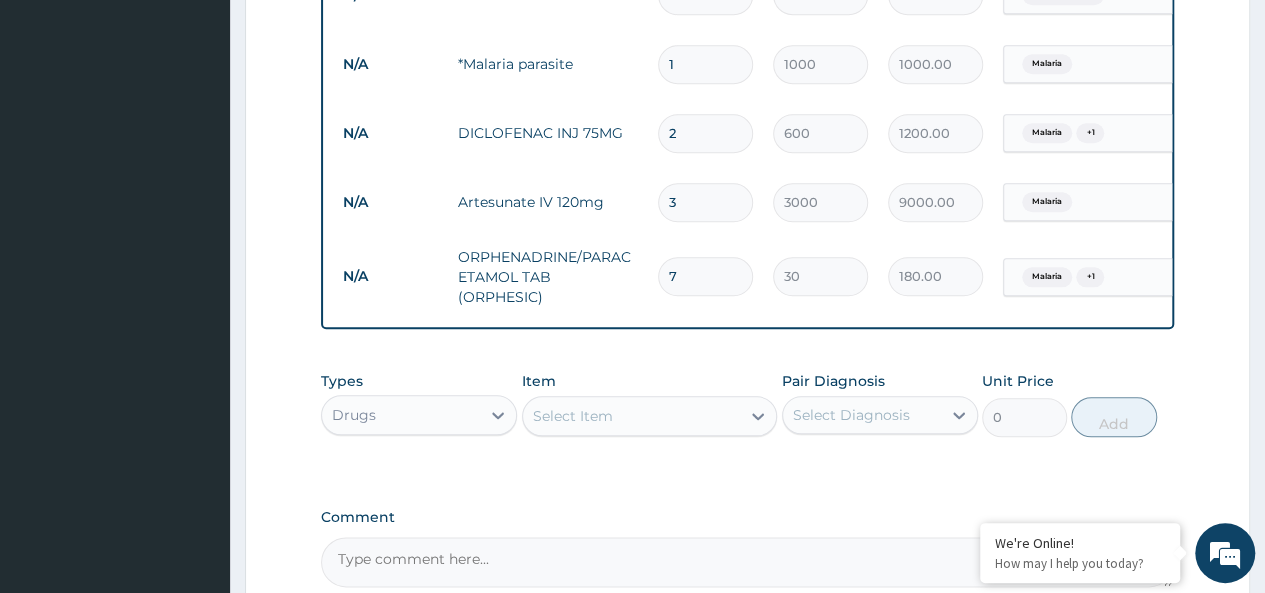 type on "210.00" 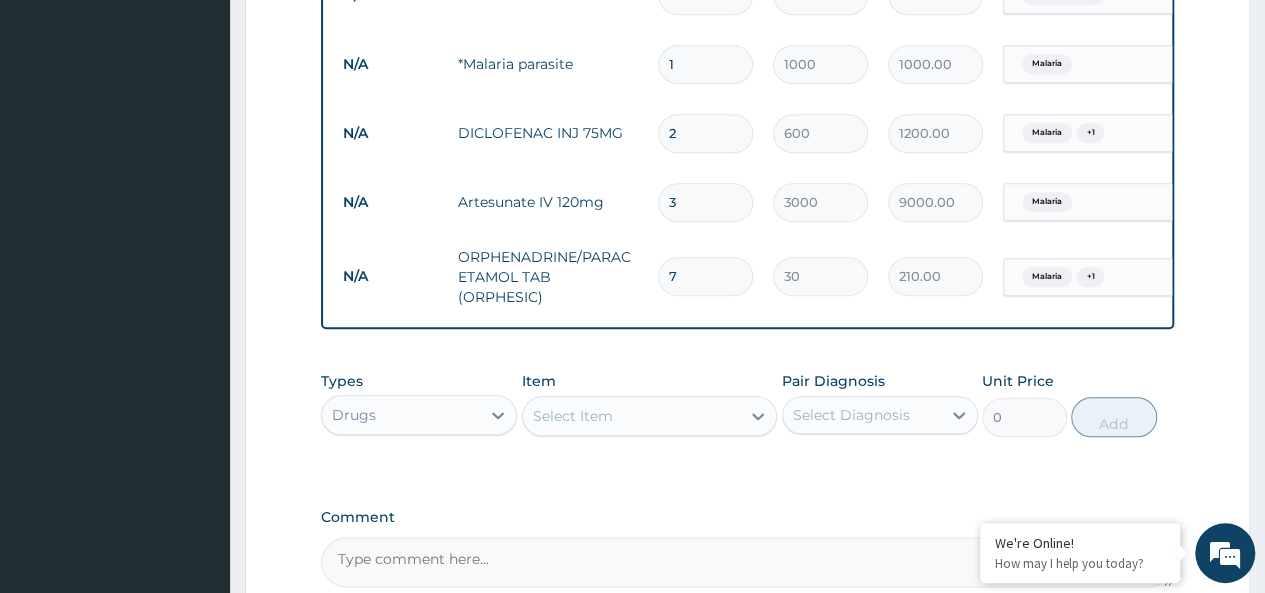 type on "8" 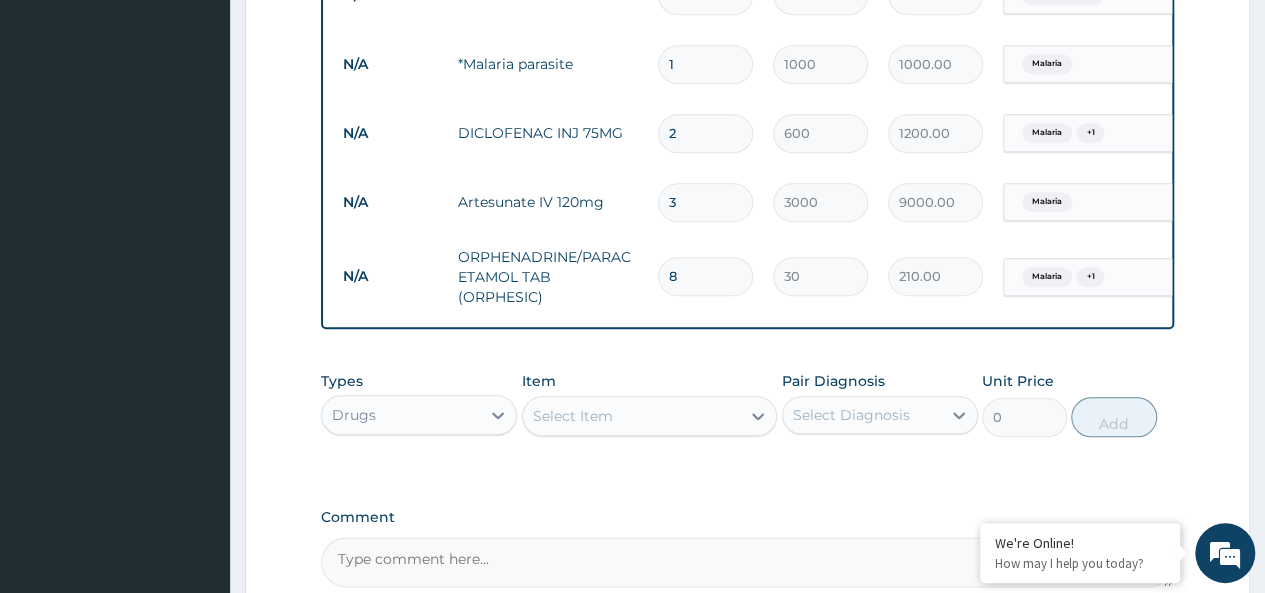 type on "240.00" 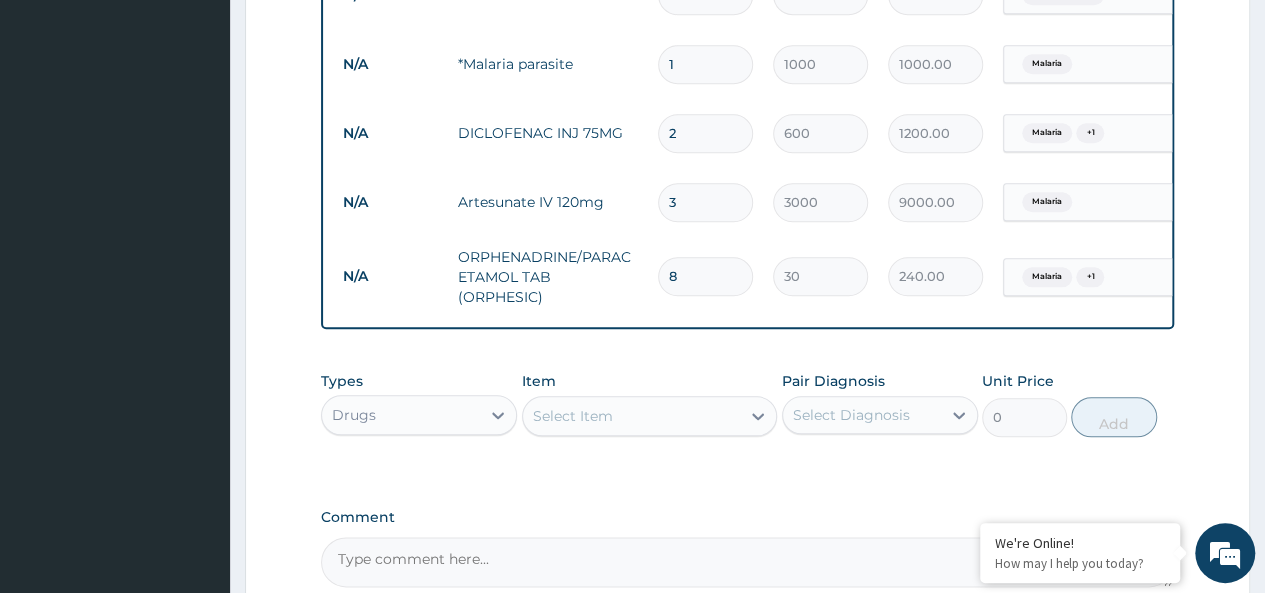 type on "9" 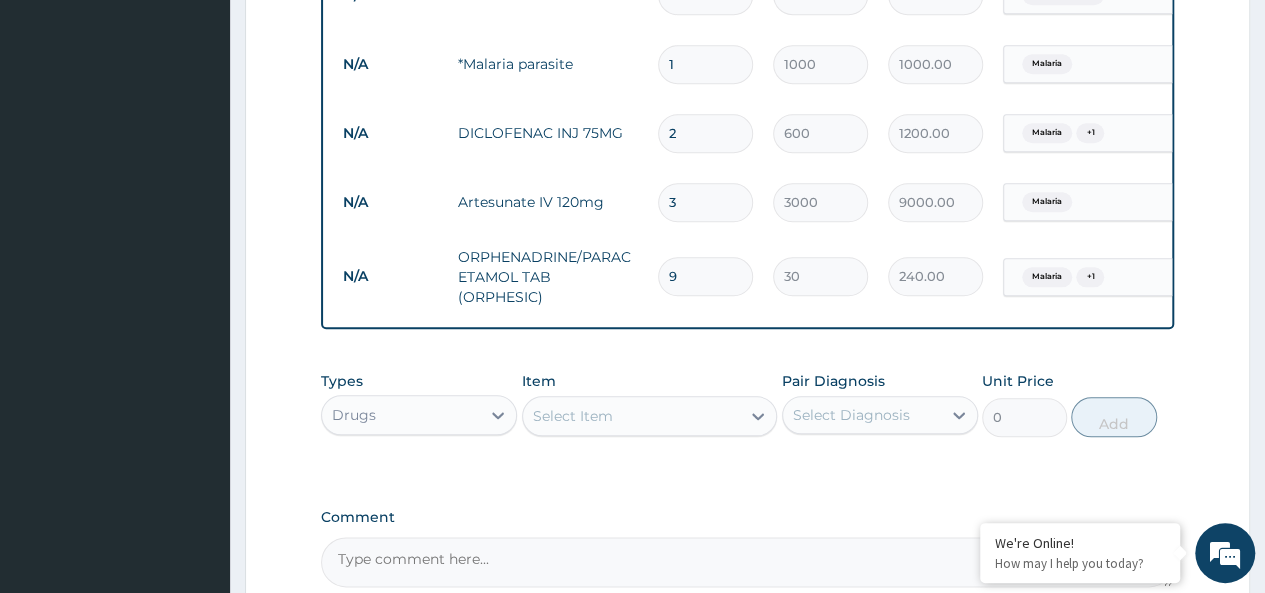 type on "270.00" 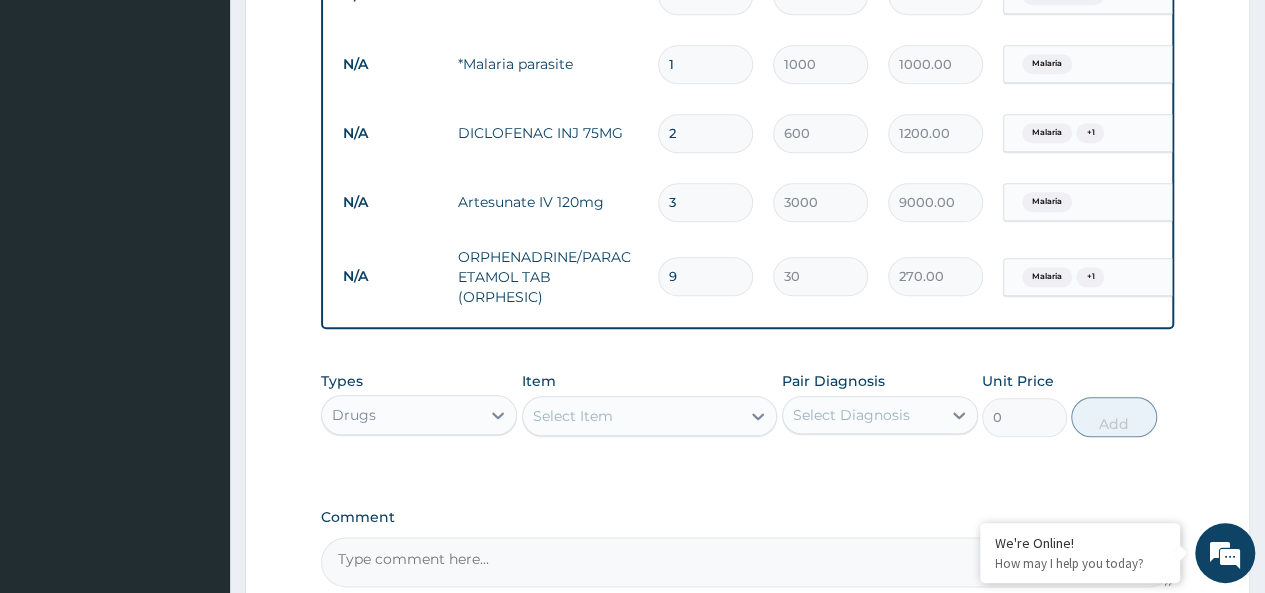 type on "10" 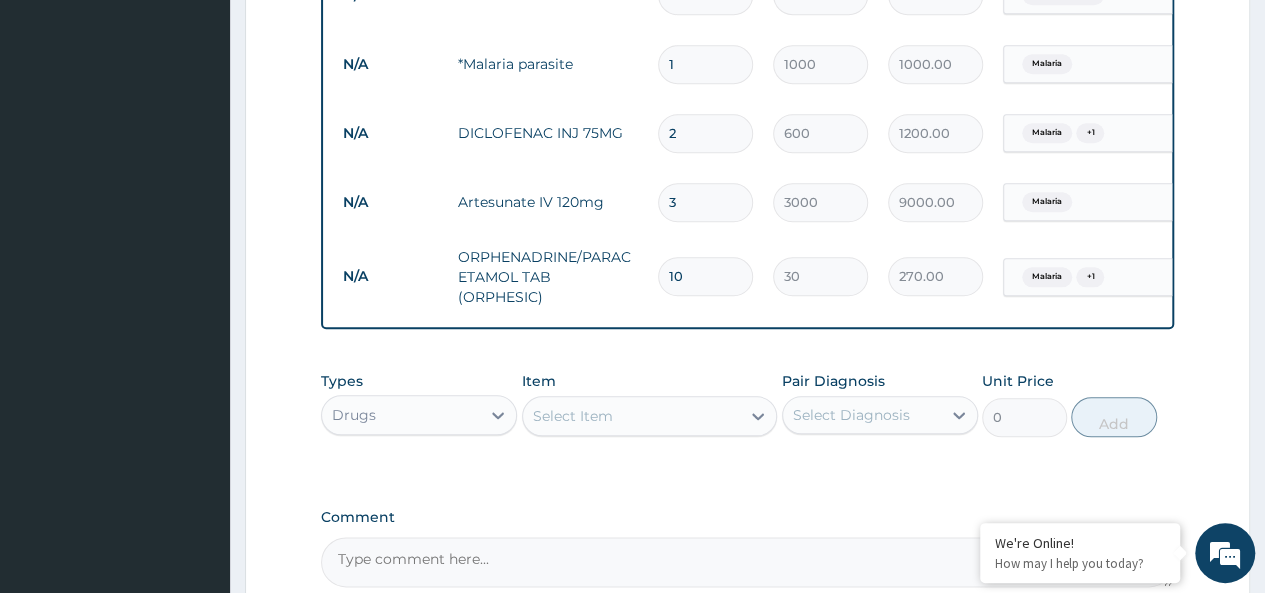 type on "300.00" 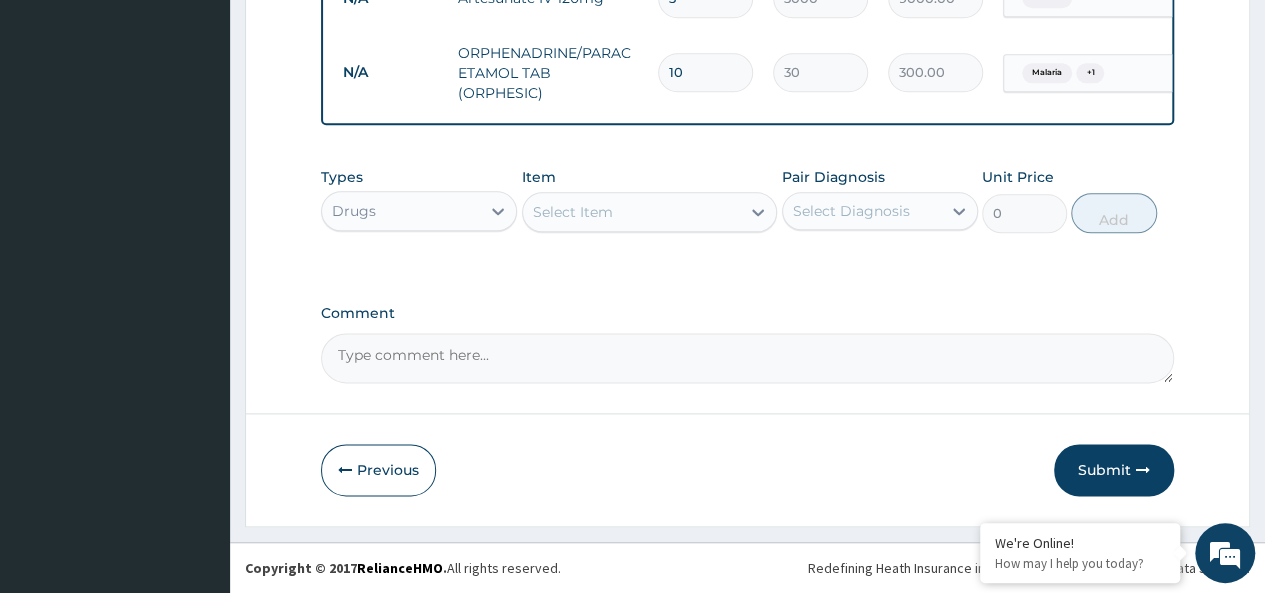 scroll, scrollTop: 1123, scrollLeft: 0, axis: vertical 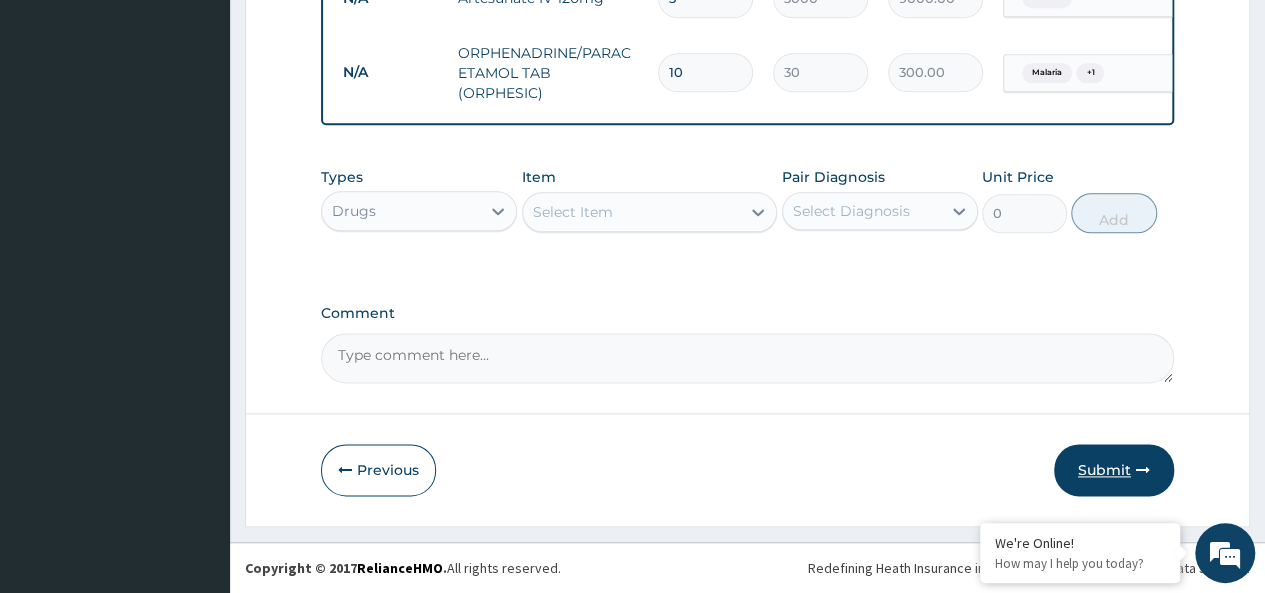click on "Submit" at bounding box center (1114, 470) 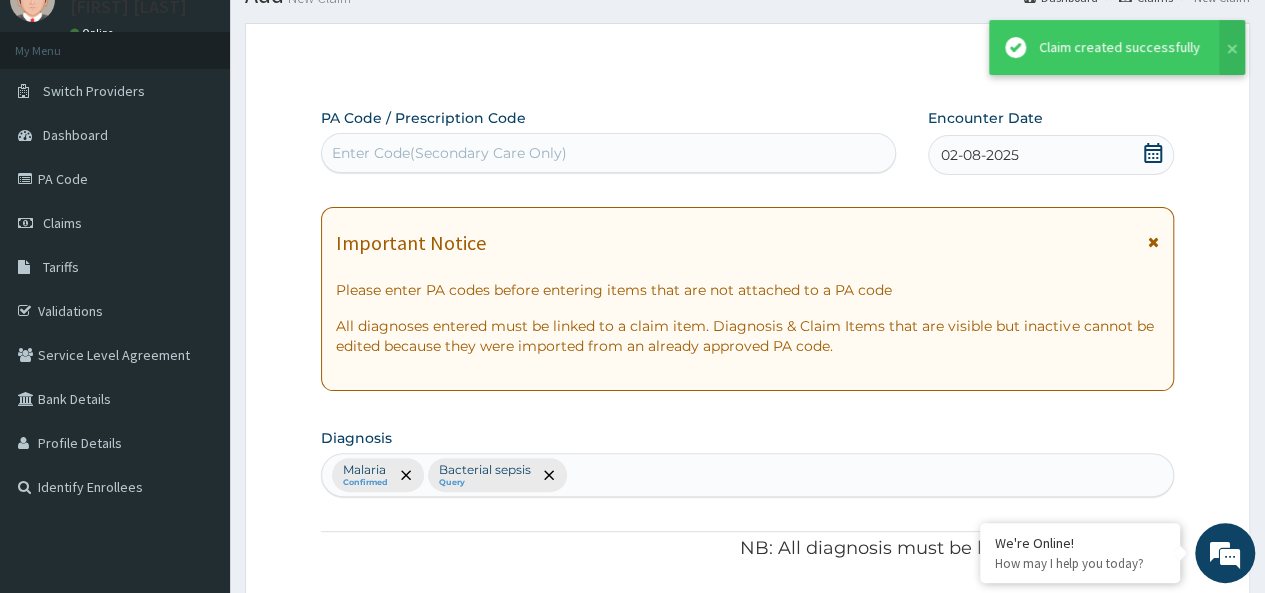 scroll, scrollTop: 1123, scrollLeft: 0, axis: vertical 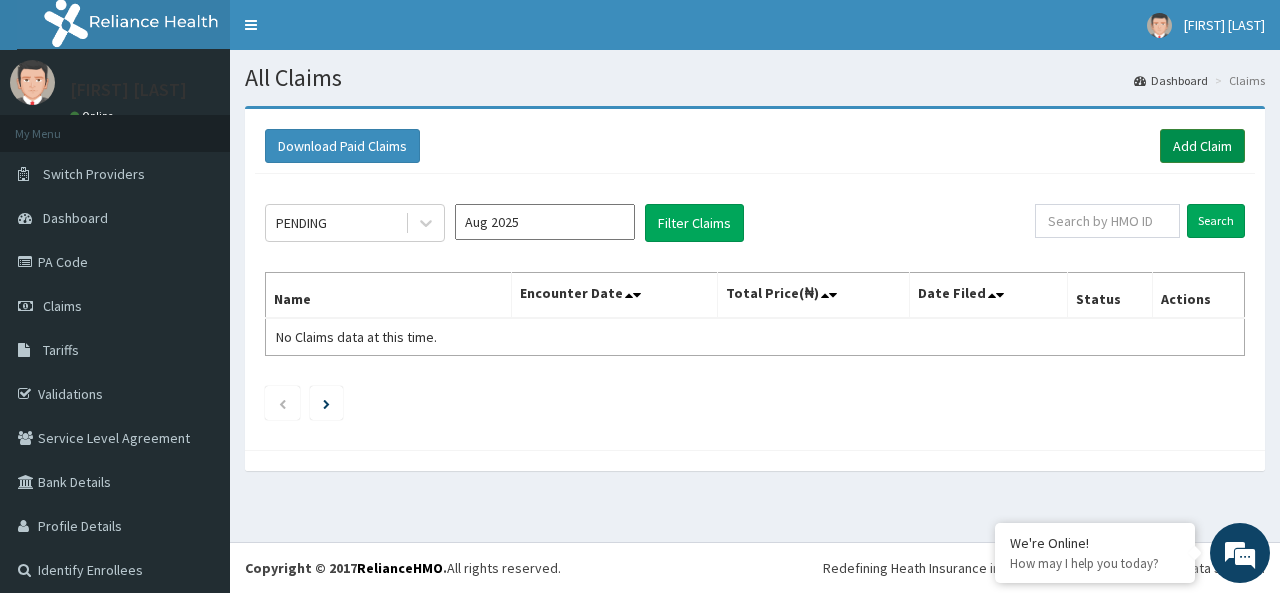 click on "Add Claim" at bounding box center (1202, 146) 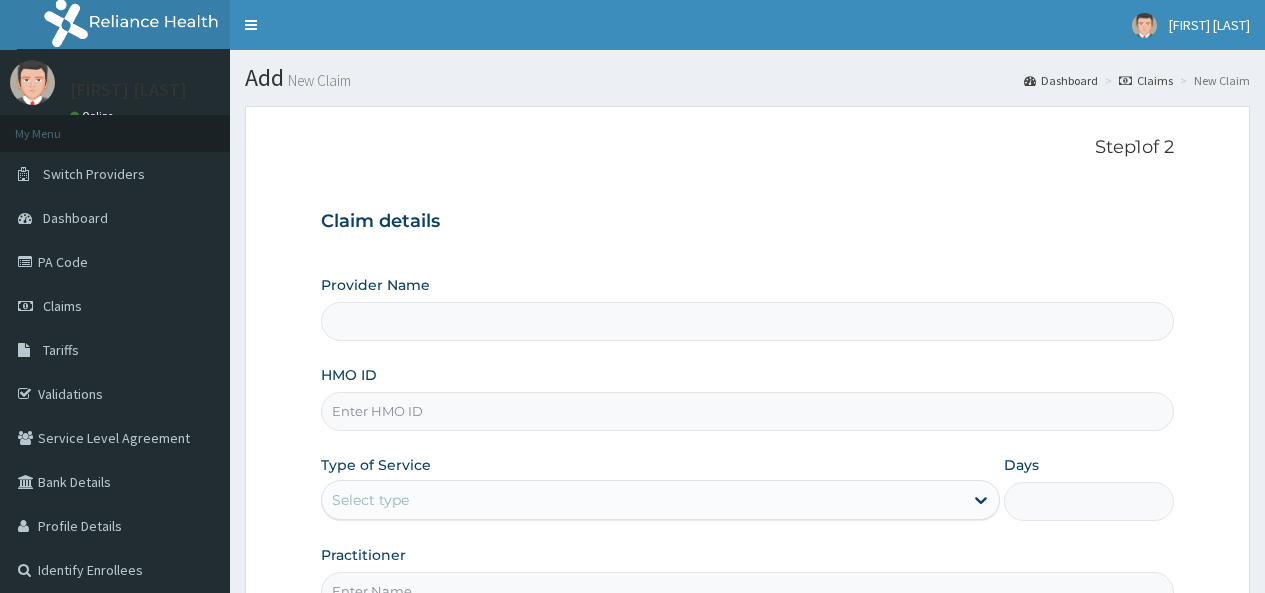 scroll, scrollTop: 0, scrollLeft: 0, axis: both 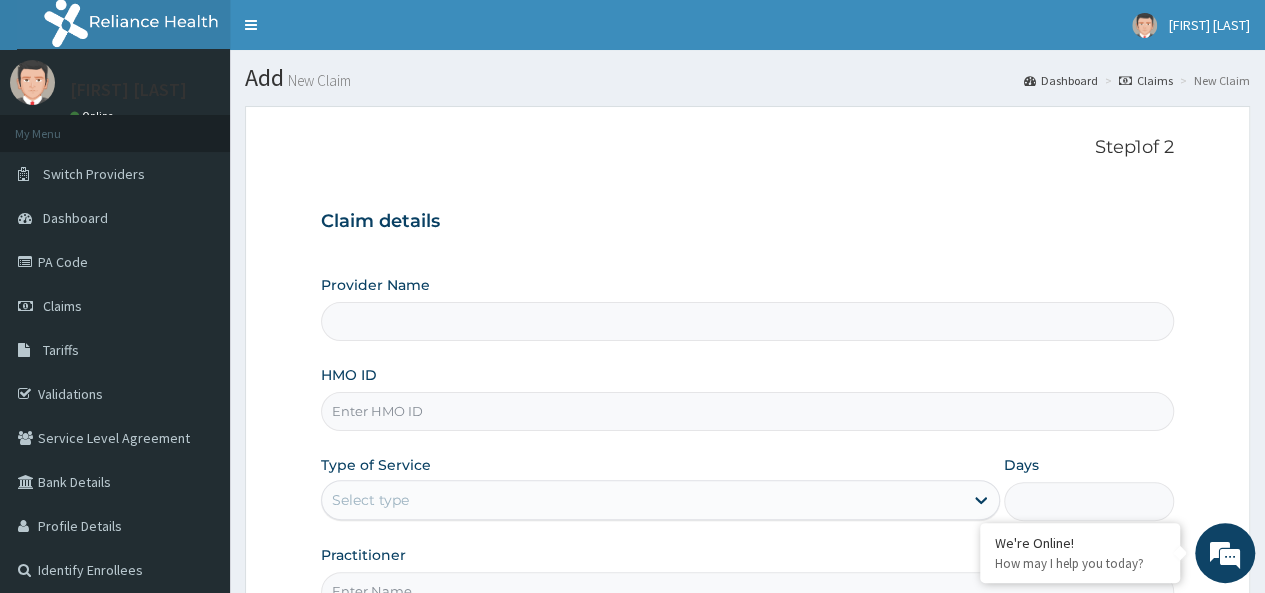 click on "HMO ID" at bounding box center [747, 411] 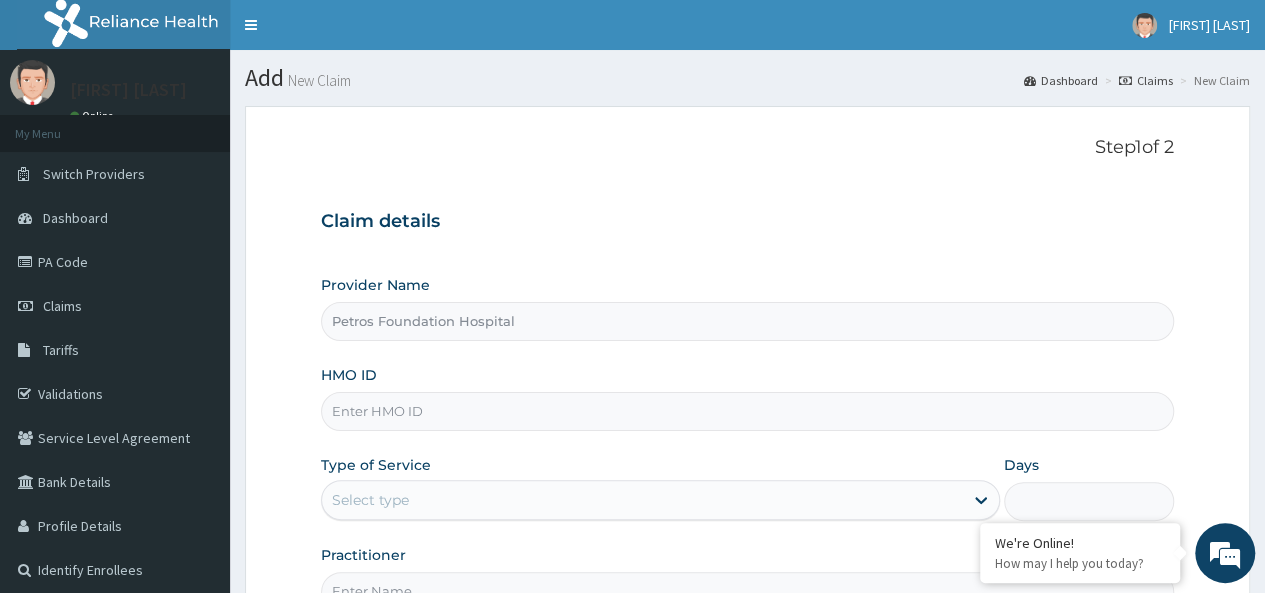 paste on "LIM/10014/A" 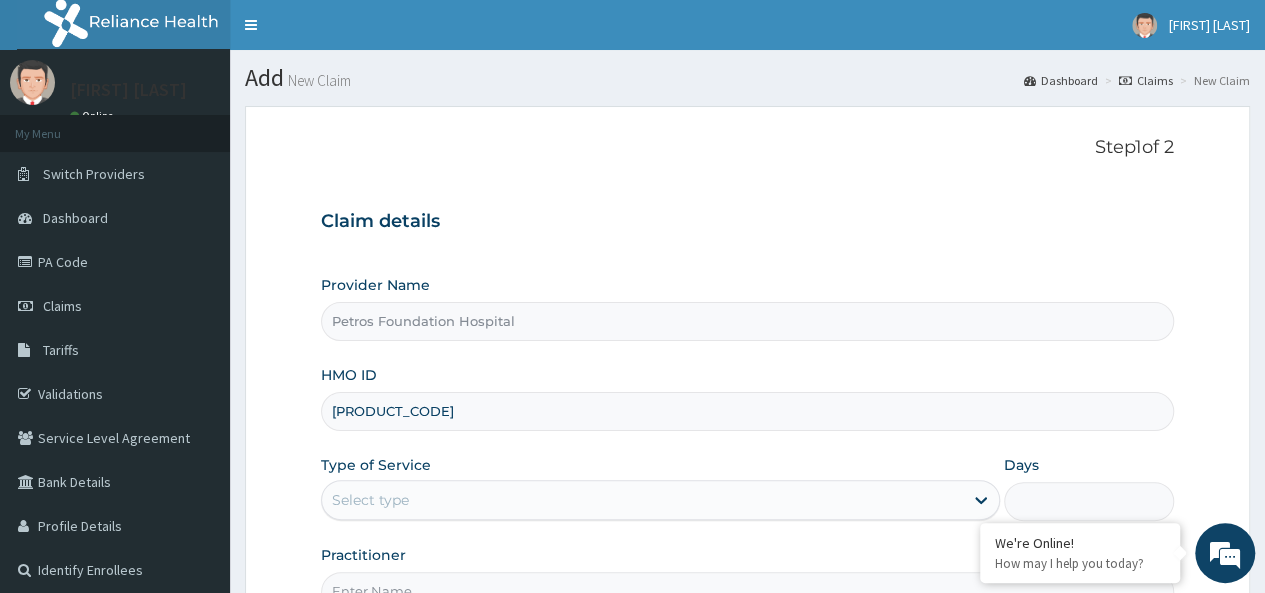 type on "[PRODUCT_CODE]" 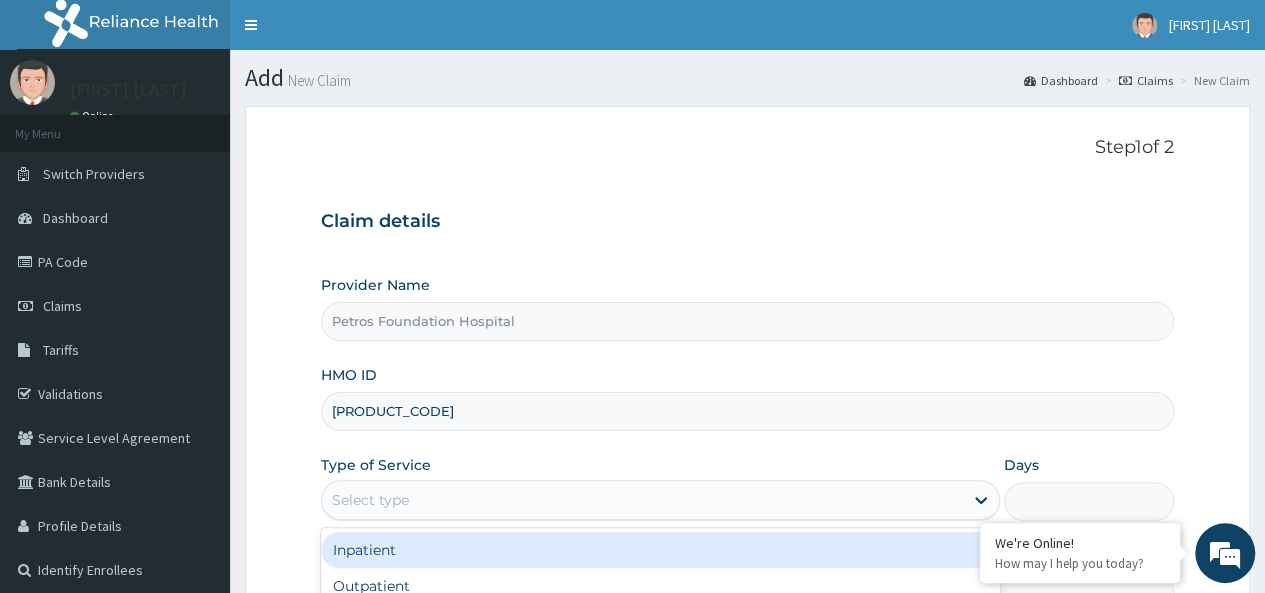click on "Select type" at bounding box center [642, 500] 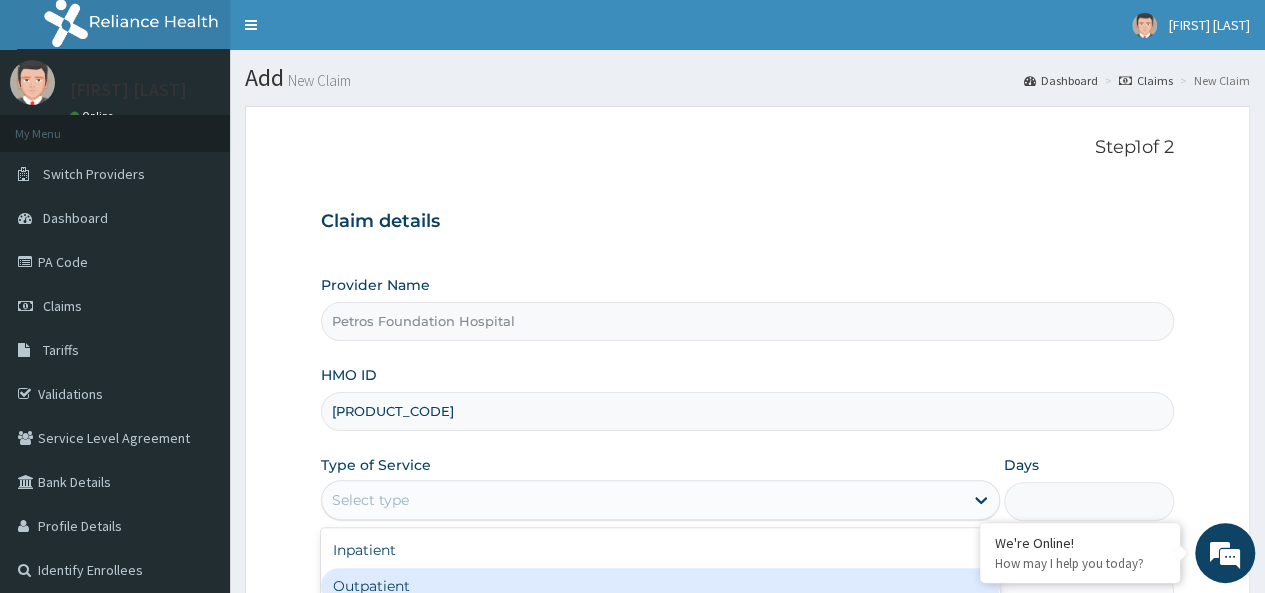 click on "Outpatient" at bounding box center (660, 586) 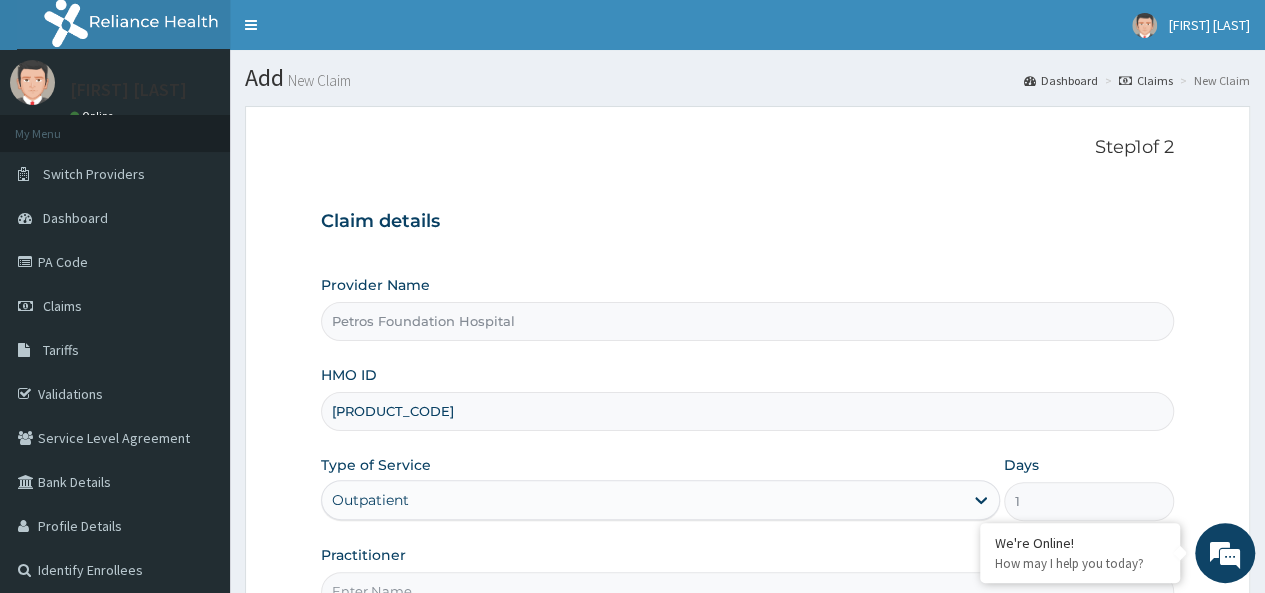 scroll, scrollTop: 0, scrollLeft: 0, axis: both 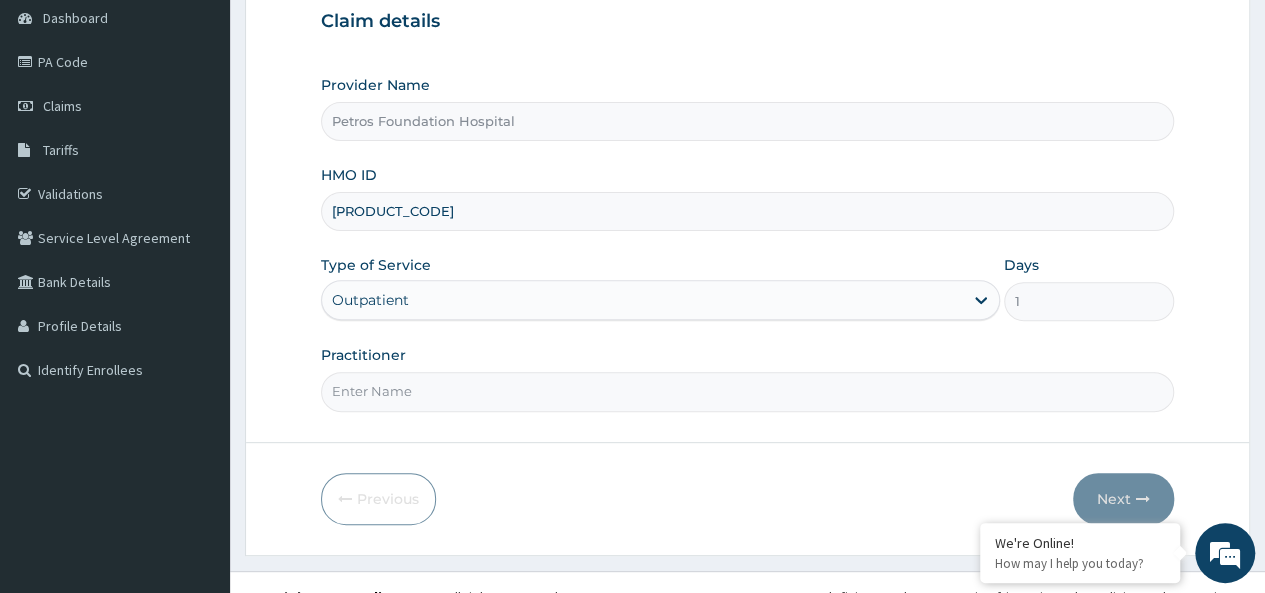 click on "Practitioner" at bounding box center (747, 391) 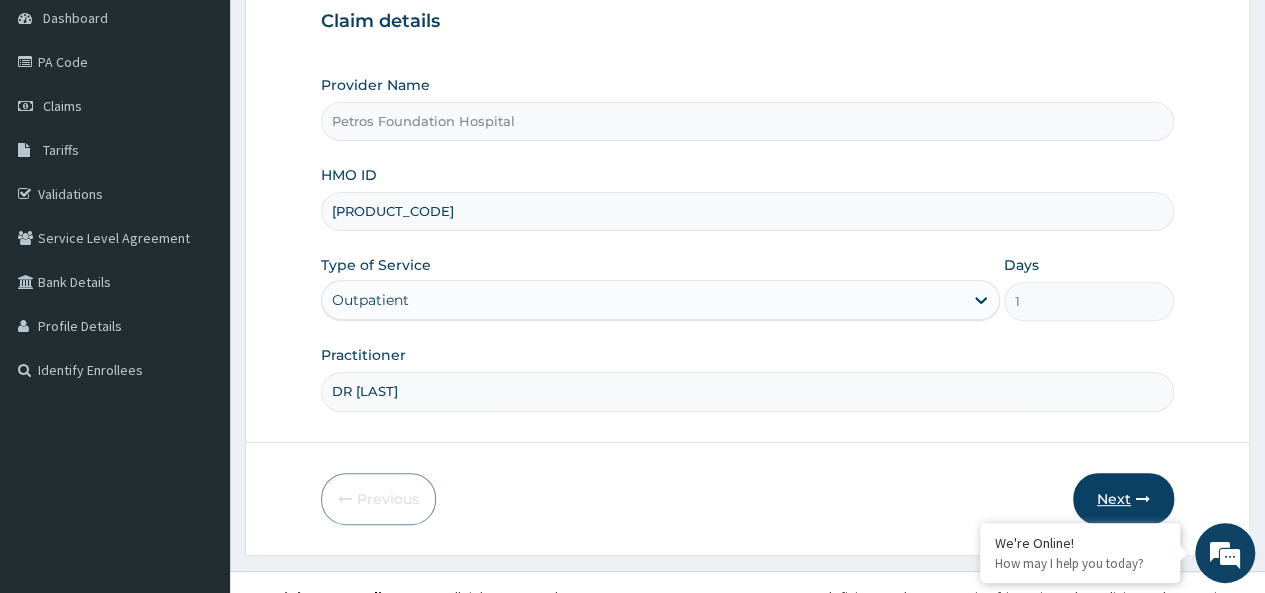 type on "DR PETER" 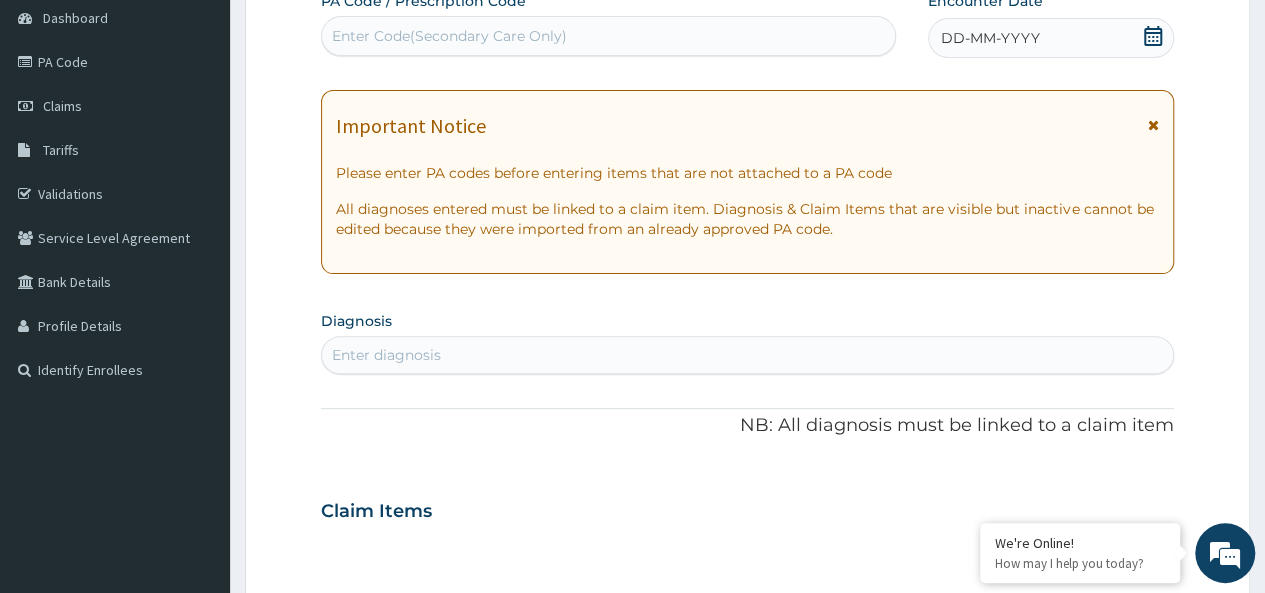 click 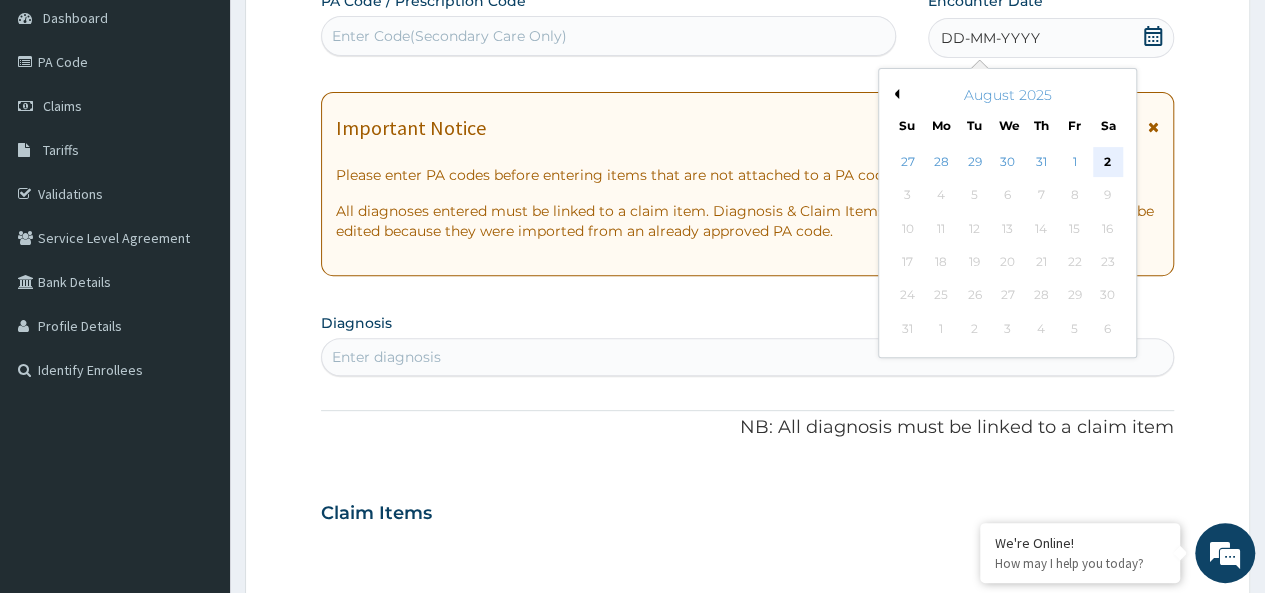 click on "2" at bounding box center [1107, 162] 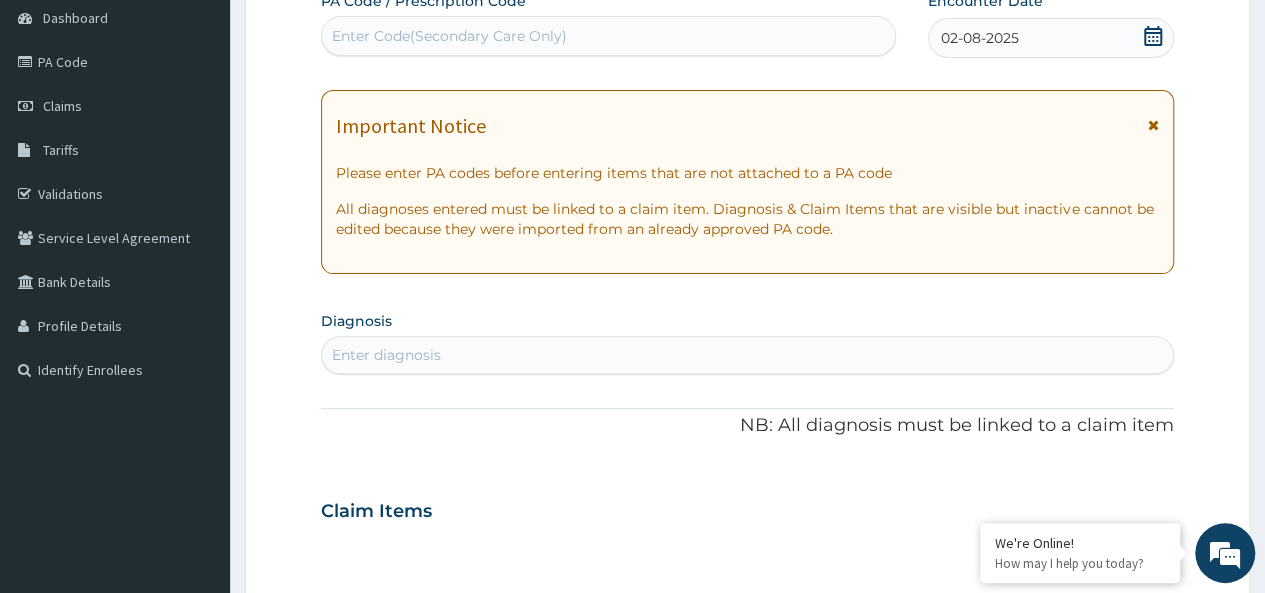 click on "Enter diagnosis" at bounding box center [747, 355] 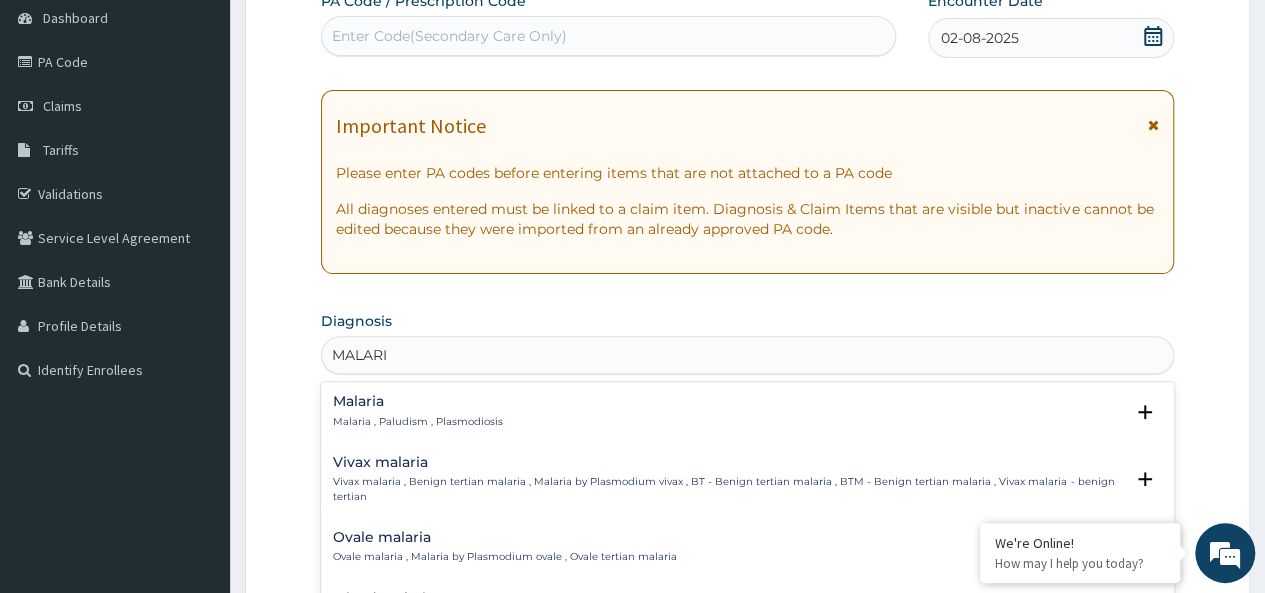 type on "MALARIA" 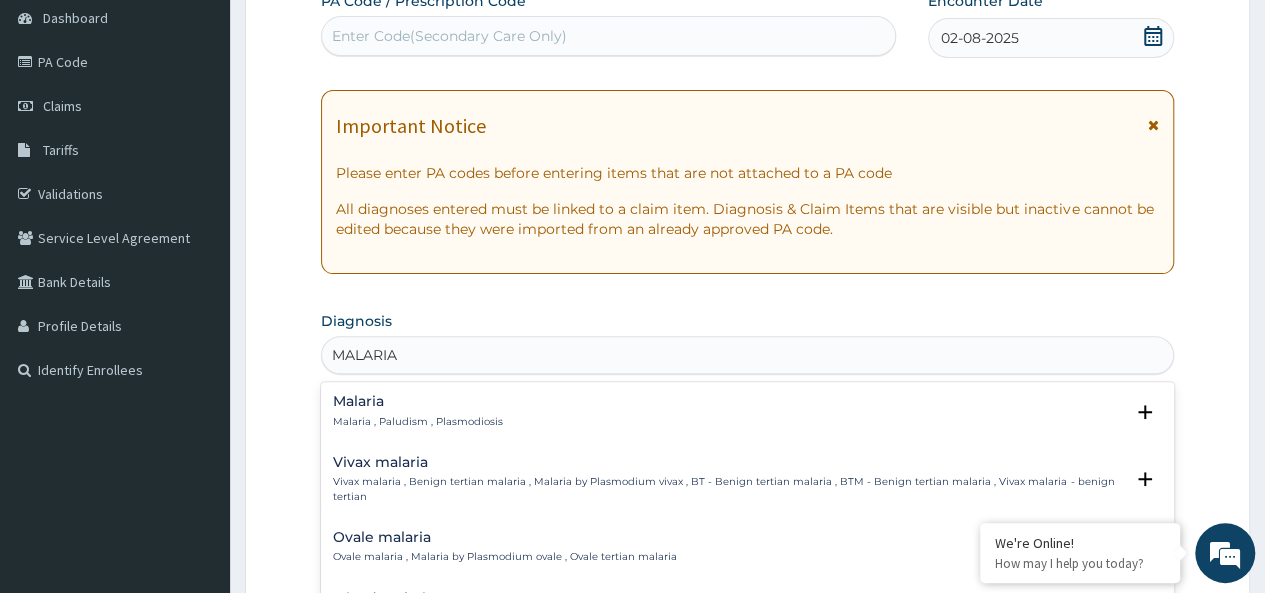 click on "Malaria" at bounding box center (418, 401) 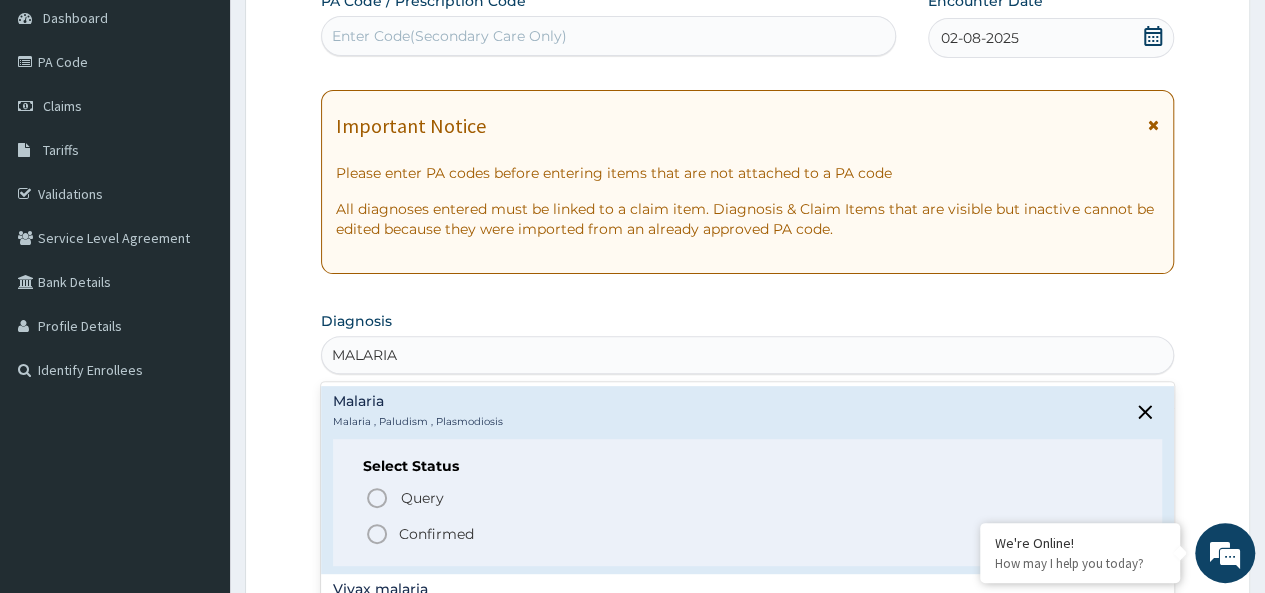 click on "Query Query covers suspected (?), Keep in view (kiv), Ruled out (r/o) Confirmed" at bounding box center [747, 514] 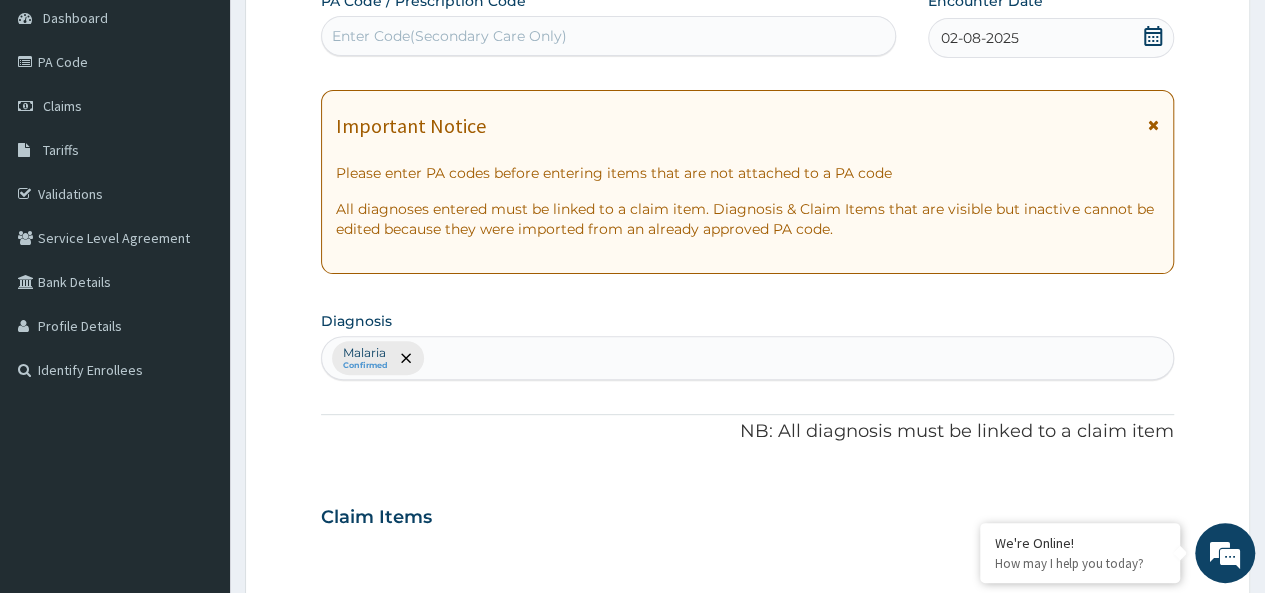 click on "Malaria Confirmed" at bounding box center (747, 358) 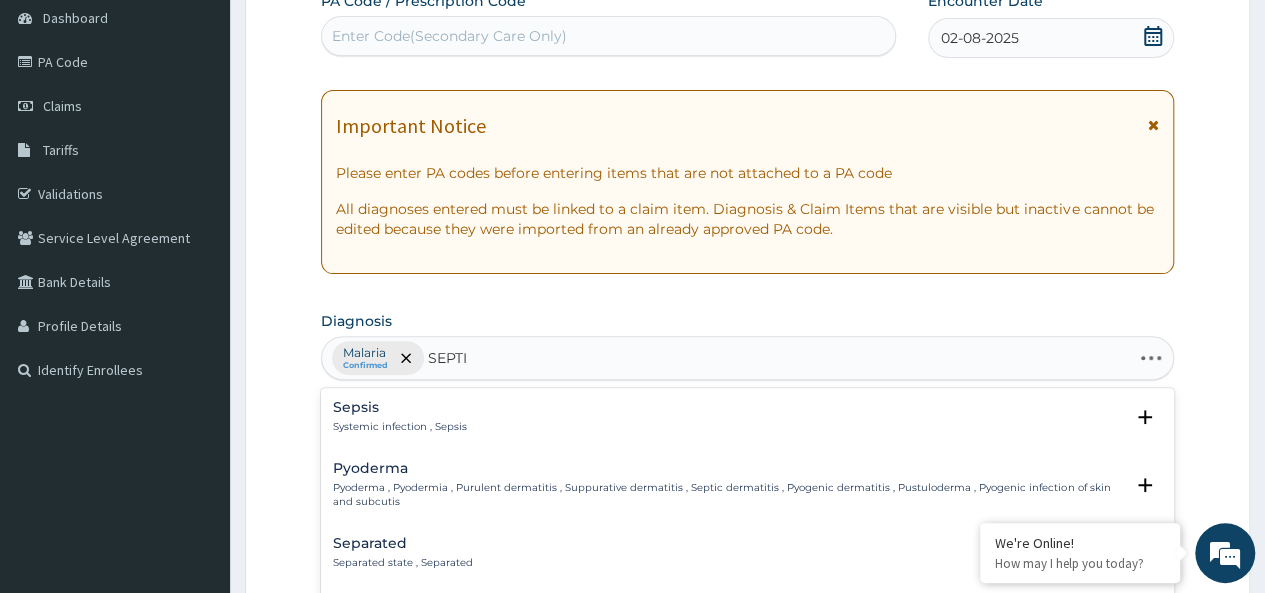 type on "SEPTIC" 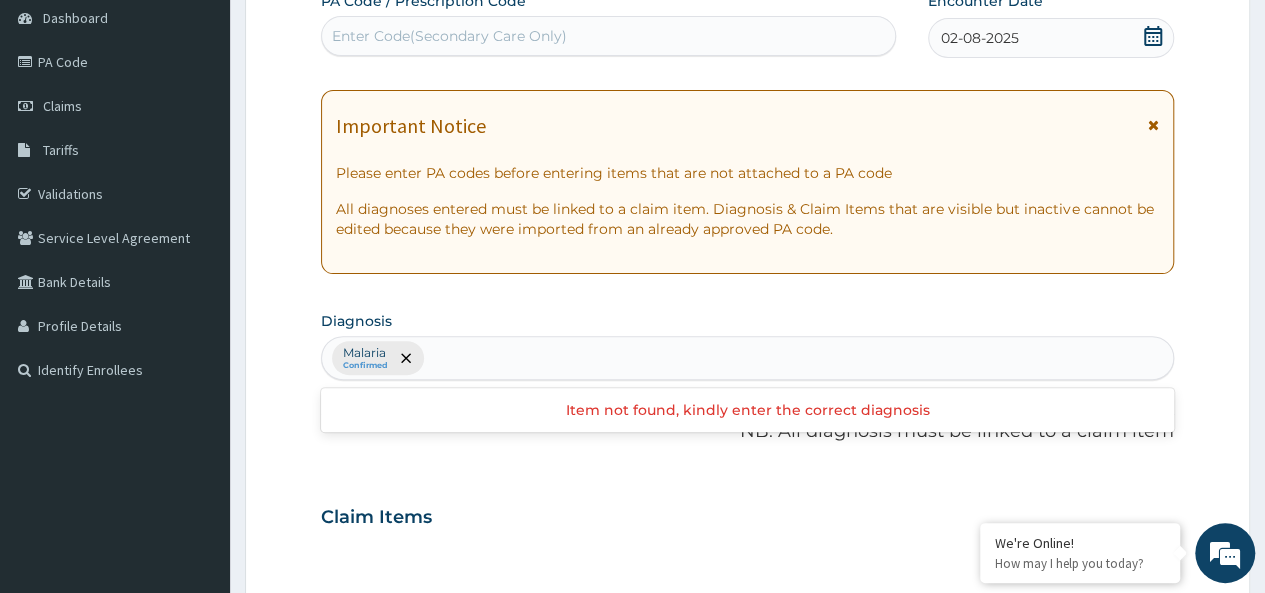 click on "Malaria Confirmed" at bounding box center (747, 358) 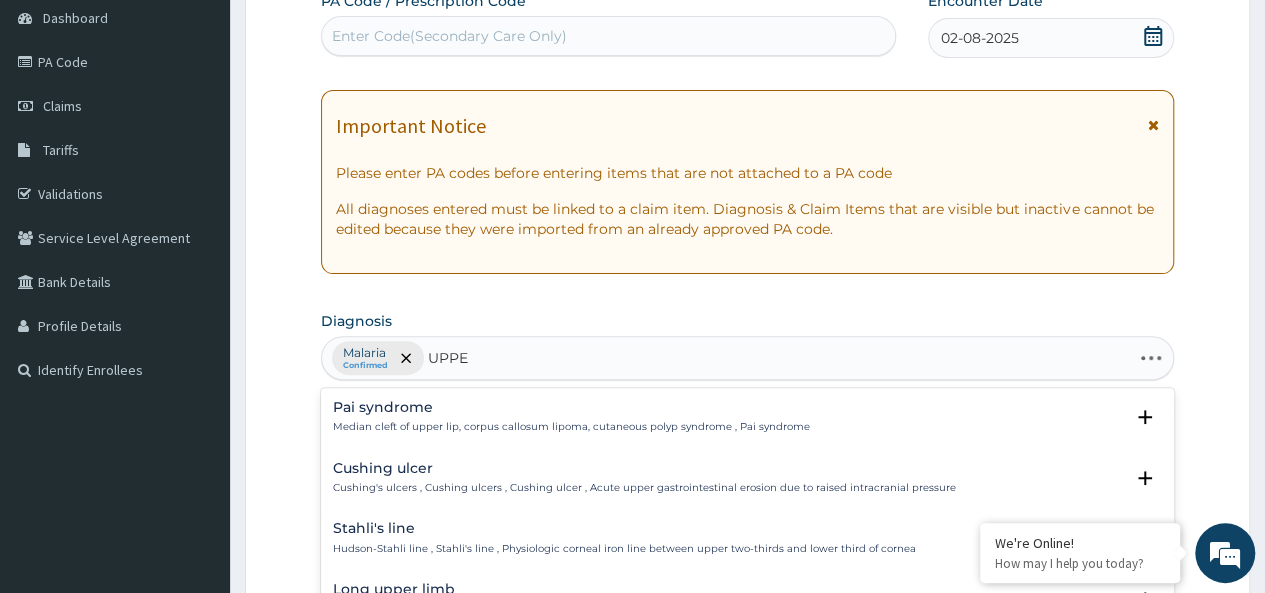 type on "UPPER" 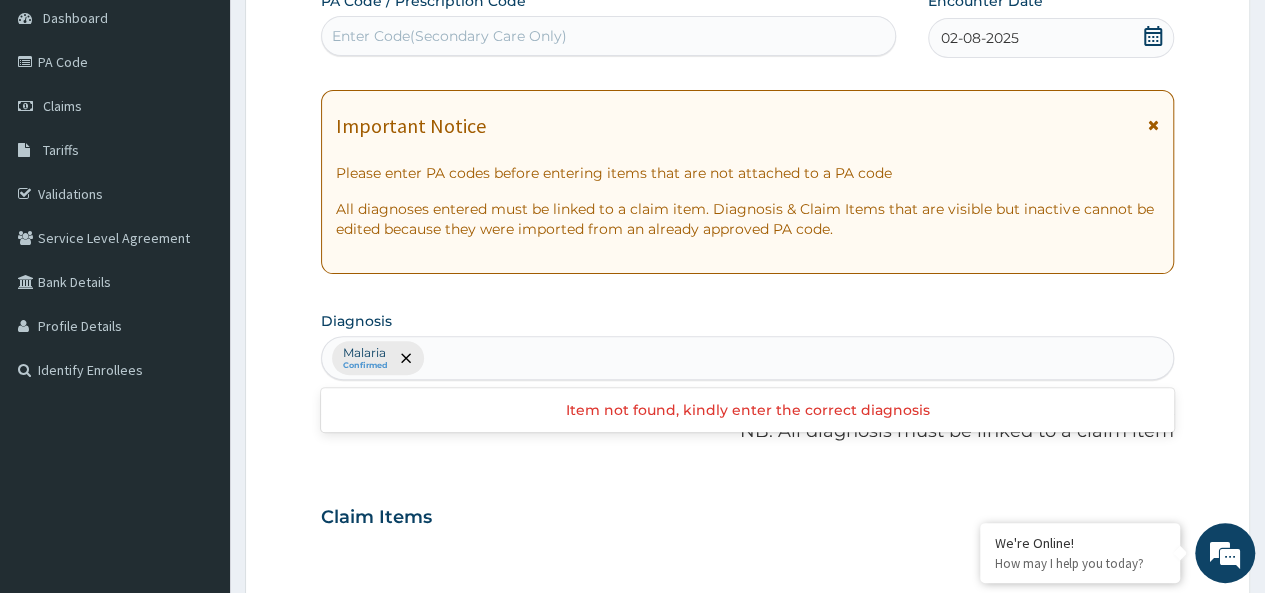 click on "Malaria Confirmed" at bounding box center (747, 358) 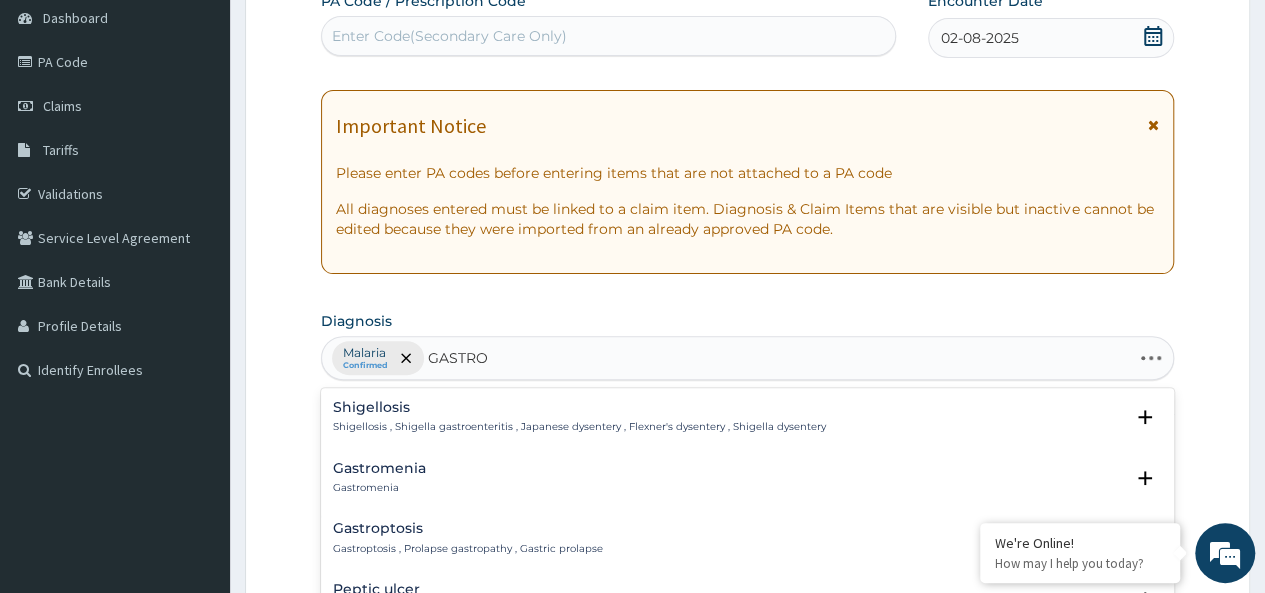 type on "GASTROE" 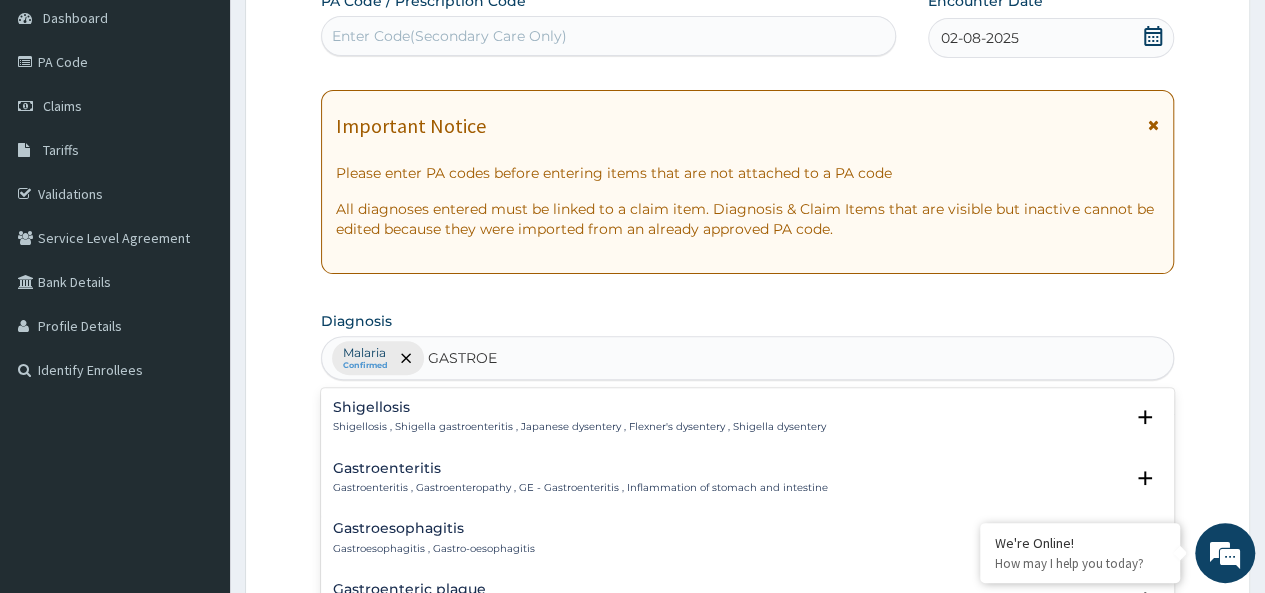 click on "Gastroenteritis , Gastroenteropathy , GE - Gastroenteritis , Inflammation of stomach and intestine" at bounding box center [580, 488] 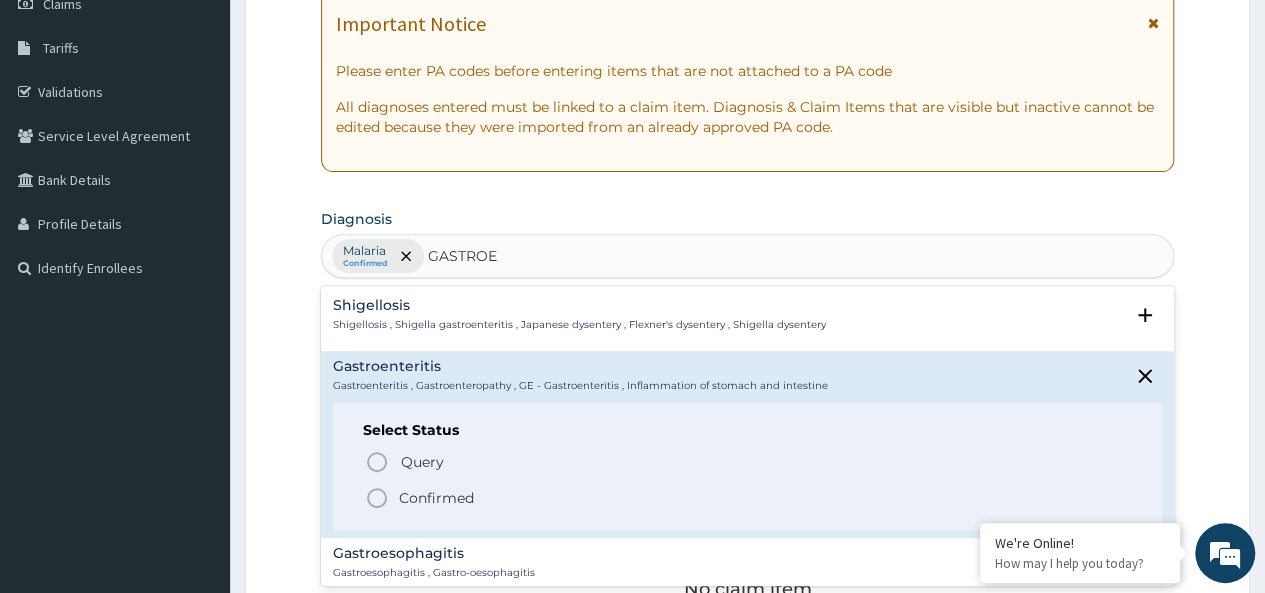 scroll, scrollTop: 320, scrollLeft: 0, axis: vertical 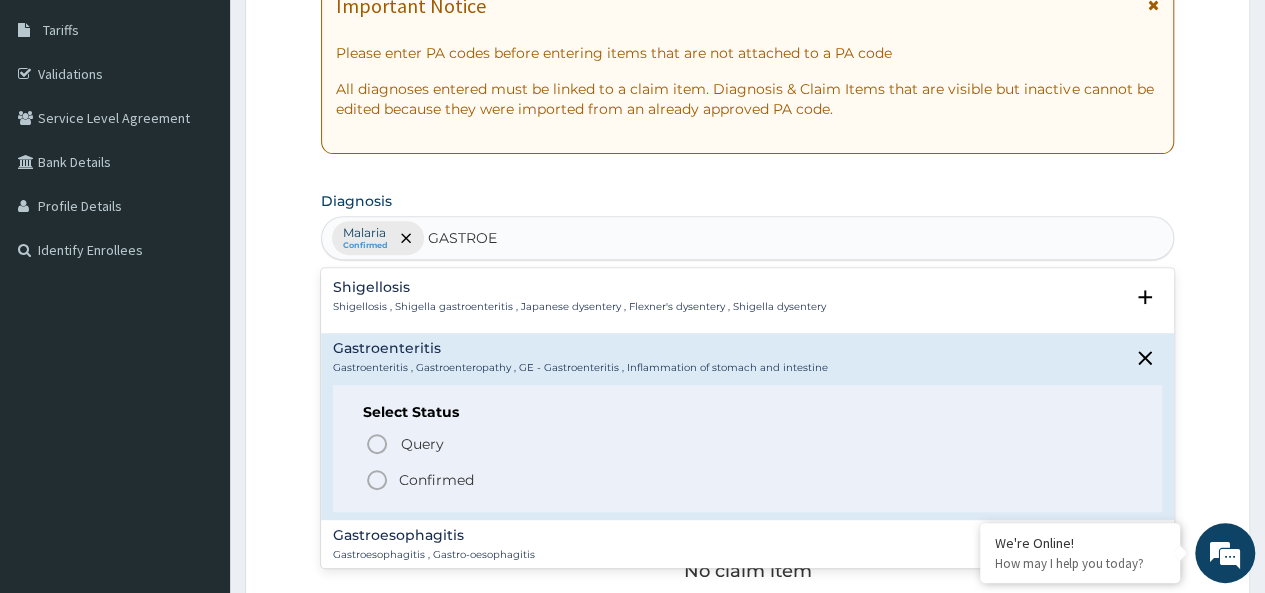 click 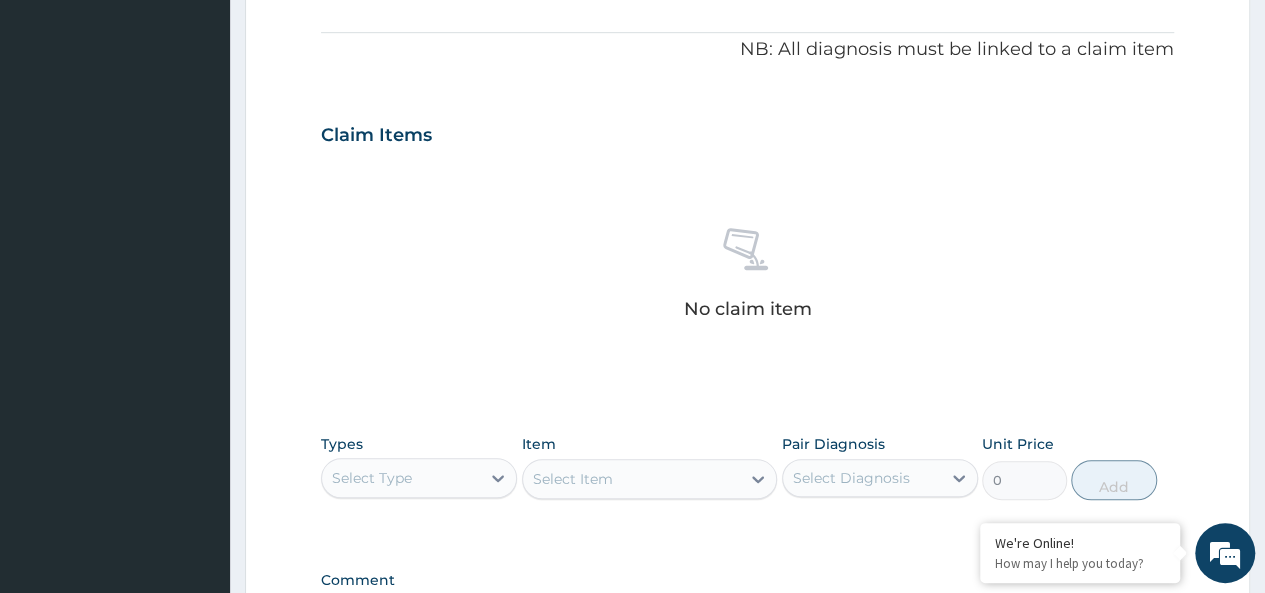 scroll, scrollTop: 600, scrollLeft: 0, axis: vertical 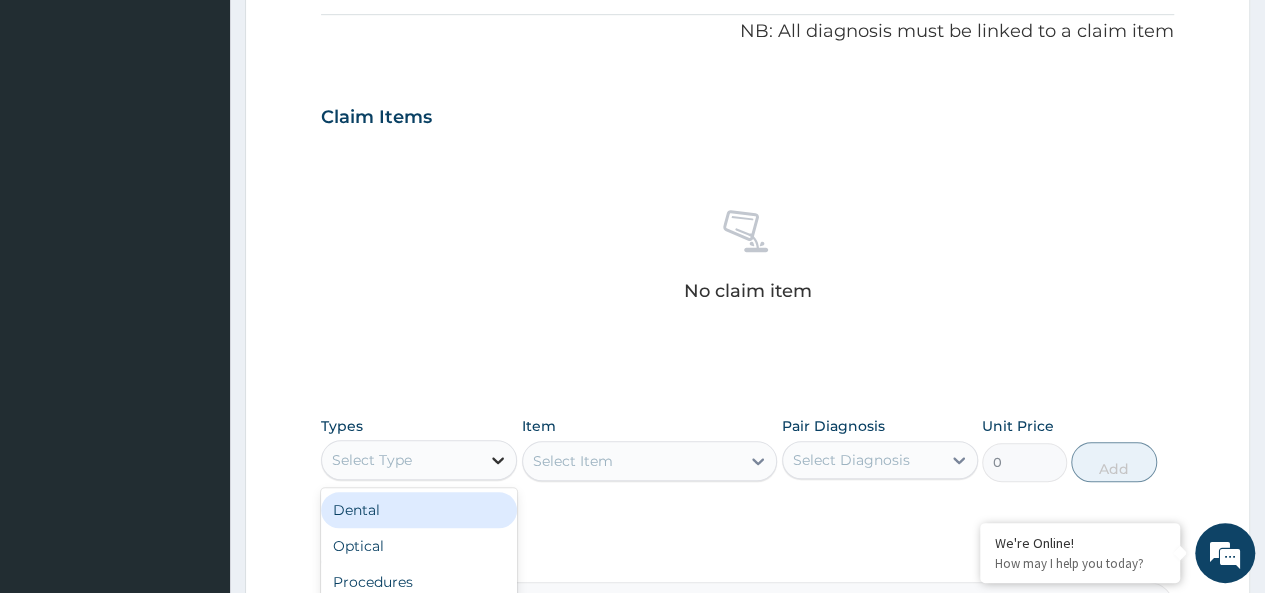 click at bounding box center [498, 460] 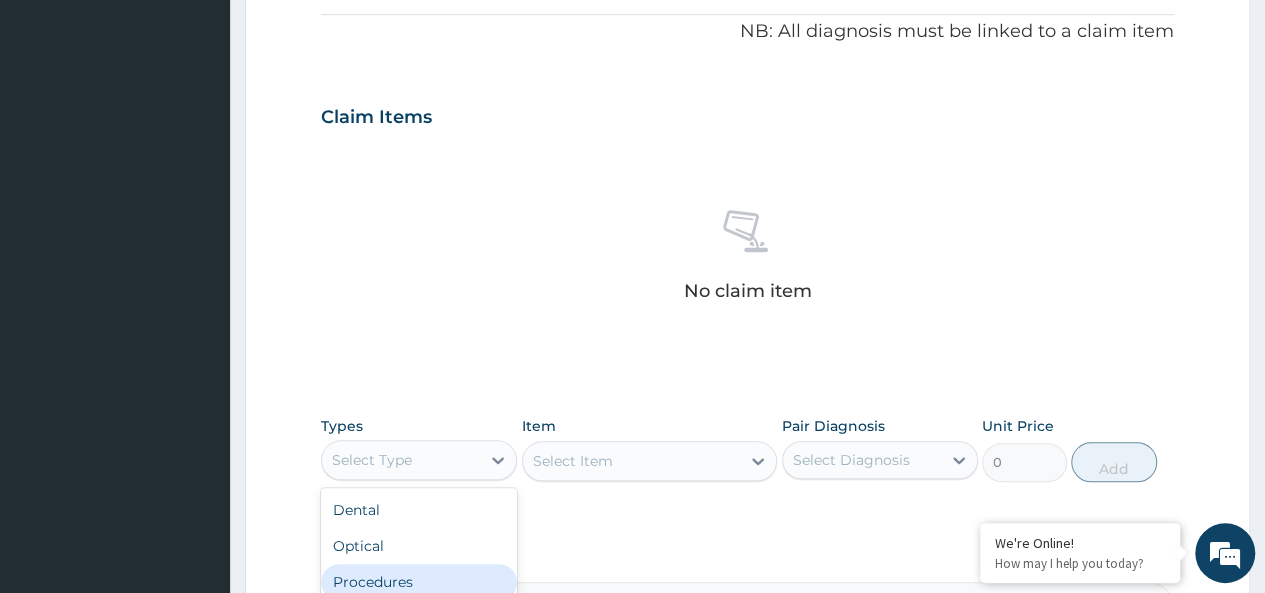 click on "Procedures" at bounding box center (419, 582) 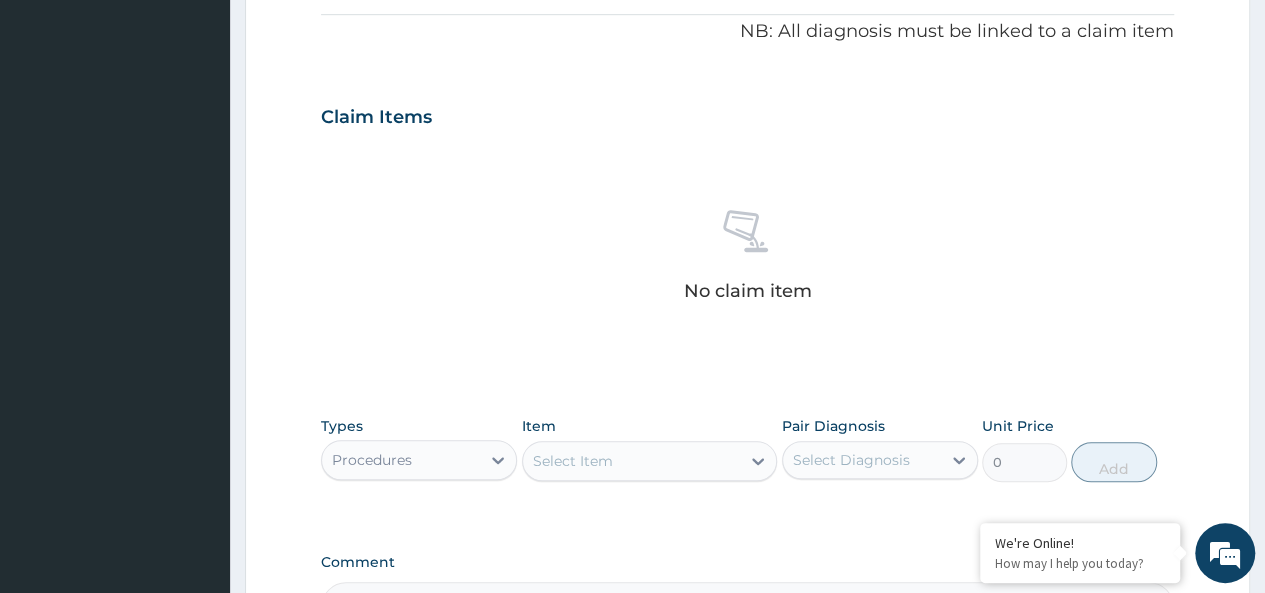 click on "Select Item" at bounding box center [650, 461] 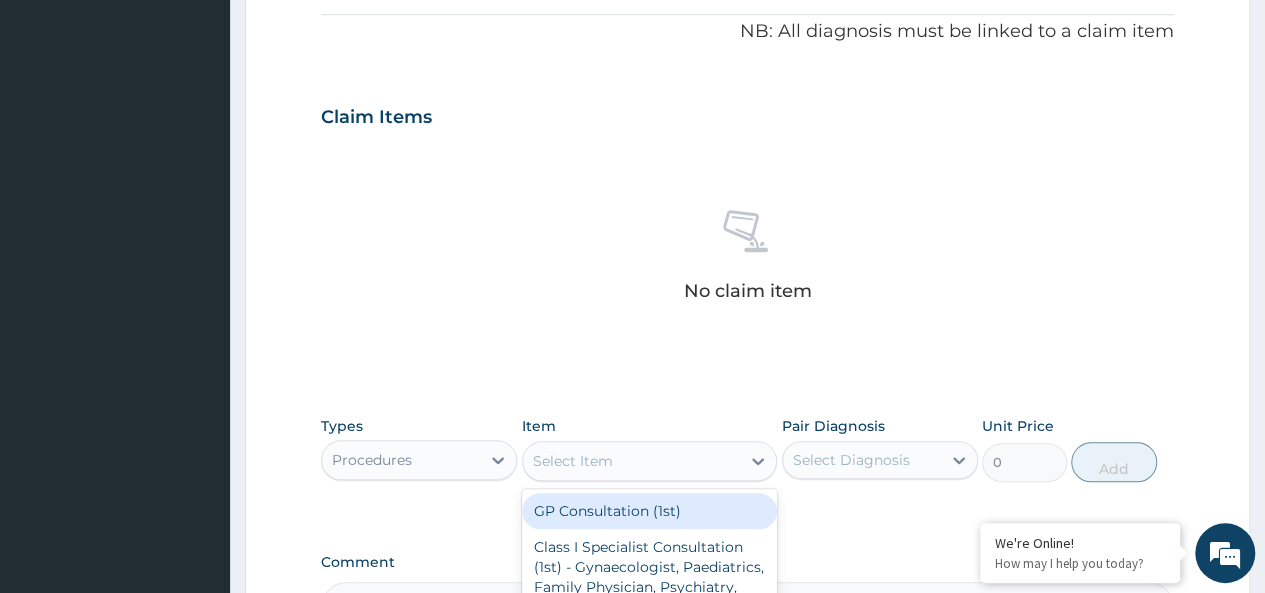 click on "Select Item" at bounding box center (632, 461) 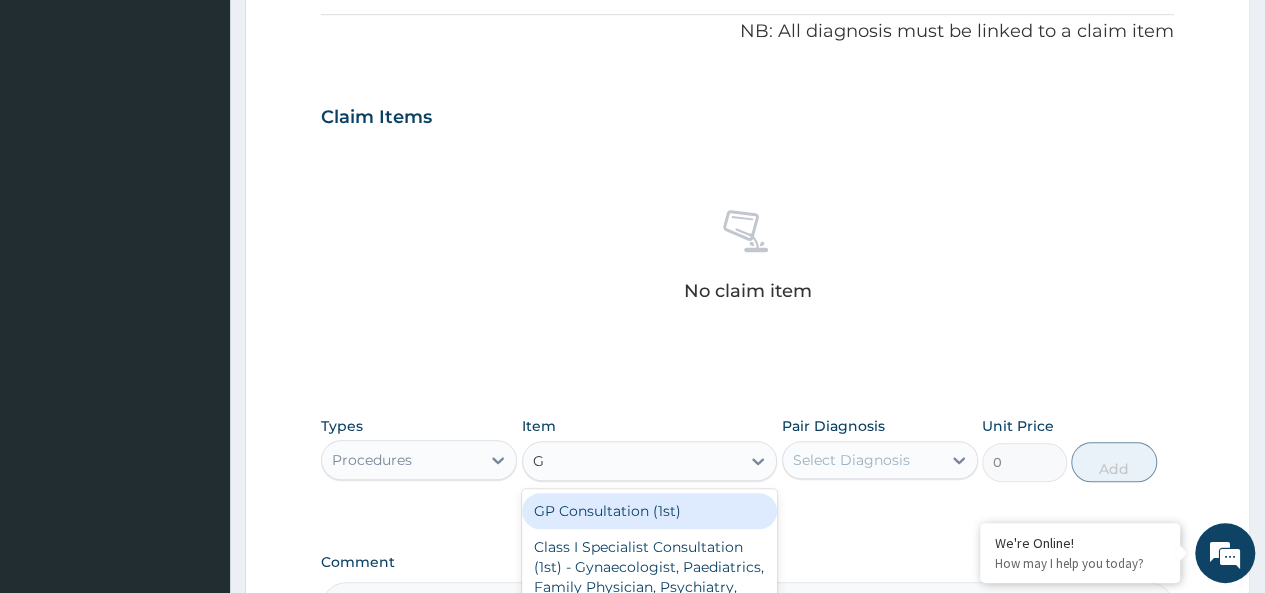 type on "GP" 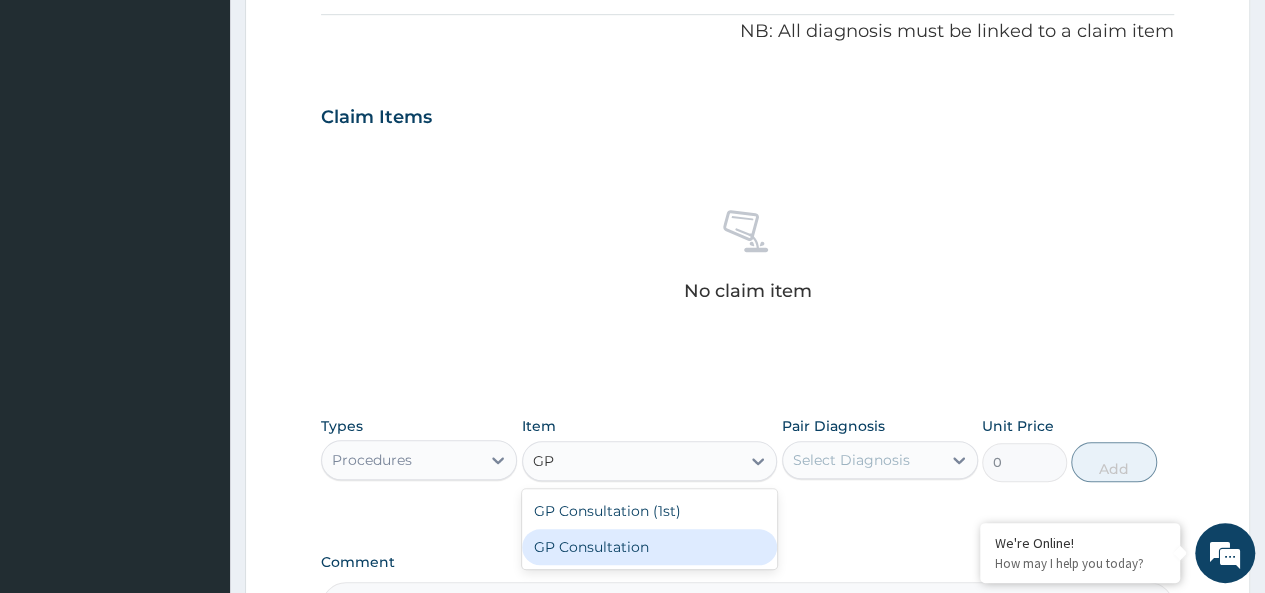 click on "GP Consultation" at bounding box center (650, 547) 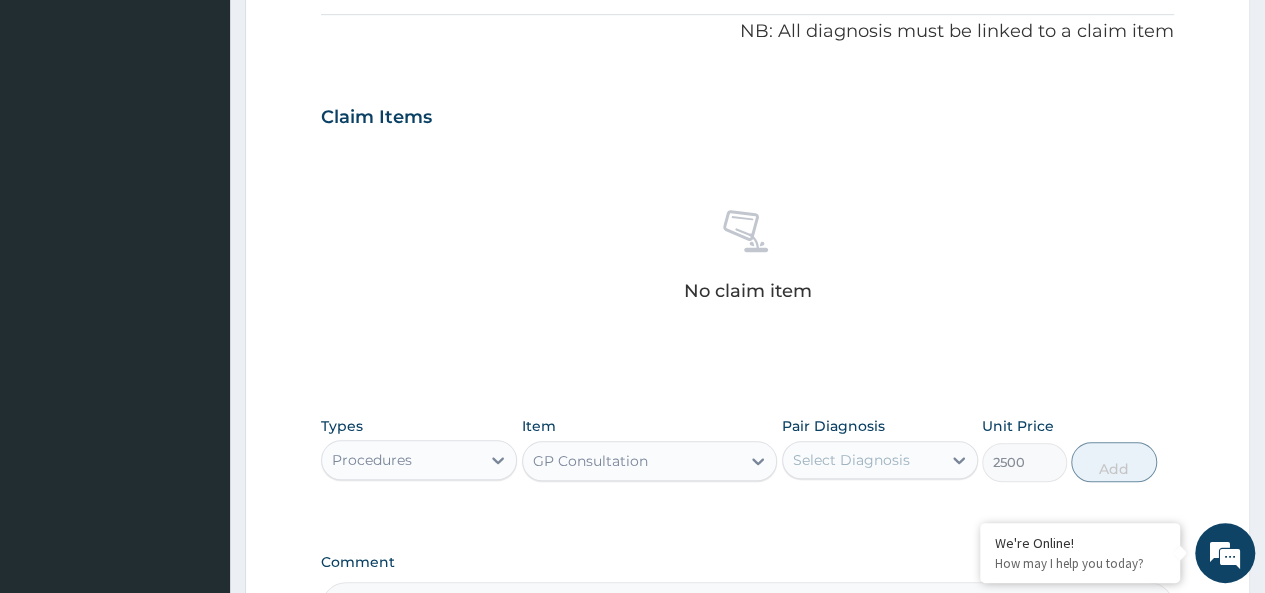 click on "Select Diagnosis" at bounding box center (851, 460) 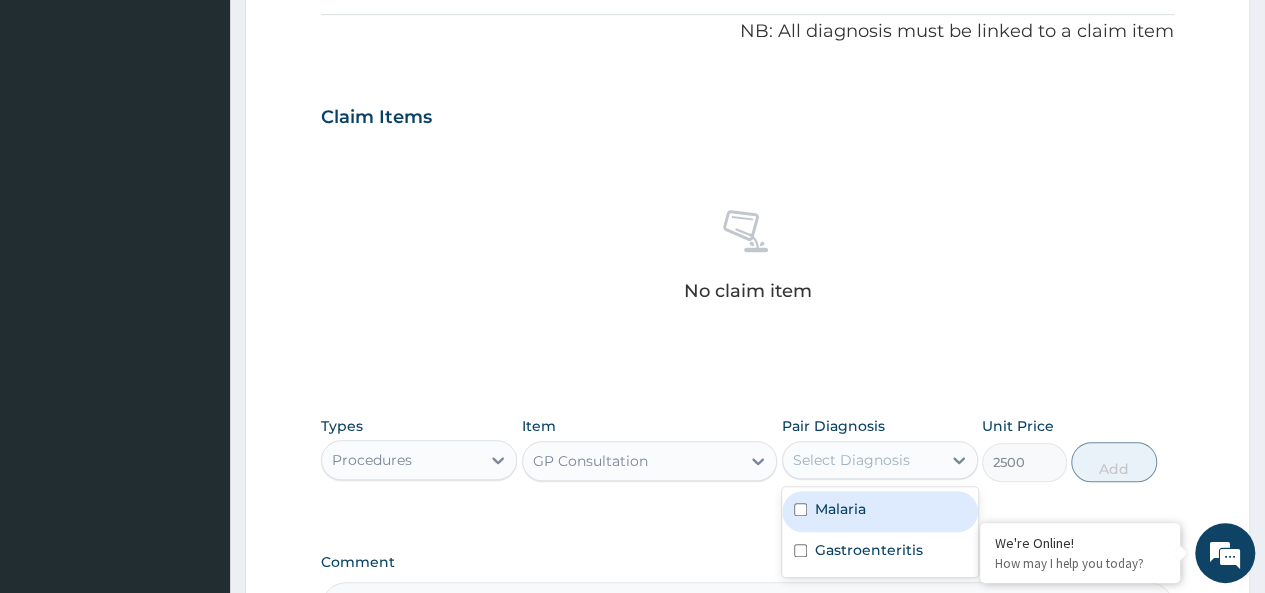 click on "Malaria" at bounding box center (840, 509) 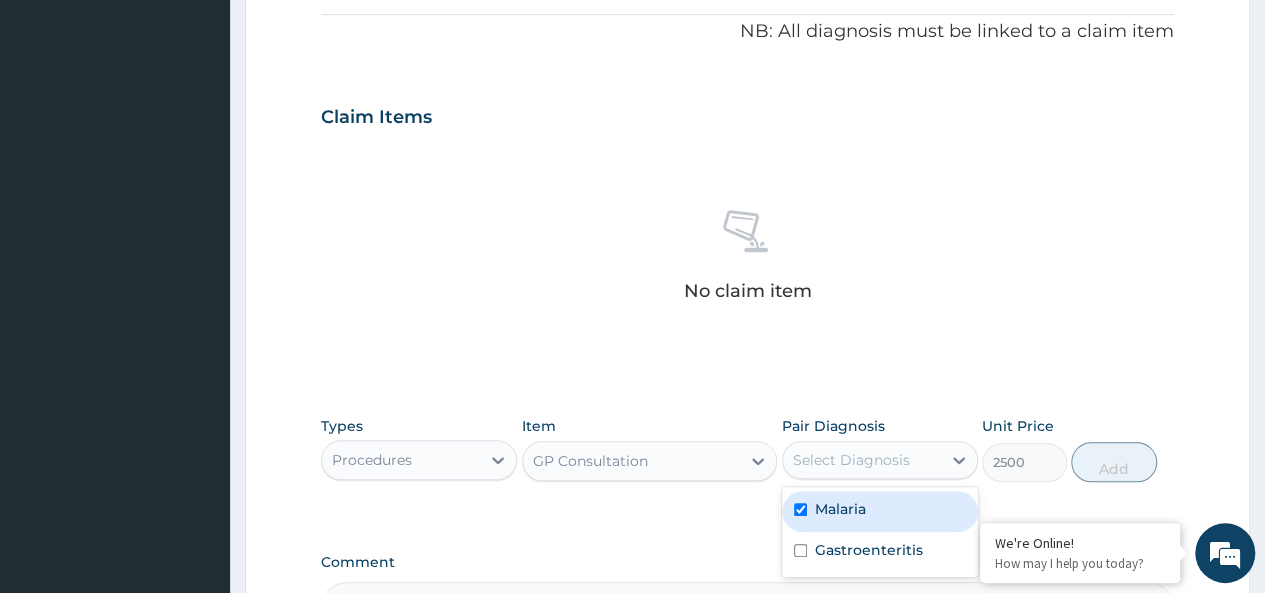 checkbox on "true" 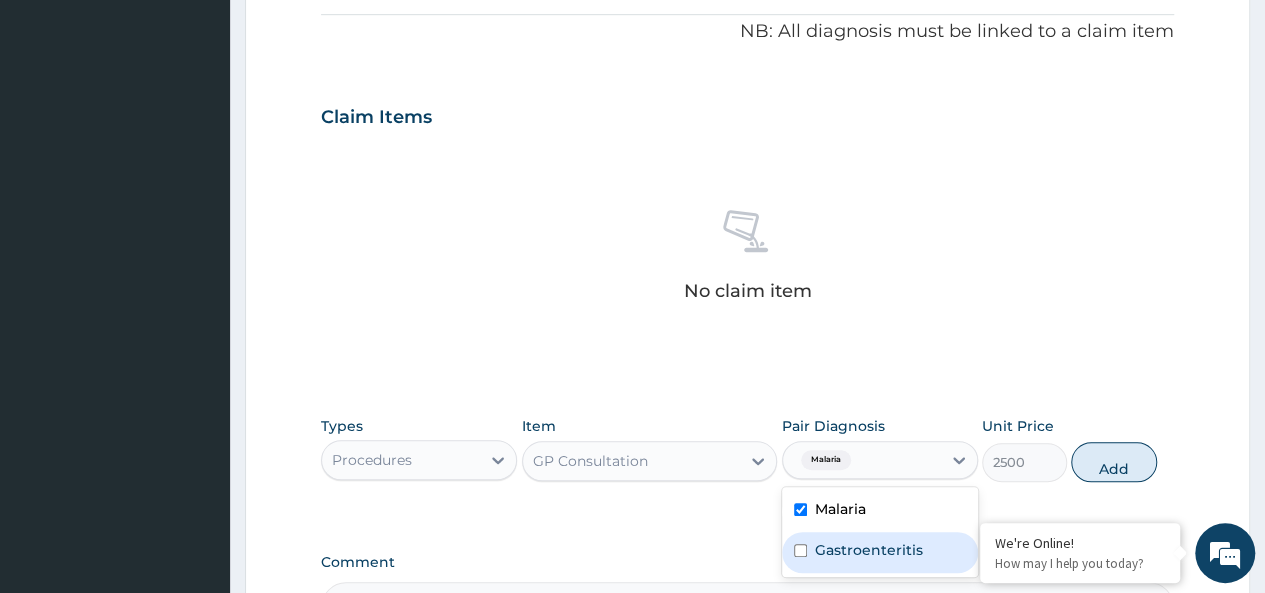 click on "Gastroenteritis" at bounding box center (869, 550) 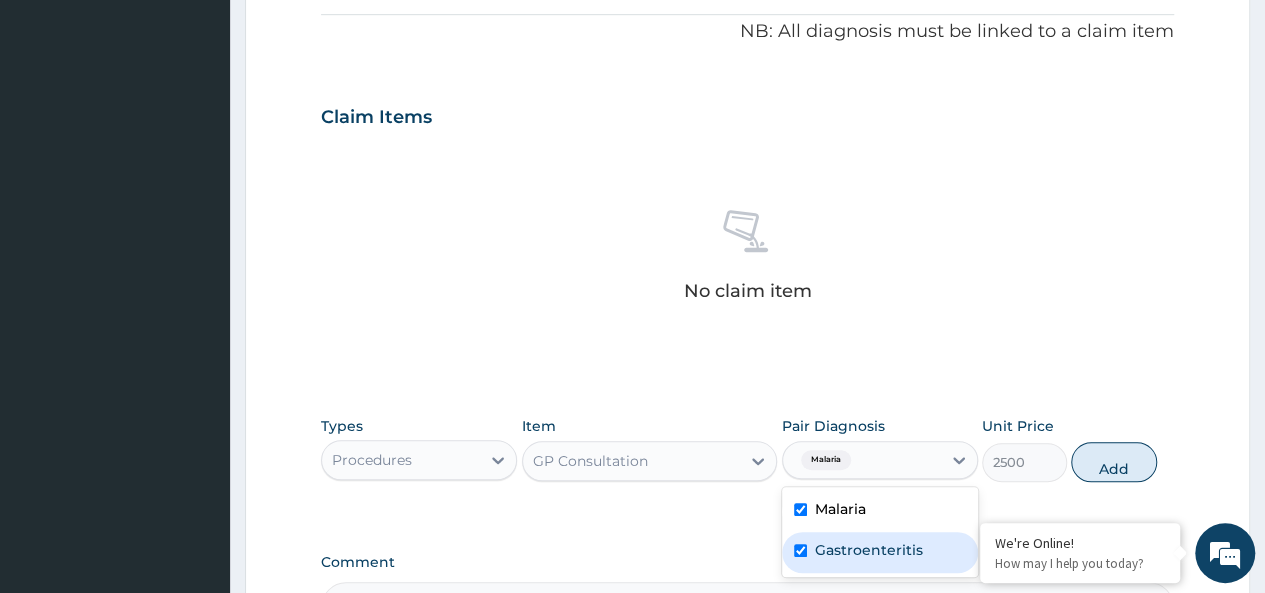 checkbox on "true" 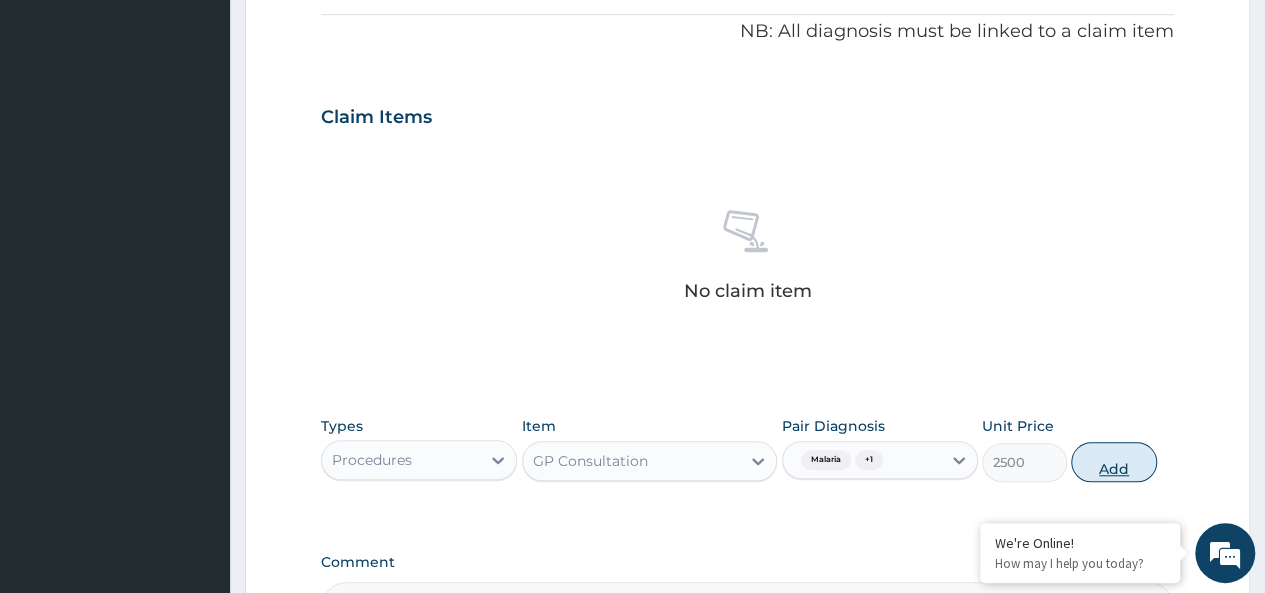 click on "Add" at bounding box center [1113, 462] 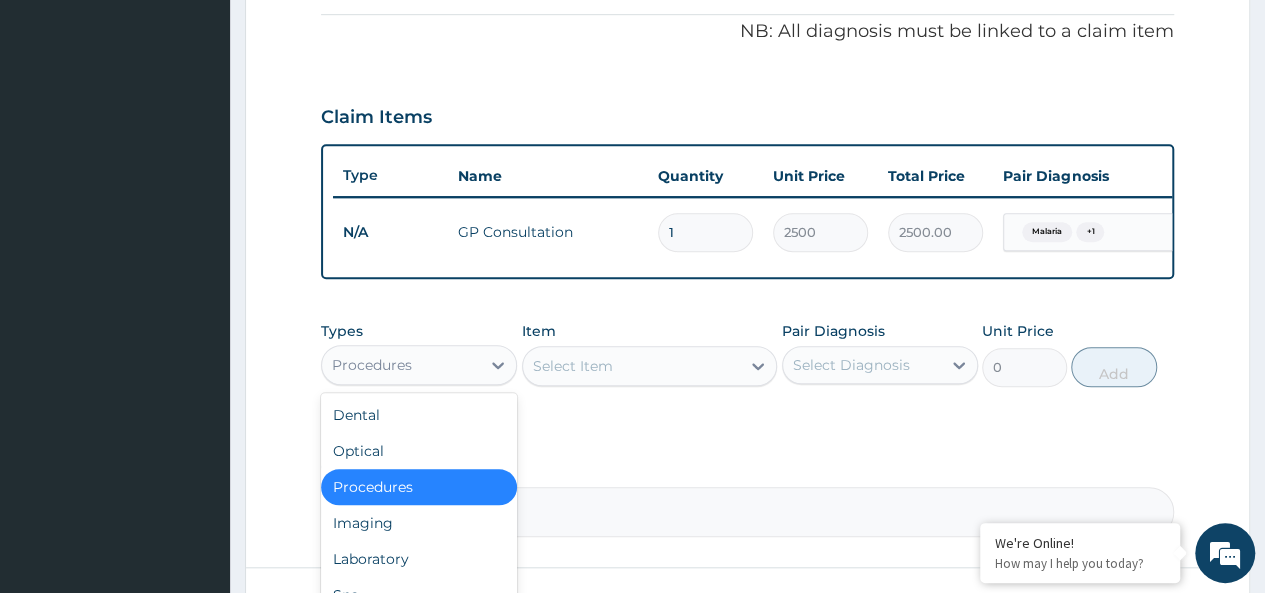 click on "Procedures" at bounding box center [401, 365] 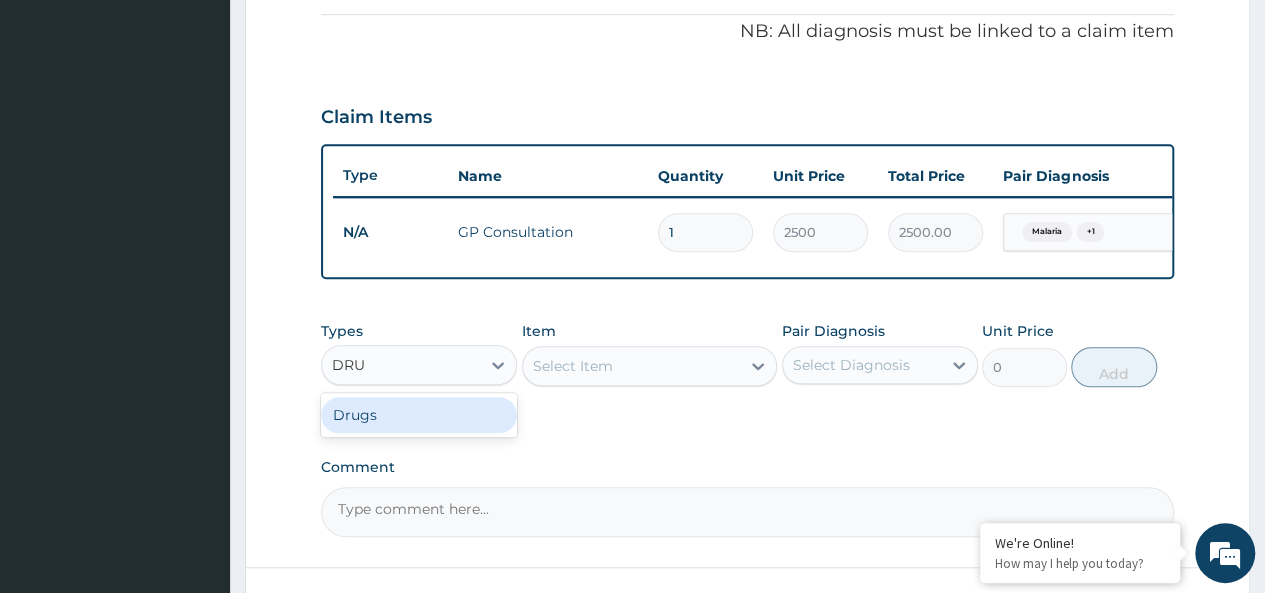 type on "DRUG" 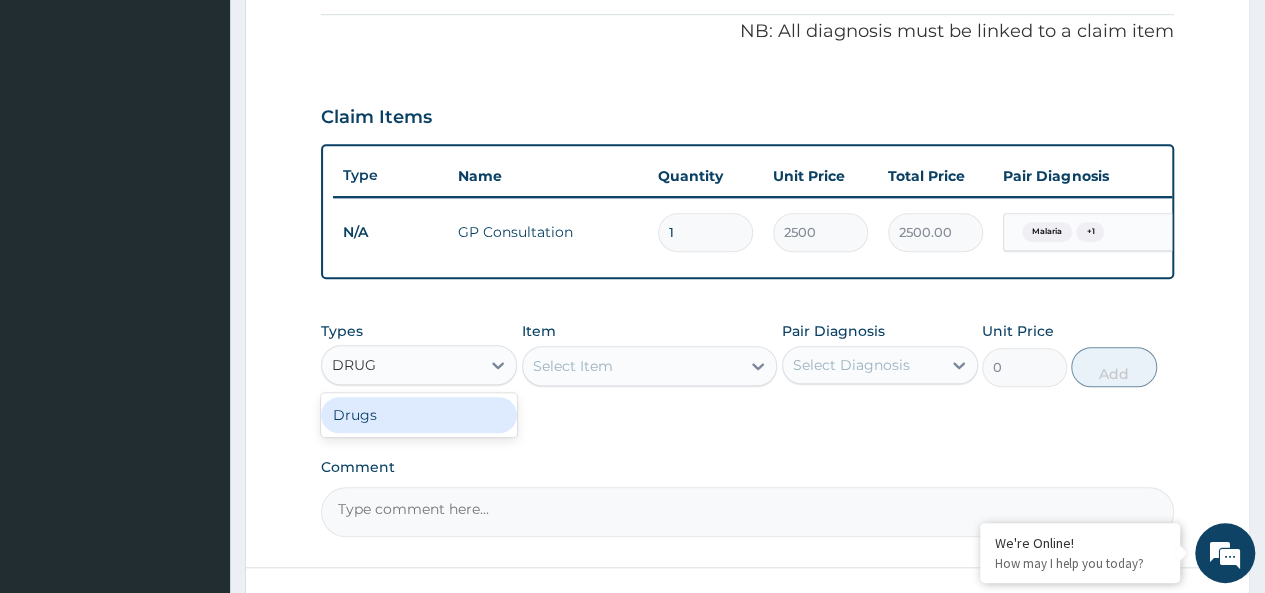 click on "Drugs" at bounding box center [419, 415] 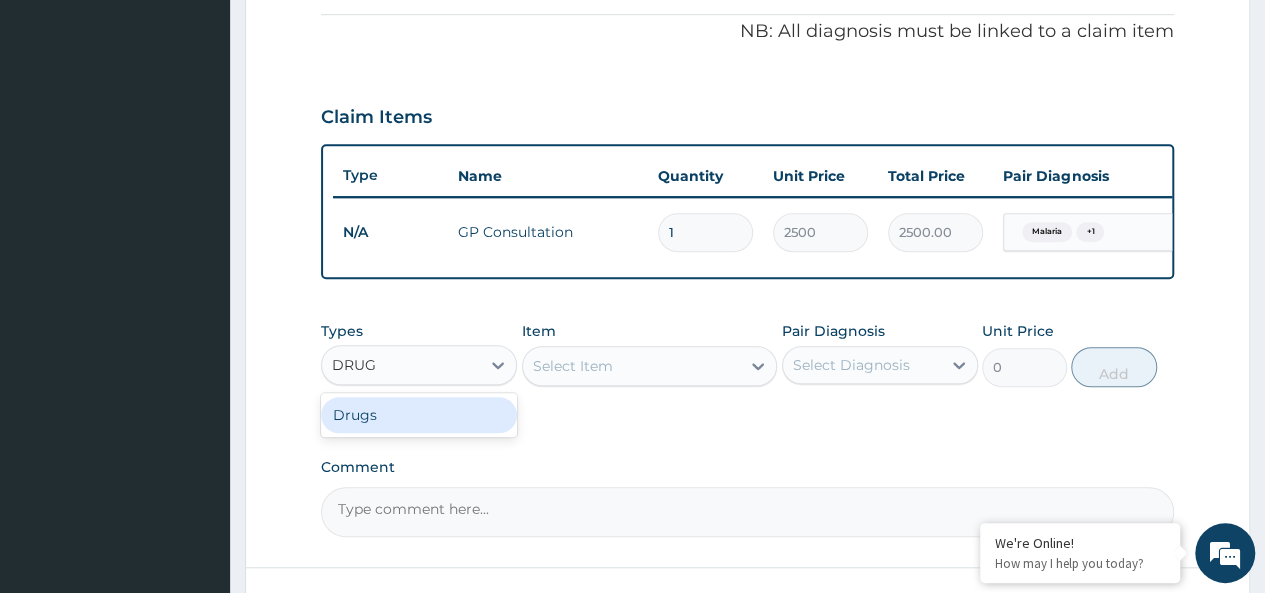 type 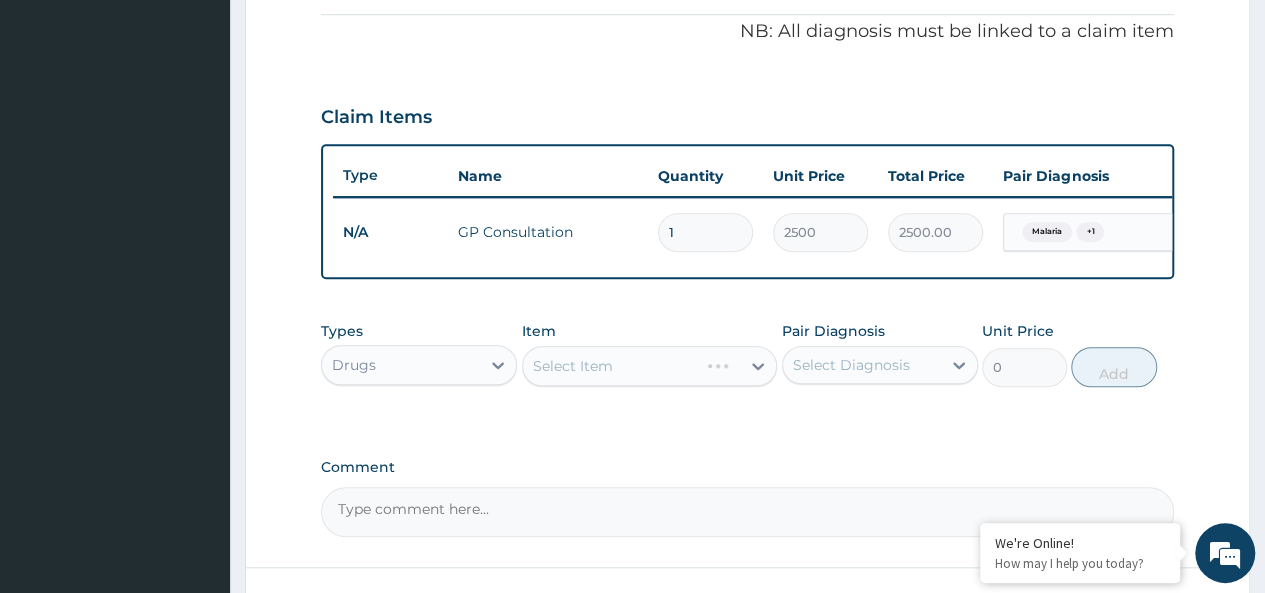 click on "Select Item" at bounding box center [650, 366] 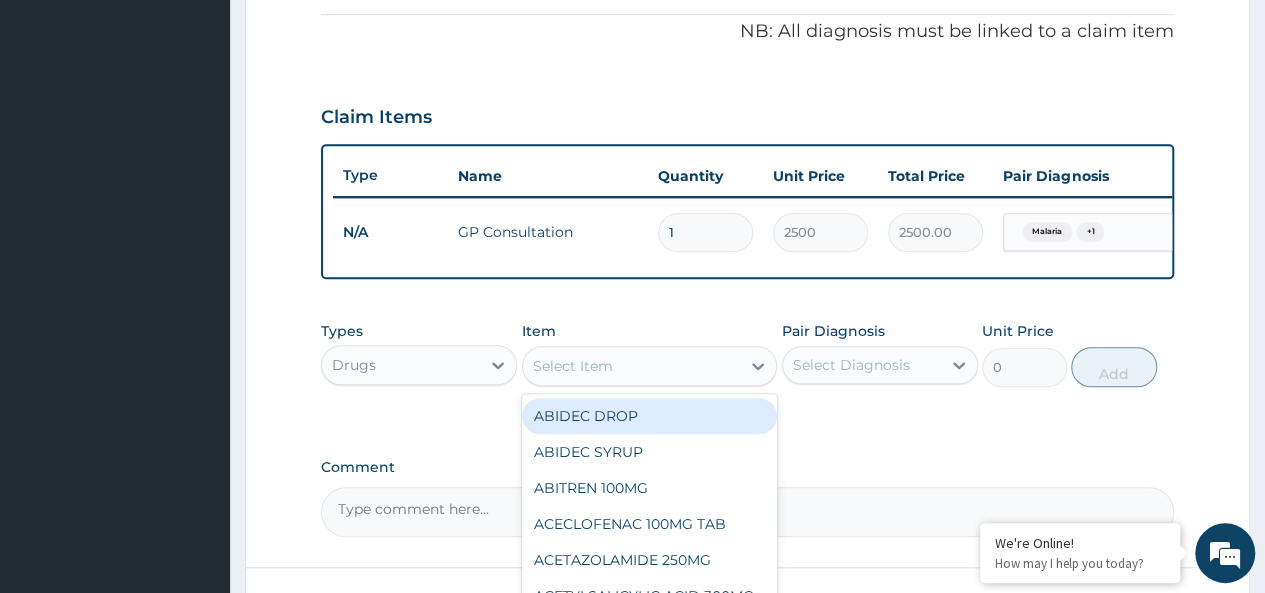 click on "Select Item" at bounding box center [573, 366] 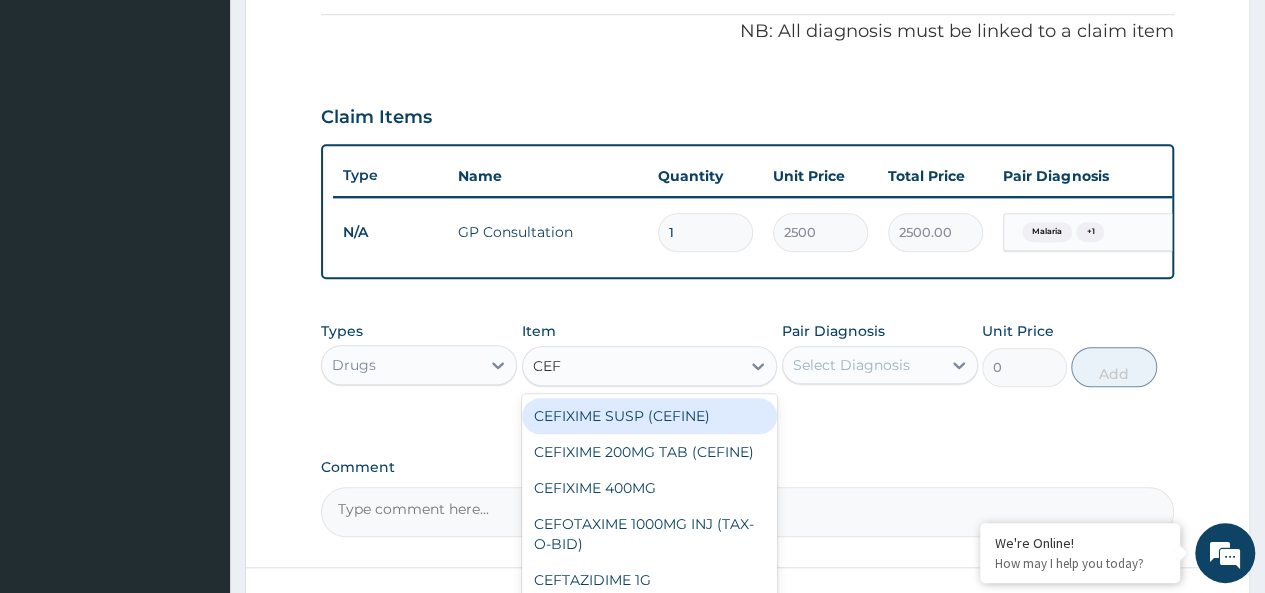 type on "CEFT" 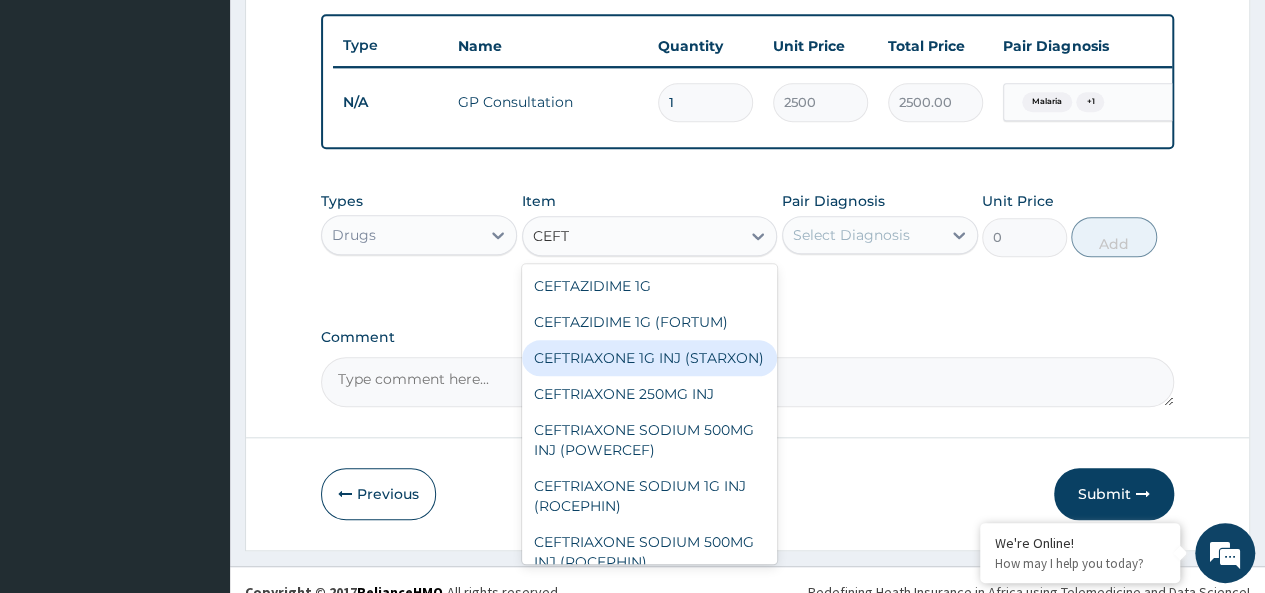 scroll, scrollTop: 760, scrollLeft: 0, axis: vertical 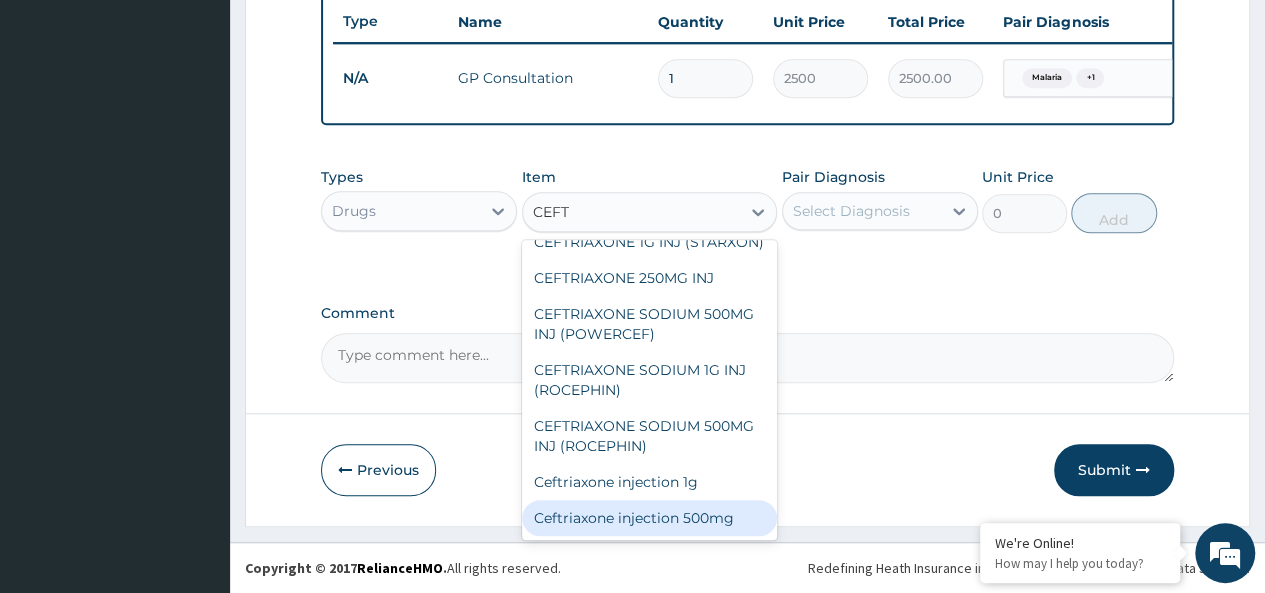 click on "Ceftriaxone injection 500mg" at bounding box center (650, 518) 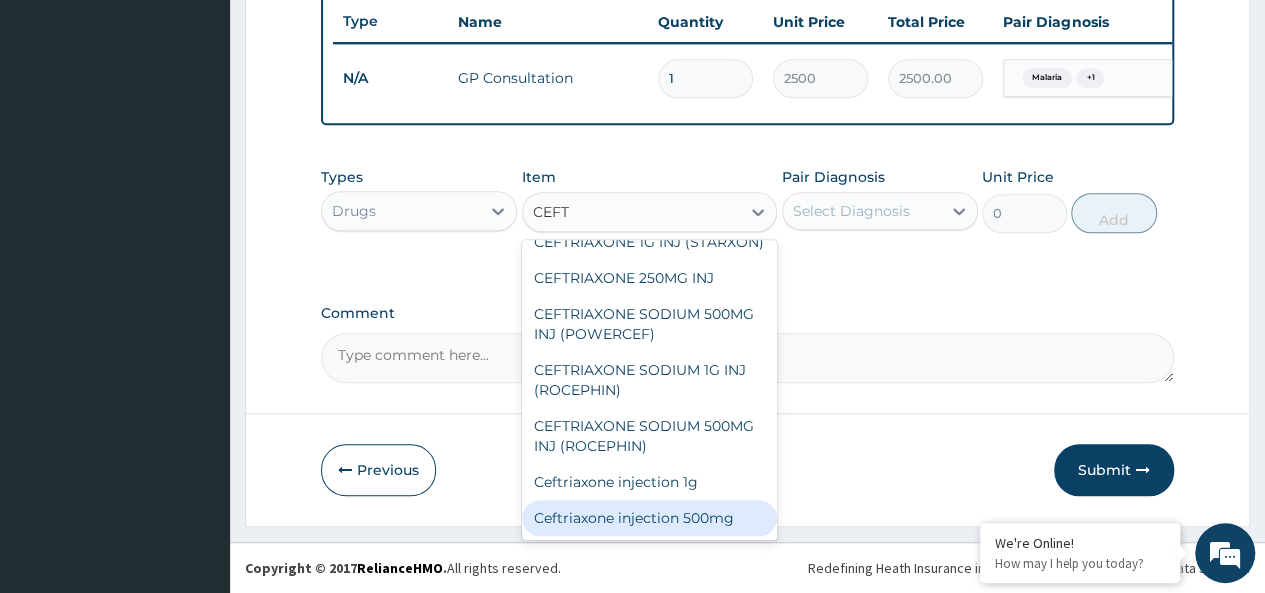 type 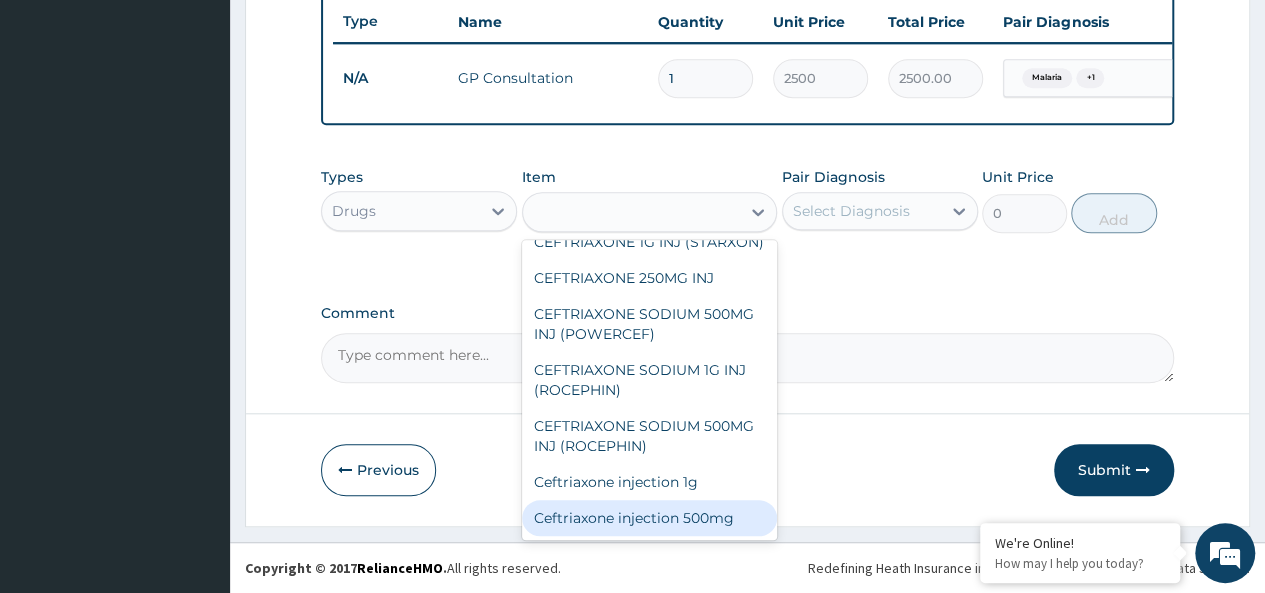 type on "1500" 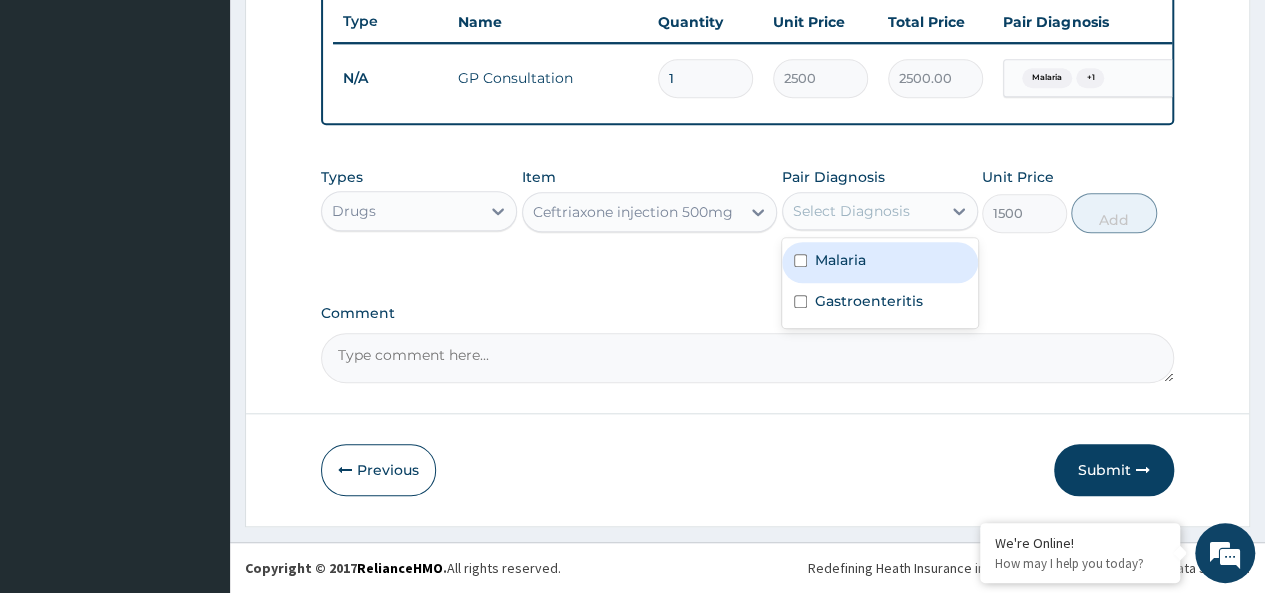click on "Select Diagnosis" at bounding box center [851, 211] 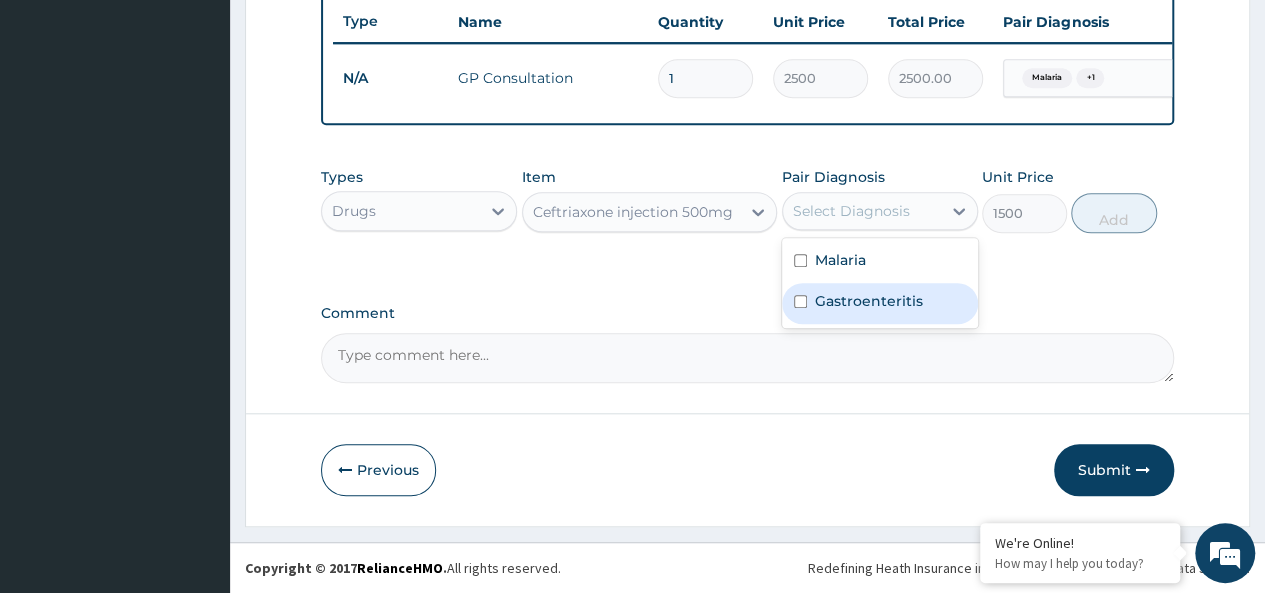 click on "Gastroenteritis" at bounding box center [869, 301] 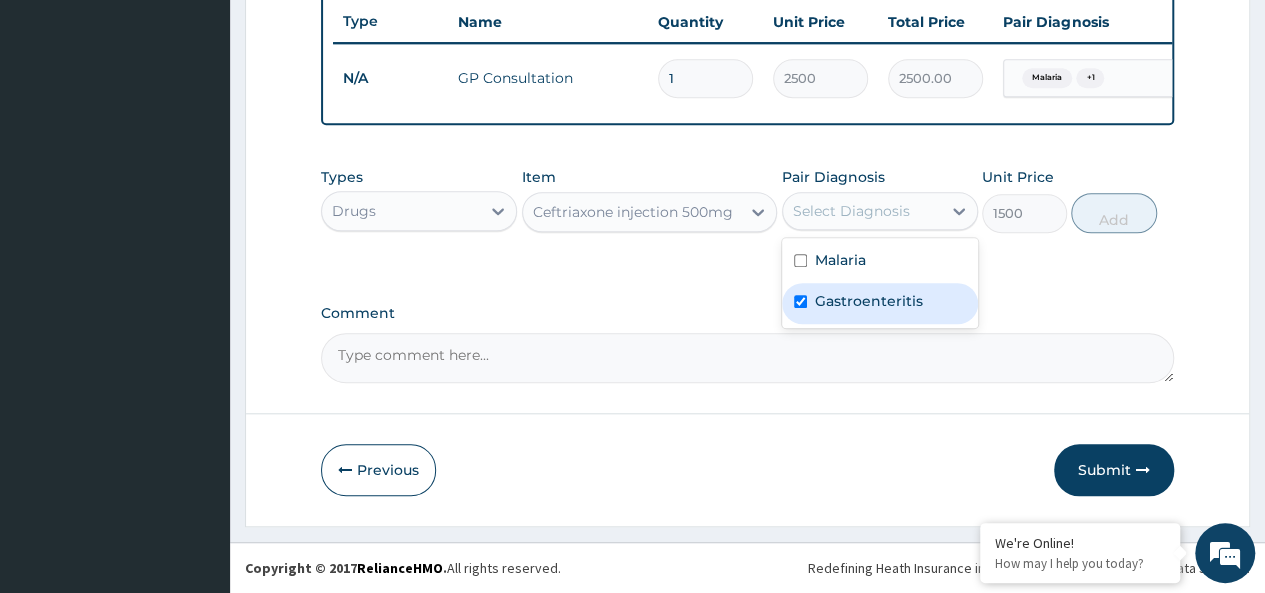 checkbox on "true" 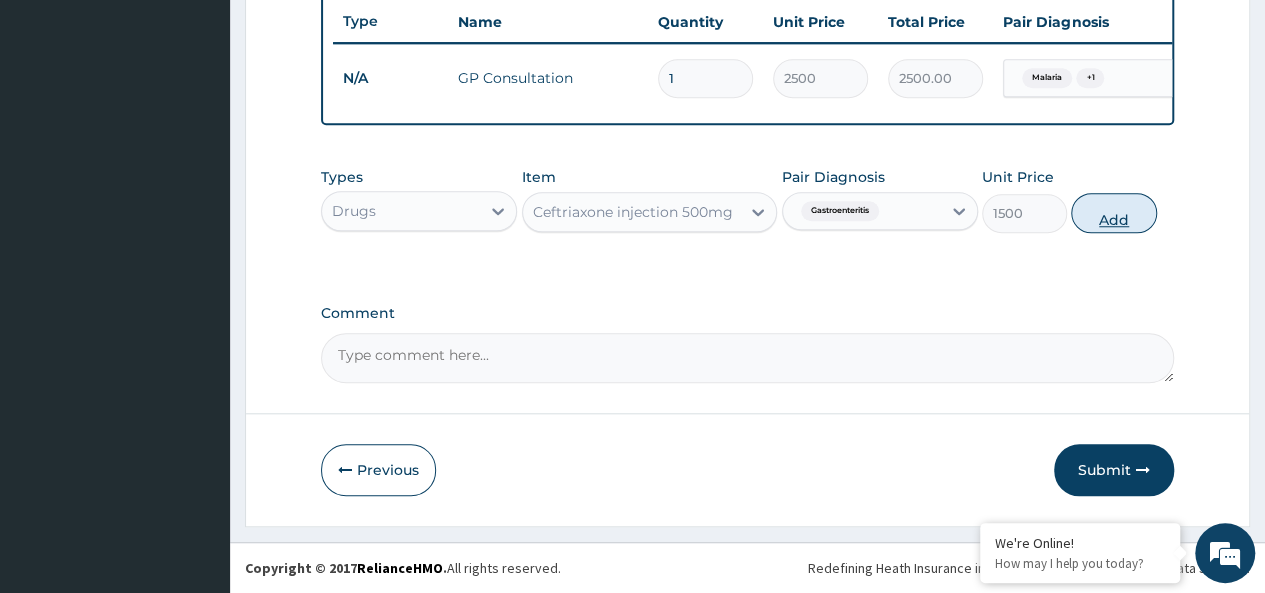 click on "Add" at bounding box center (1113, 213) 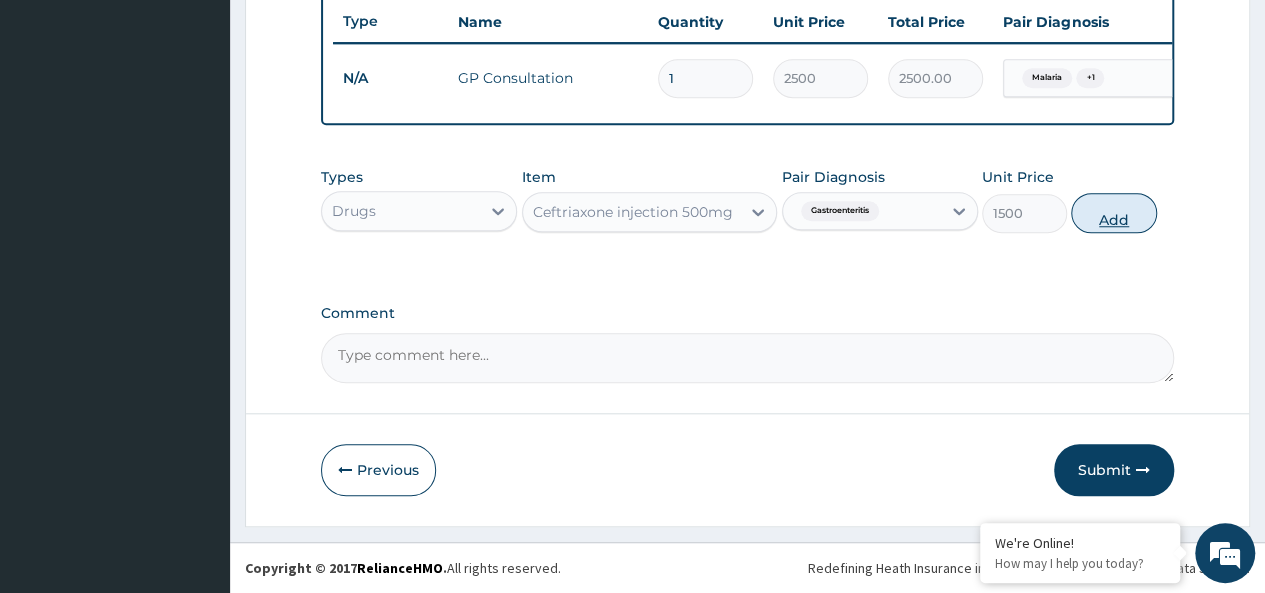 type on "0" 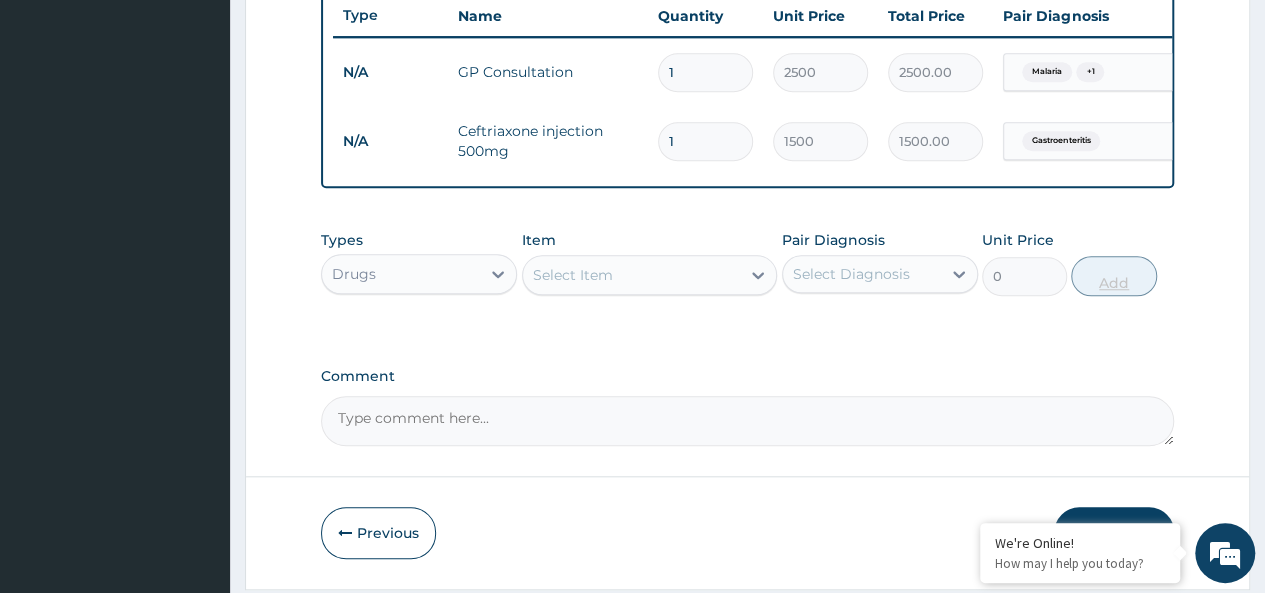 type on "2" 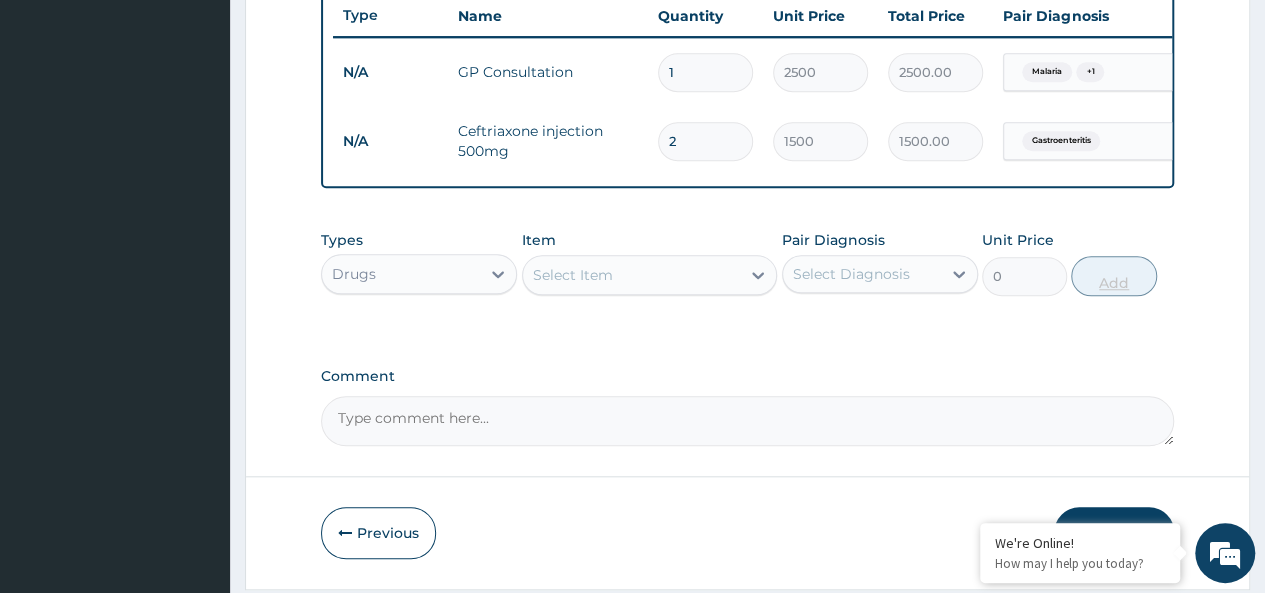 type on "3000.00" 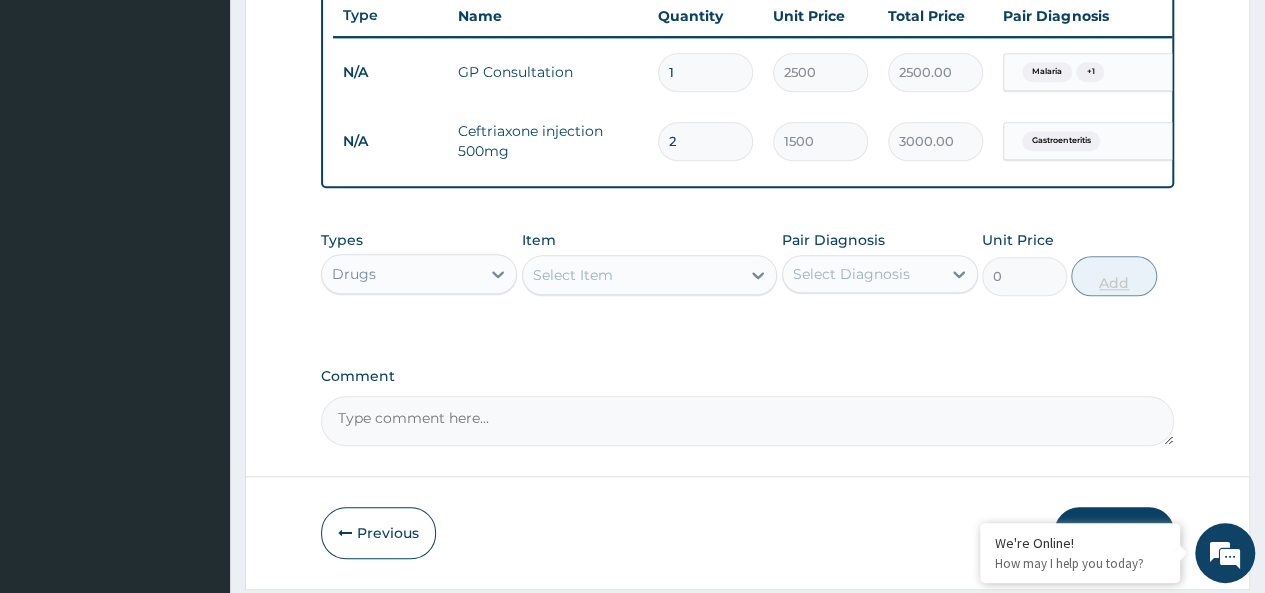 type on "3" 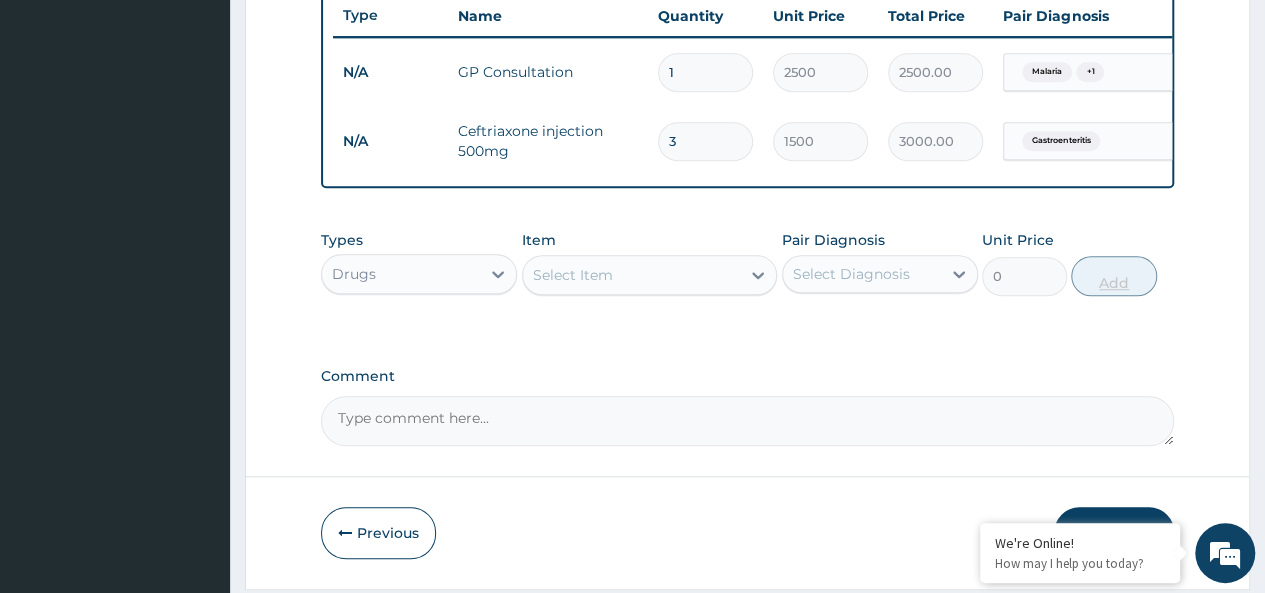type on "4500.00" 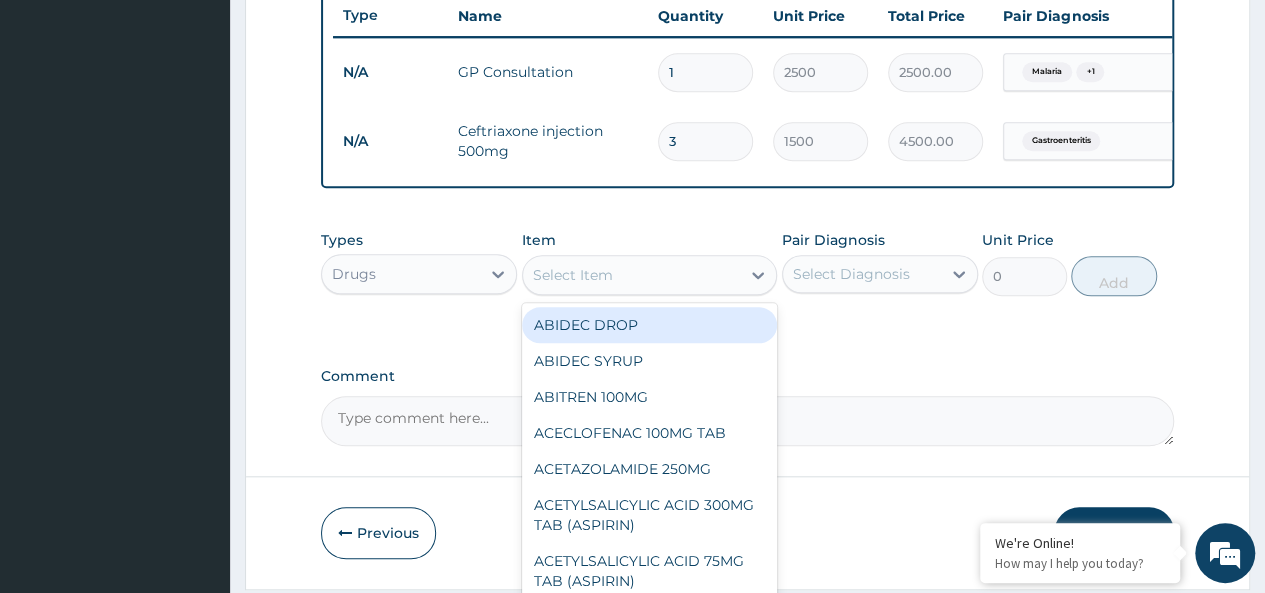 click on "Select Item" at bounding box center (632, 275) 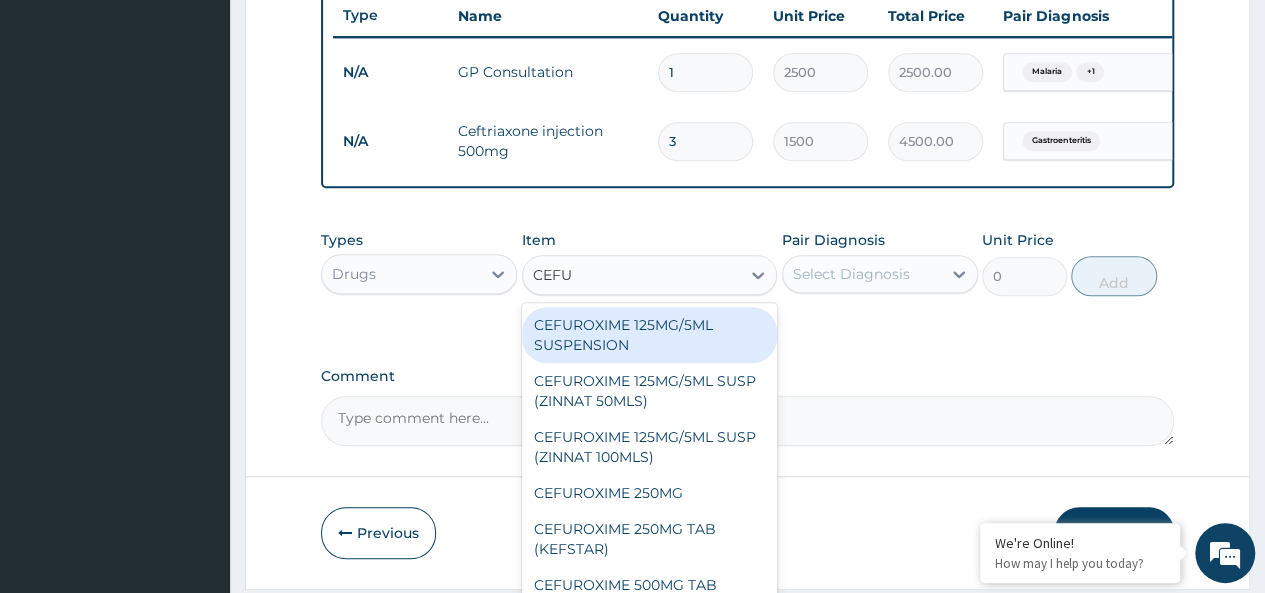 type on "CEFUR" 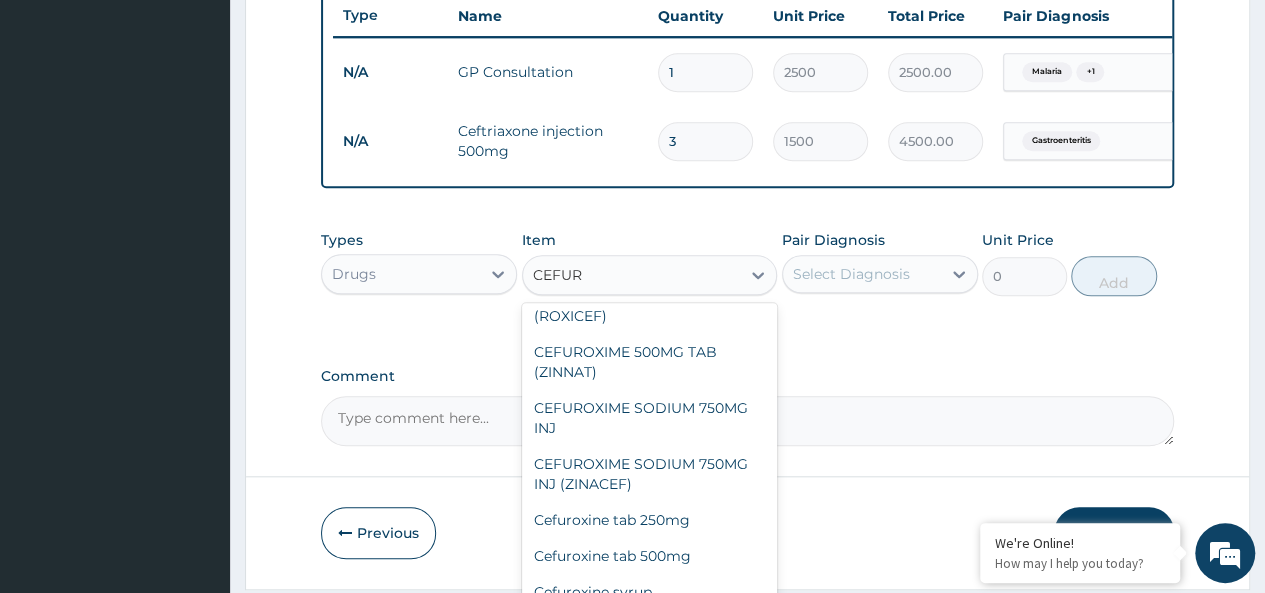 scroll, scrollTop: 356, scrollLeft: 0, axis: vertical 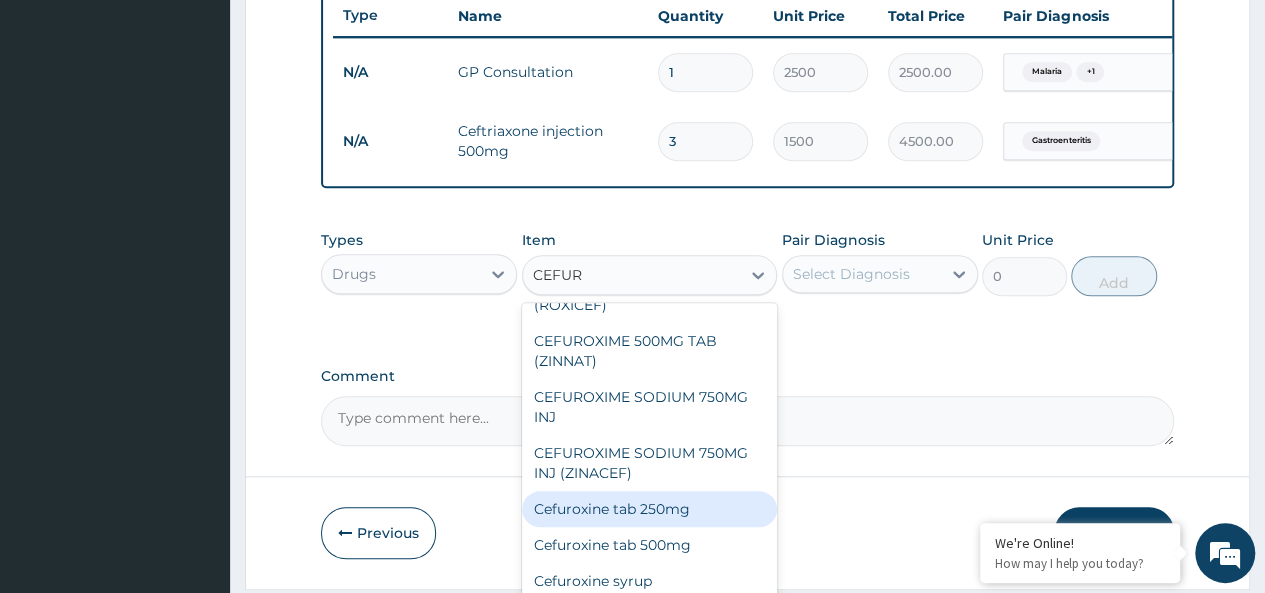 click on "Cefuroxine tab 250mg" at bounding box center (650, 509) 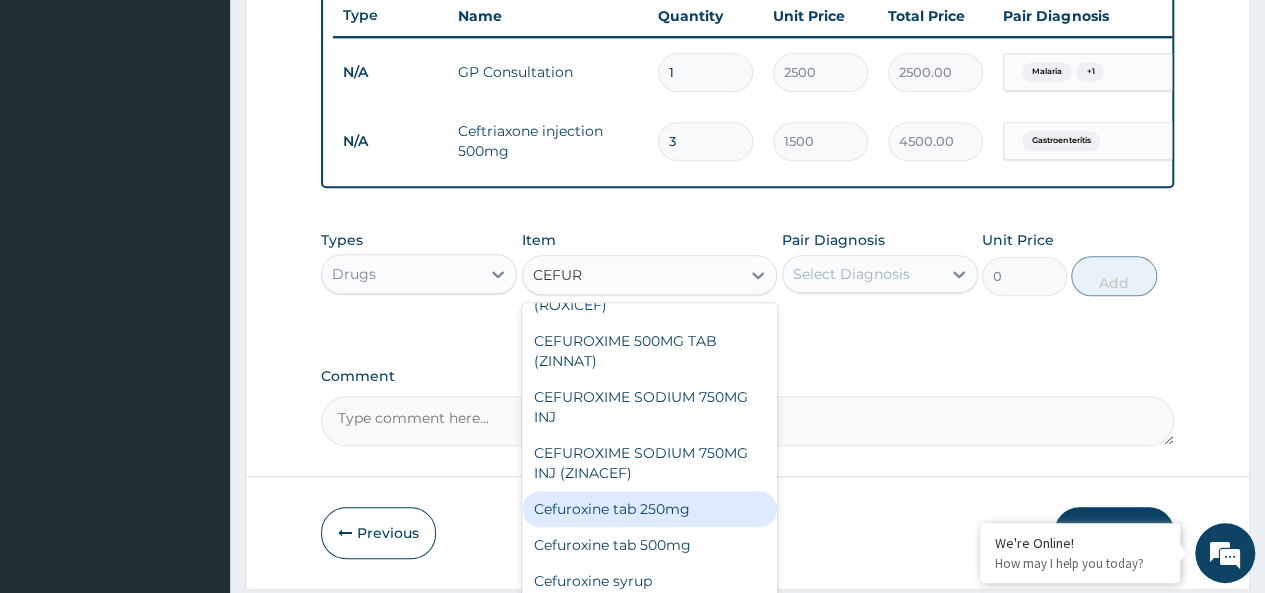 type 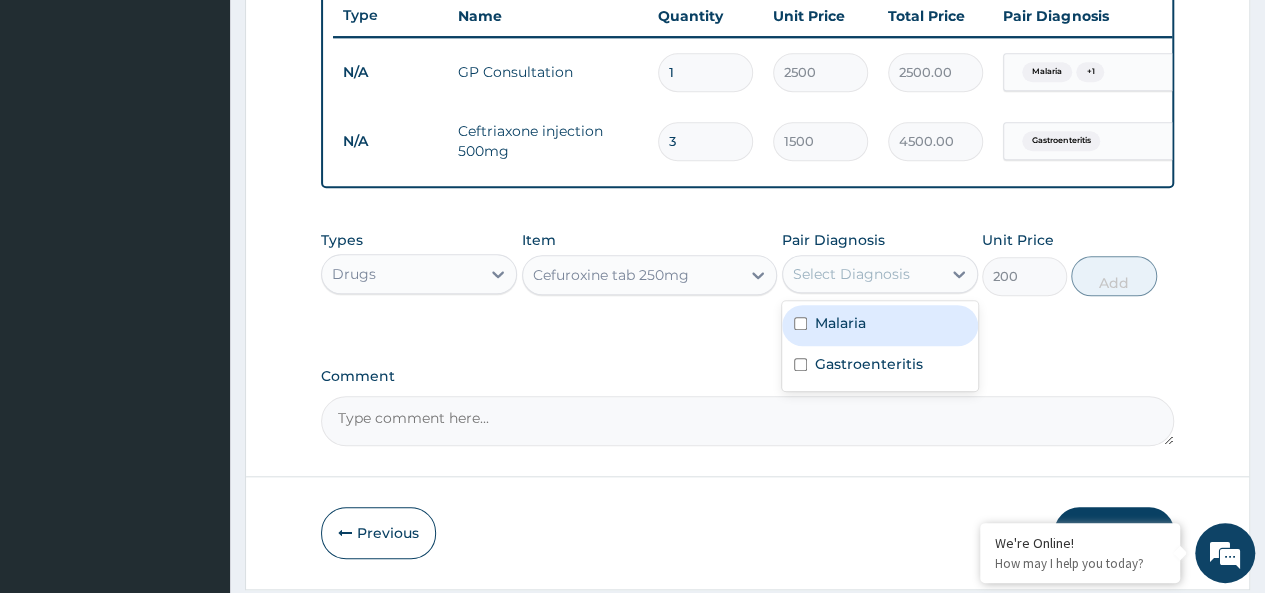 click on "Select Diagnosis" at bounding box center (862, 274) 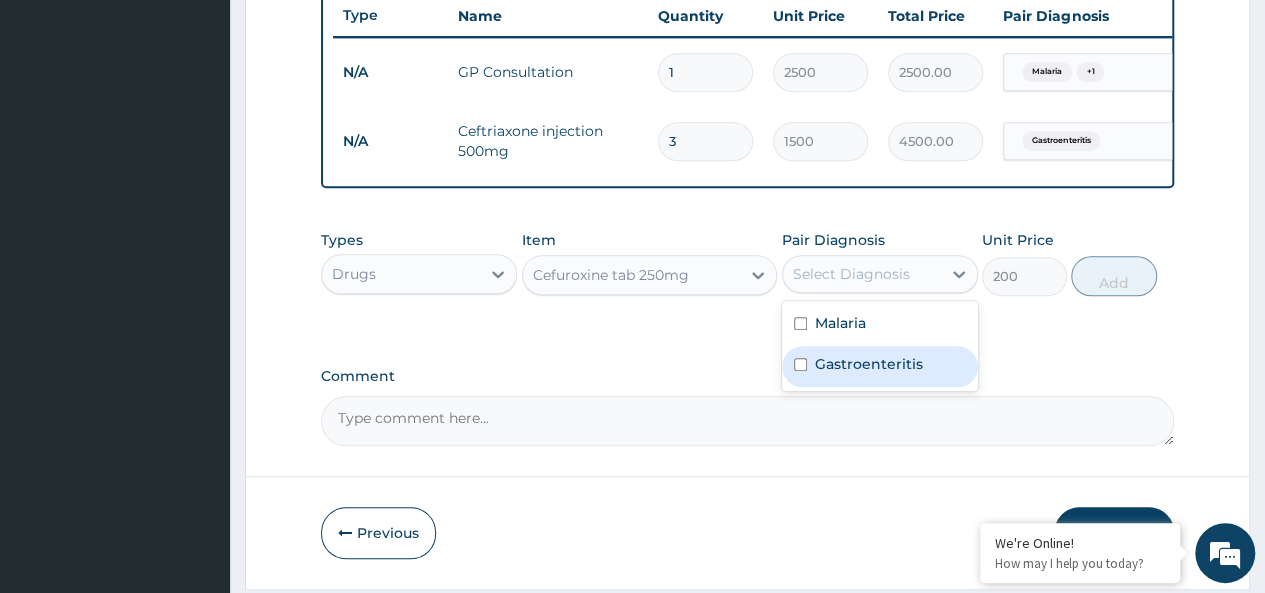 click on "Gastroenteritis" at bounding box center (869, 364) 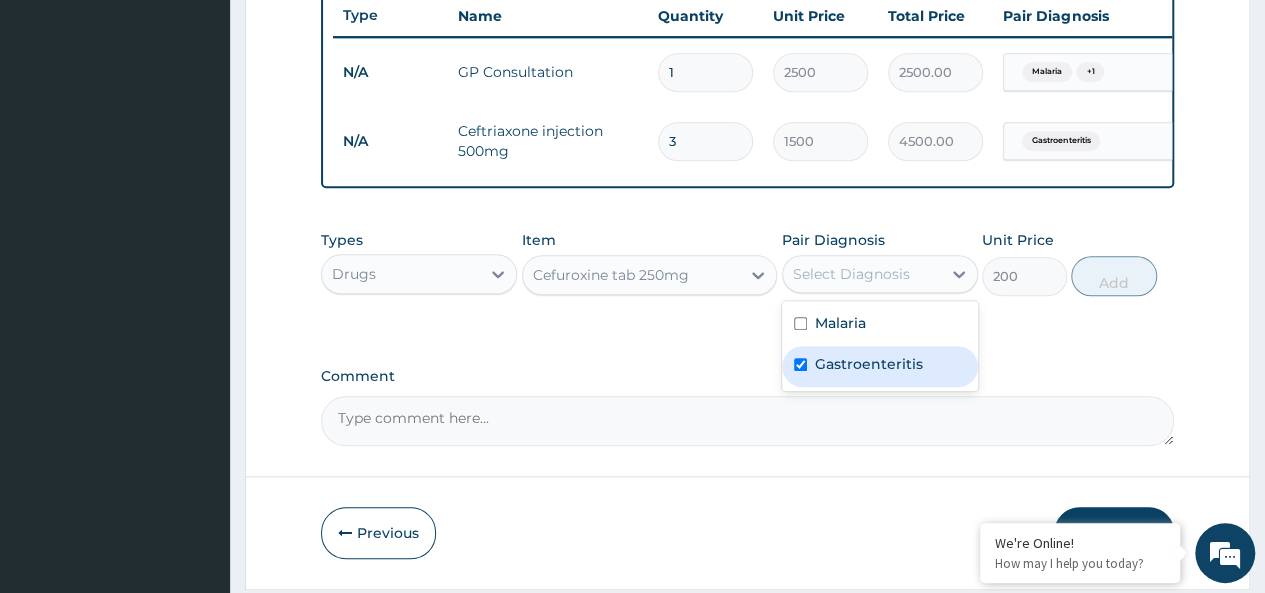 checkbox on "true" 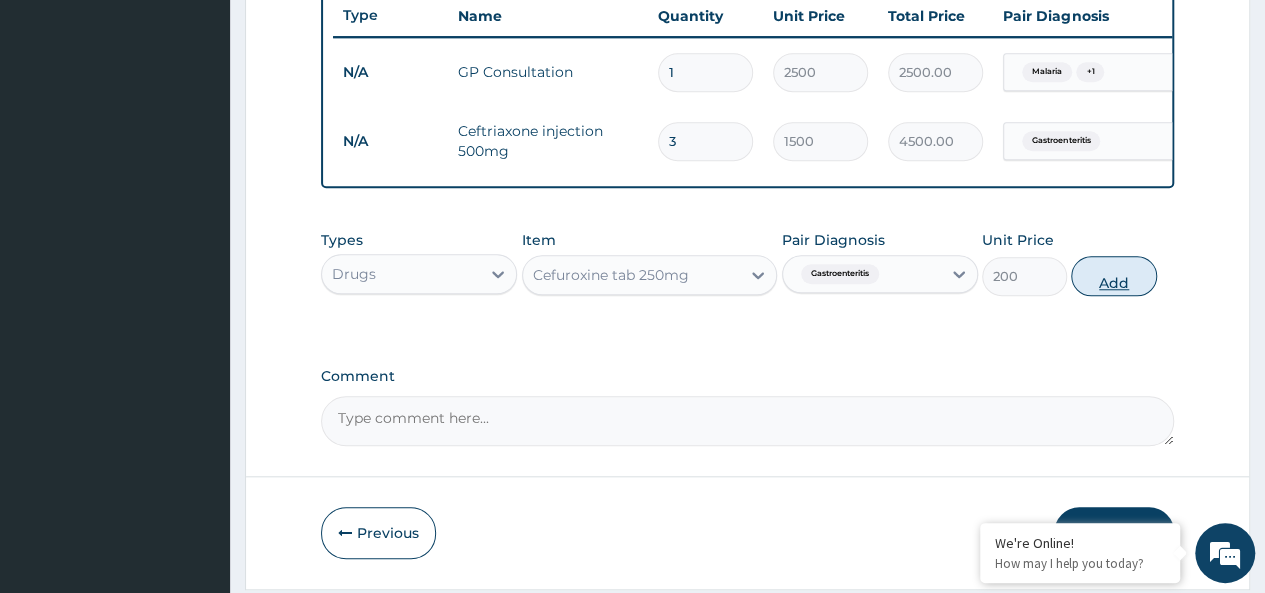 click on "Add" at bounding box center [1113, 276] 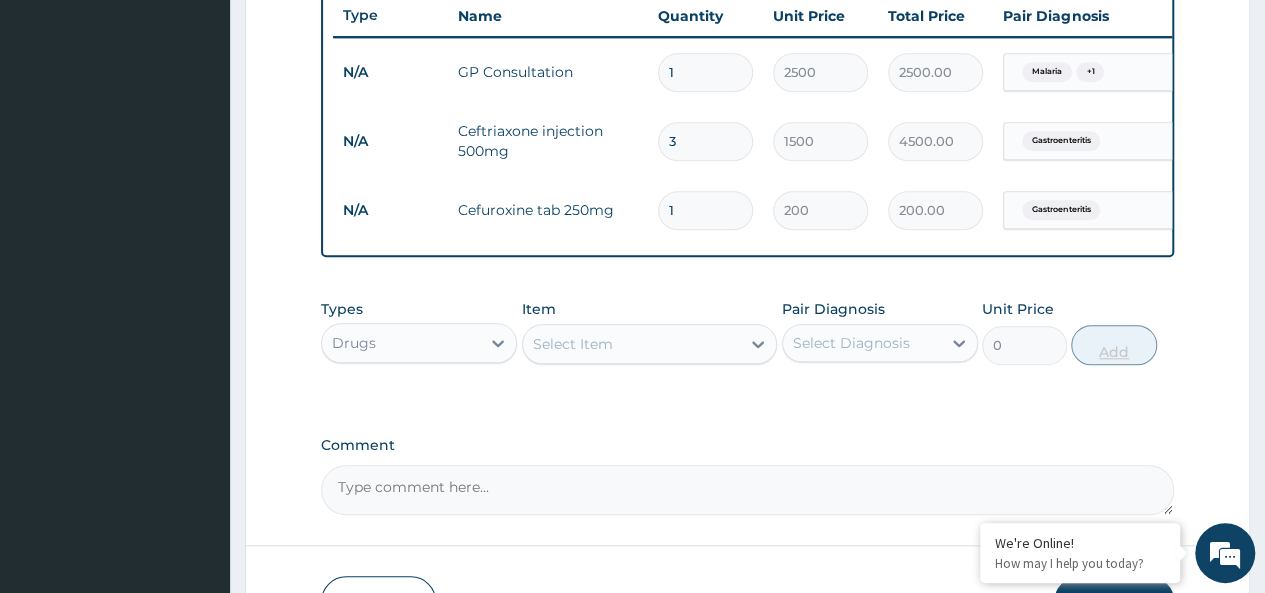 type on "10" 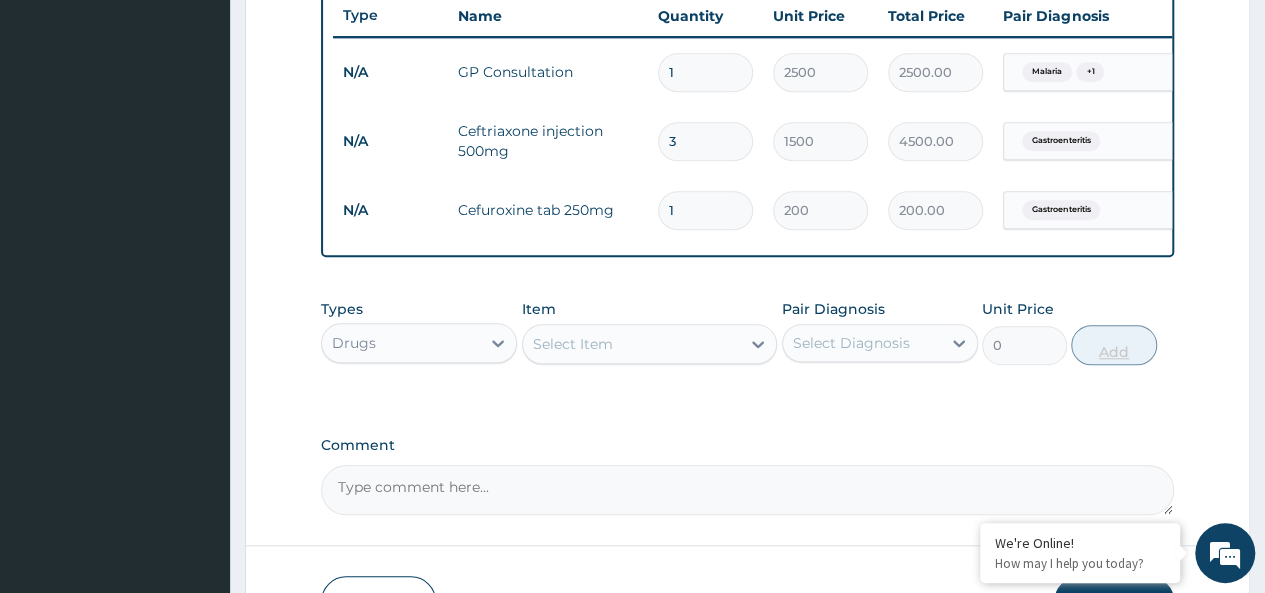 type on "2000.00" 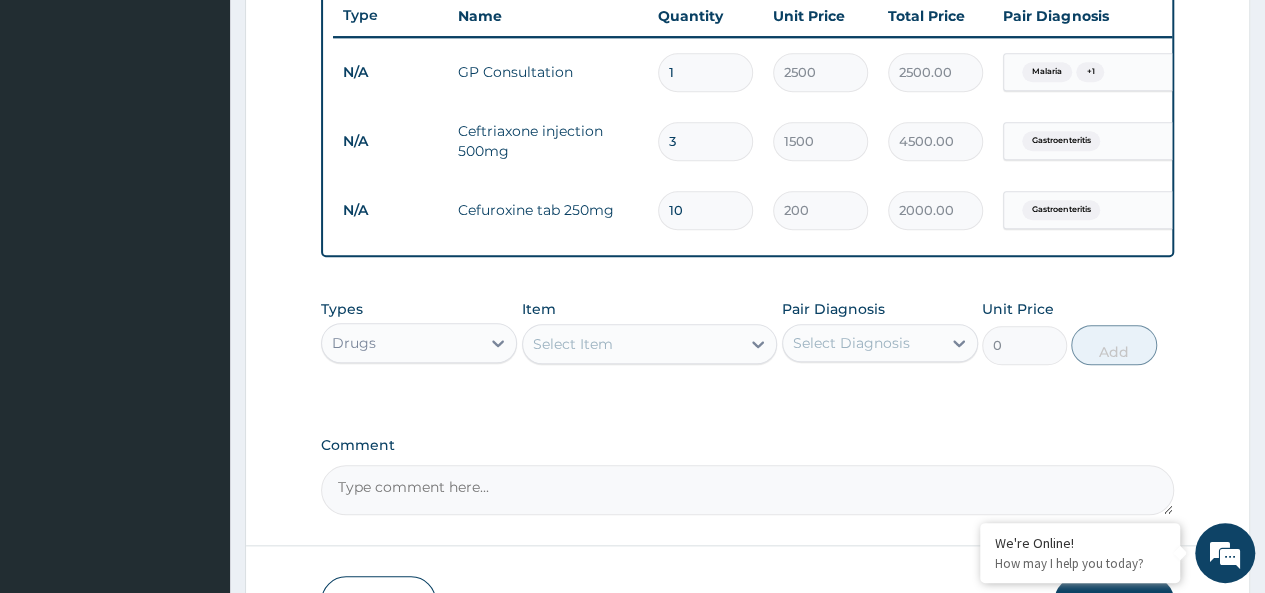 type on "10" 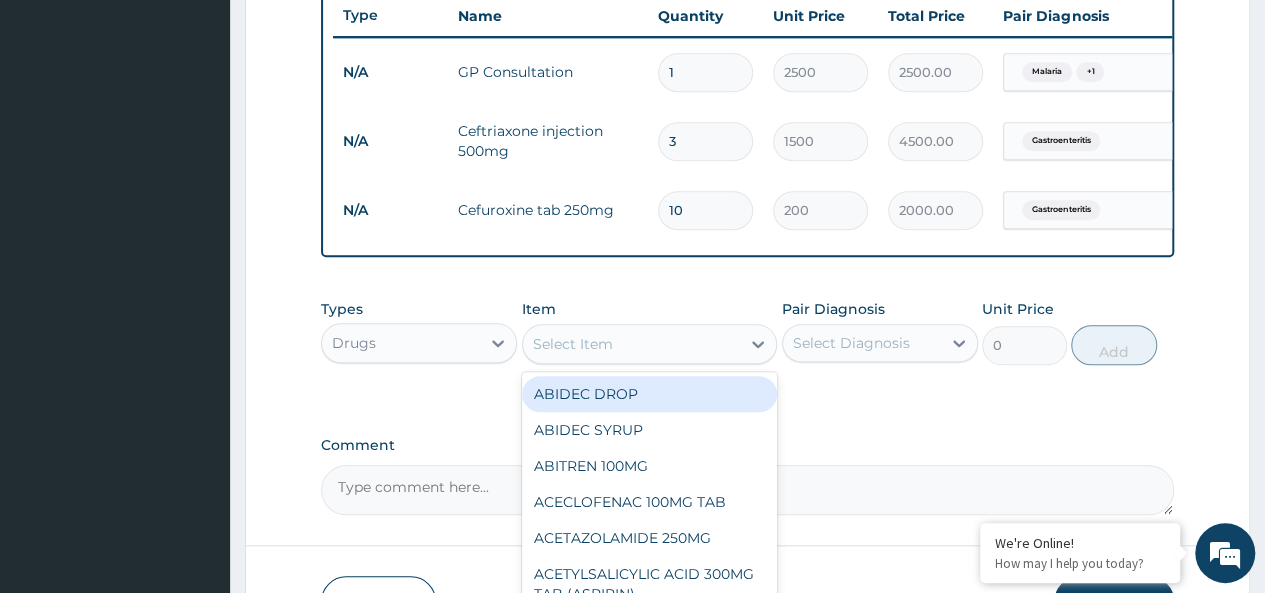 click on "Select Item" at bounding box center [632, 344] 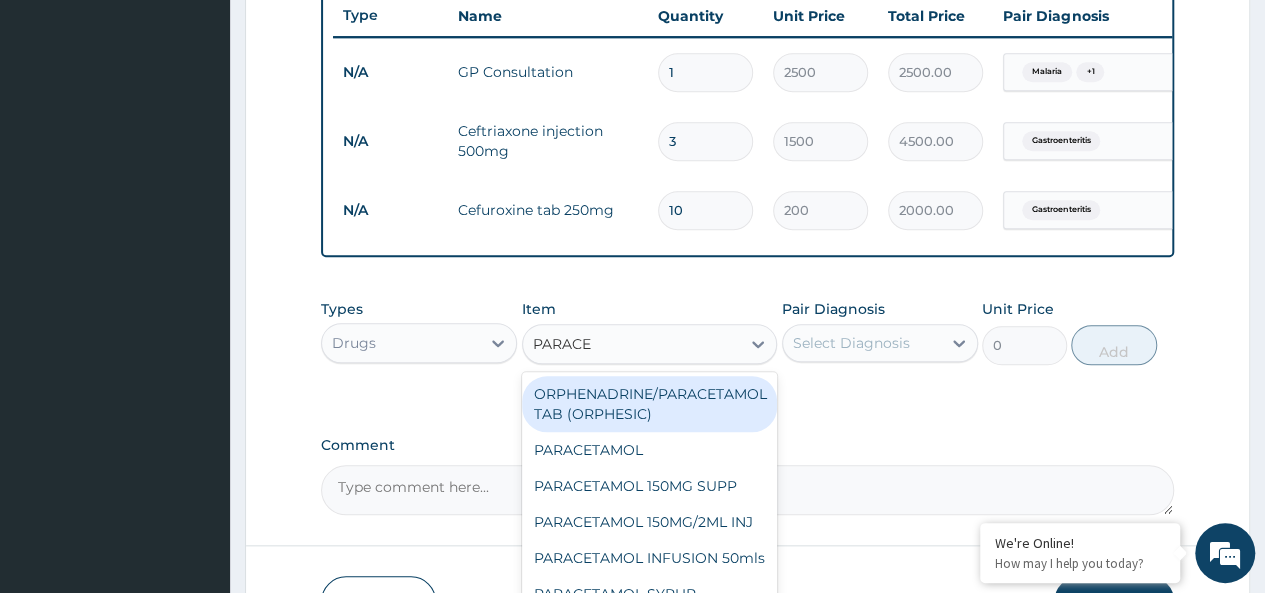 type on "PARACET" 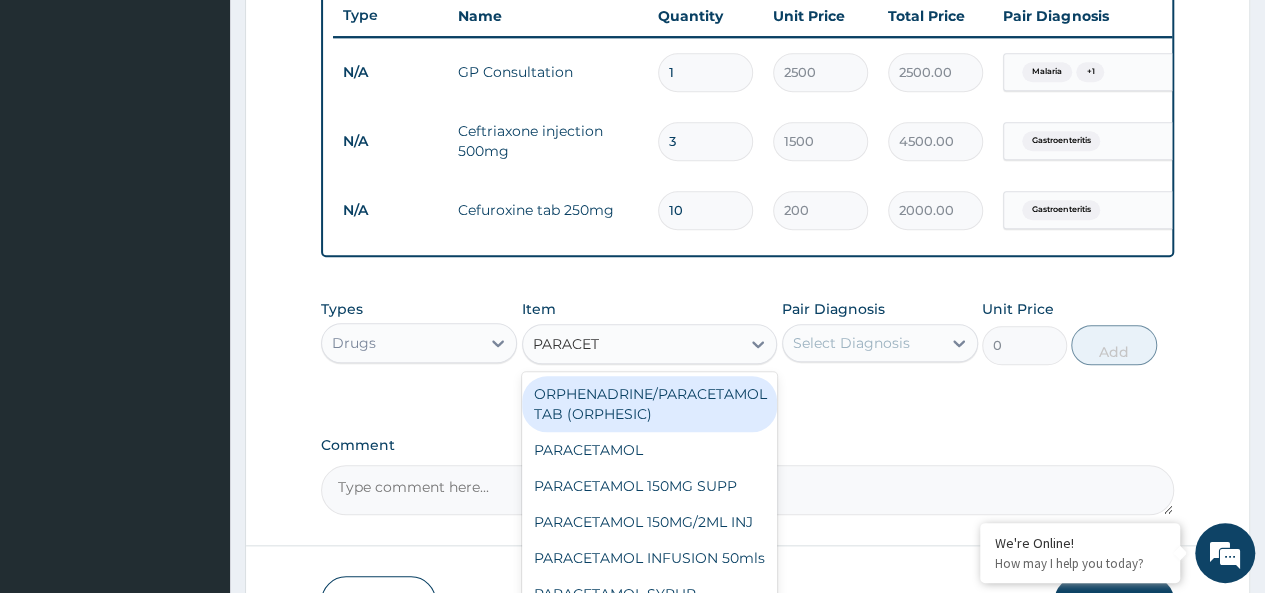 click on "ORPHENADRINE/PARACETAMOL  TAB  (ORPHESIC)" at bounding box center [650, 404] 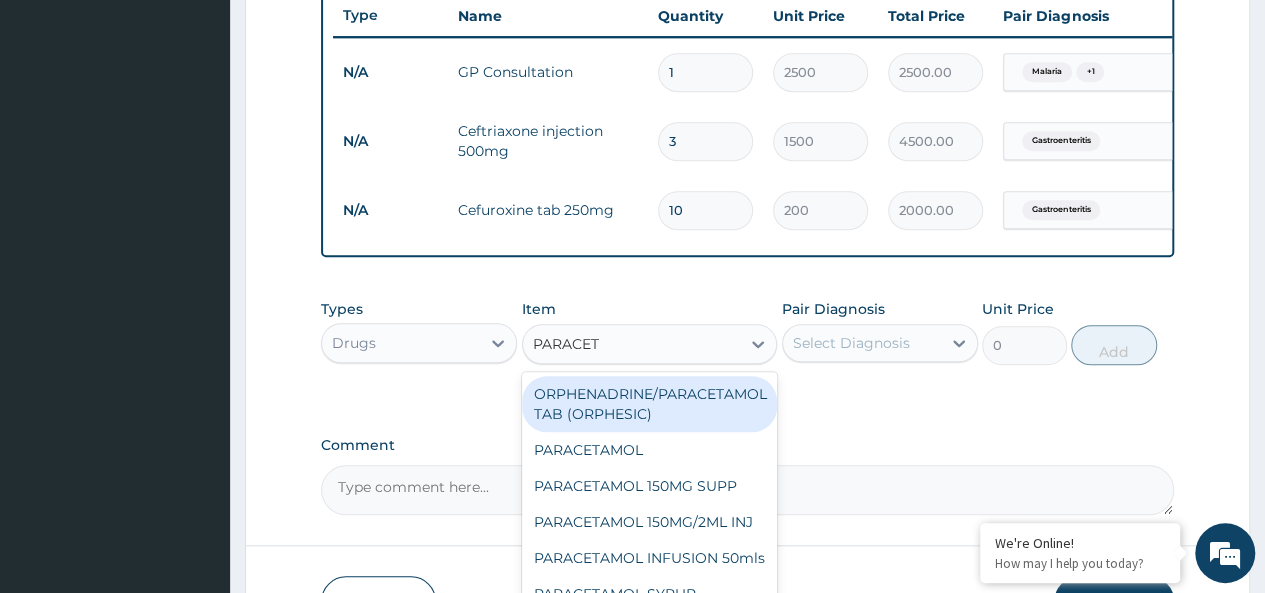 type 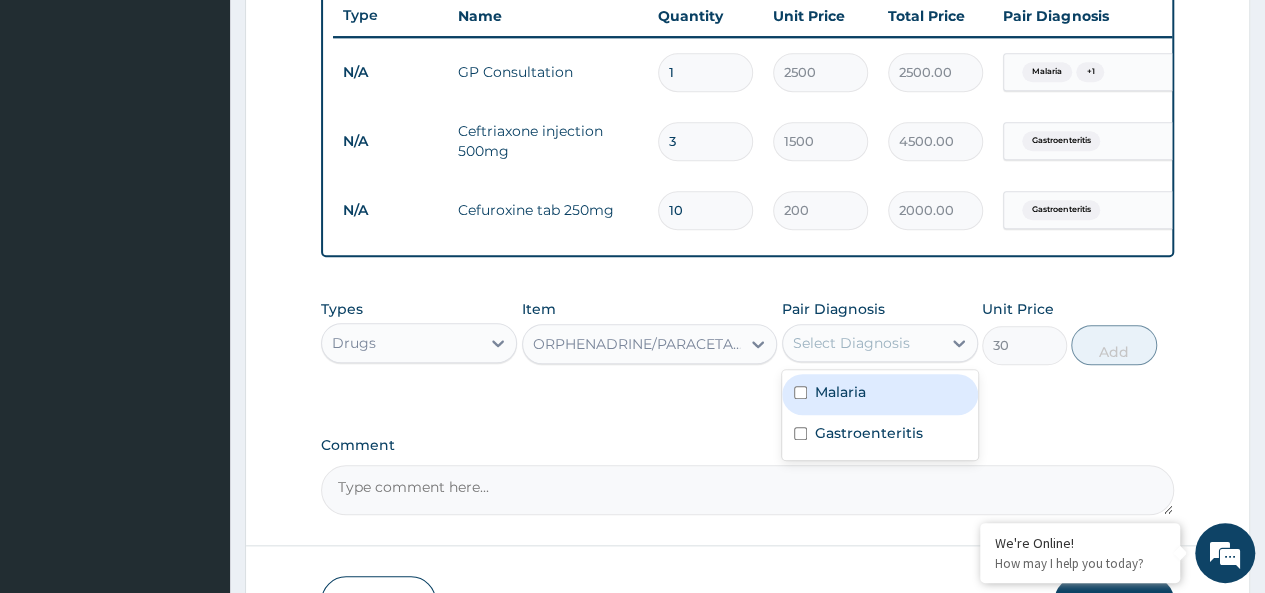 click on "Select Diagnosis" at bounding box center [851, 343] 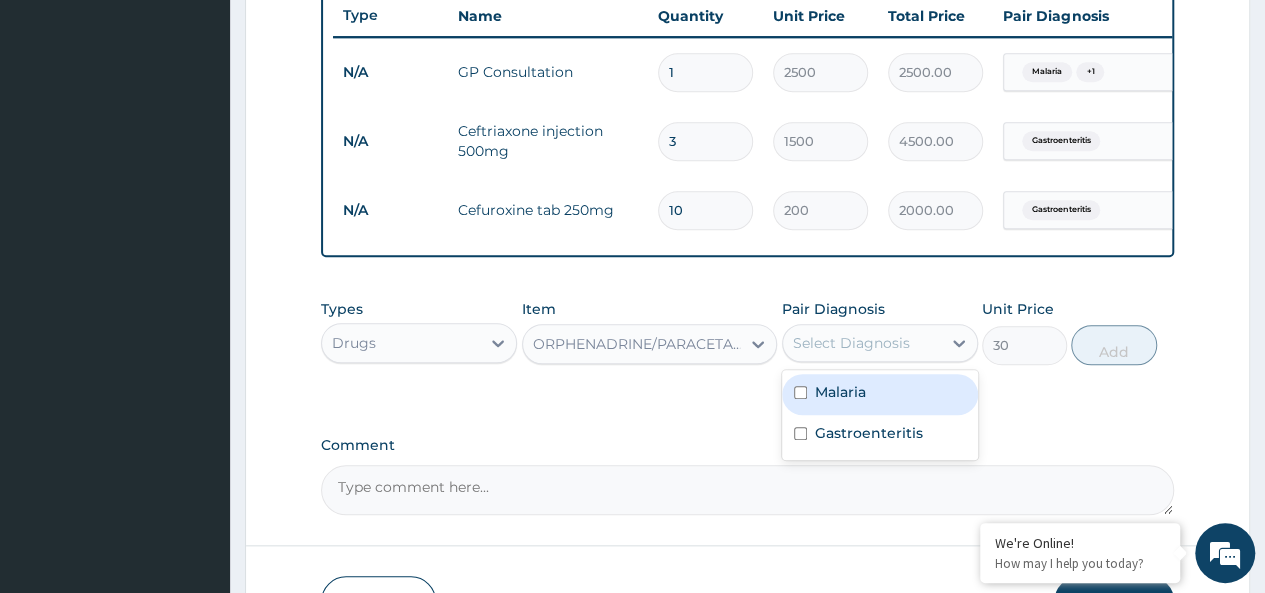 click on "Malaria" at bounding box center [880, 394] 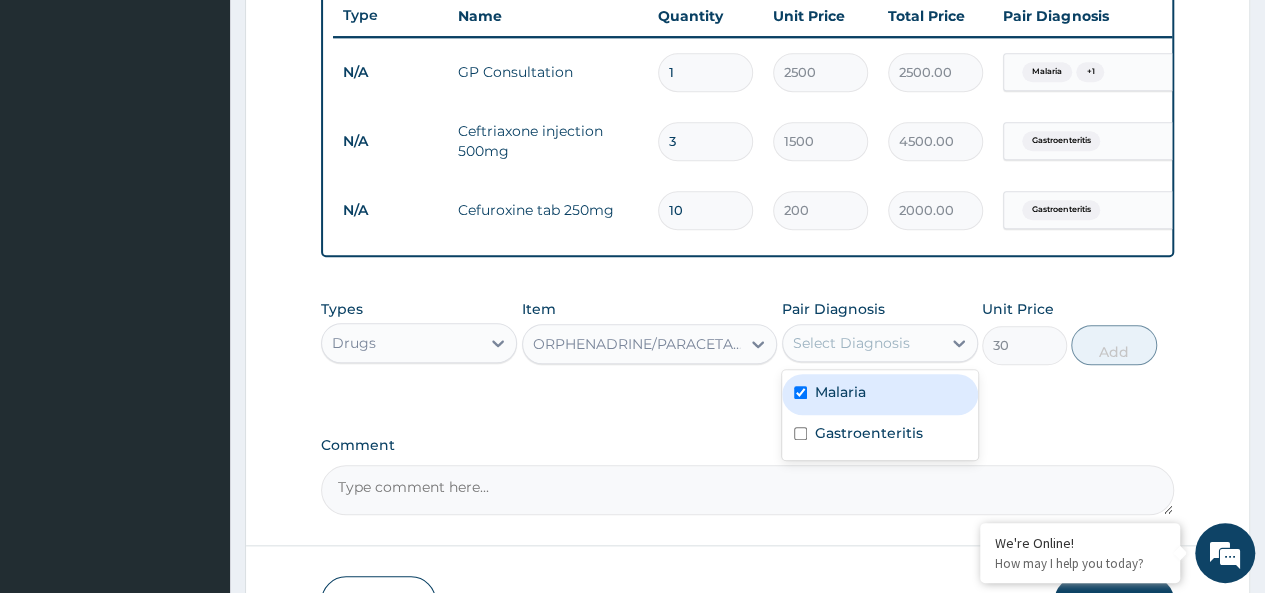 checkbox on "true" 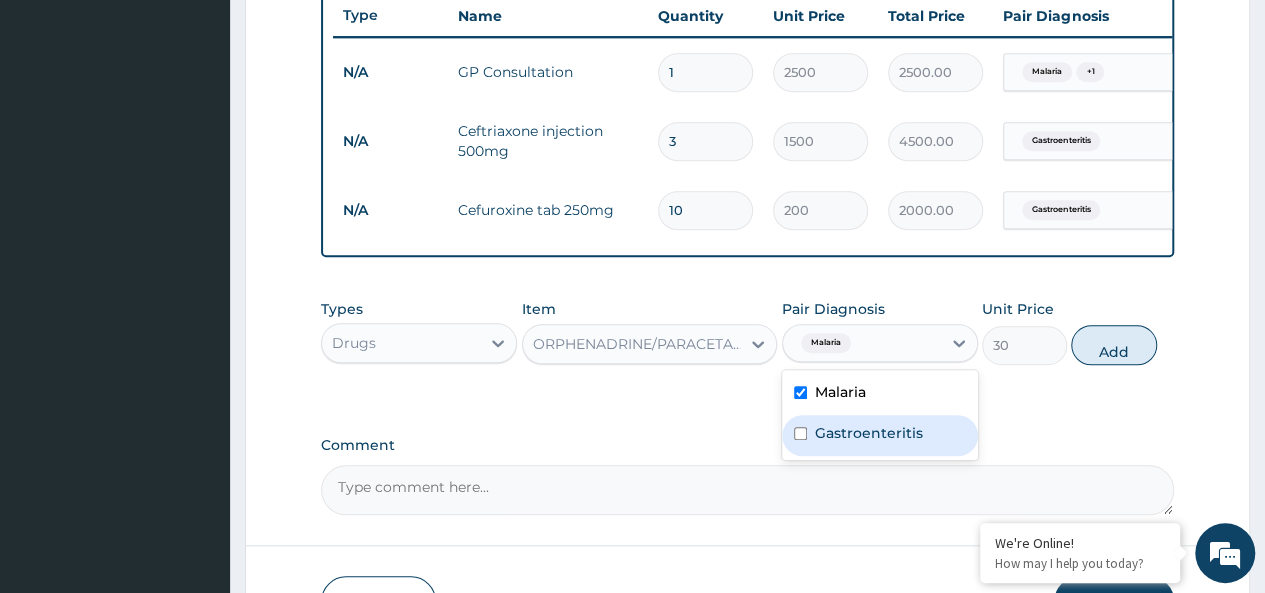 click on "Gastroenteritis" at bounding box center (869, 433) 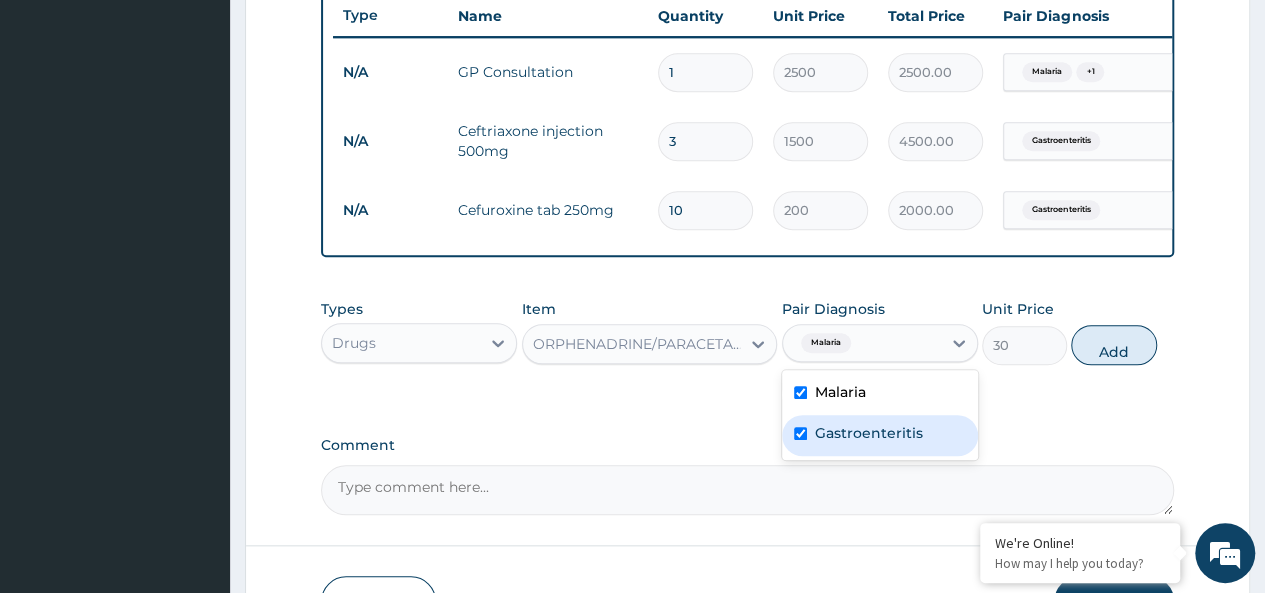 checkbox on "true" 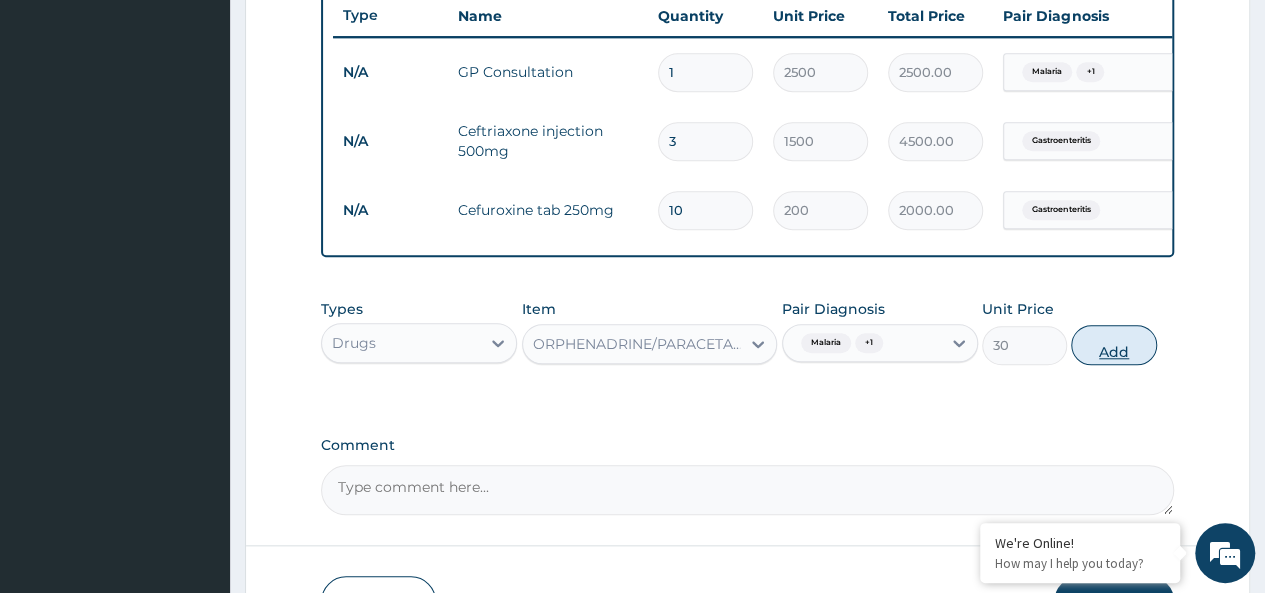 click on "Add" at bounding box center [1113, 345] 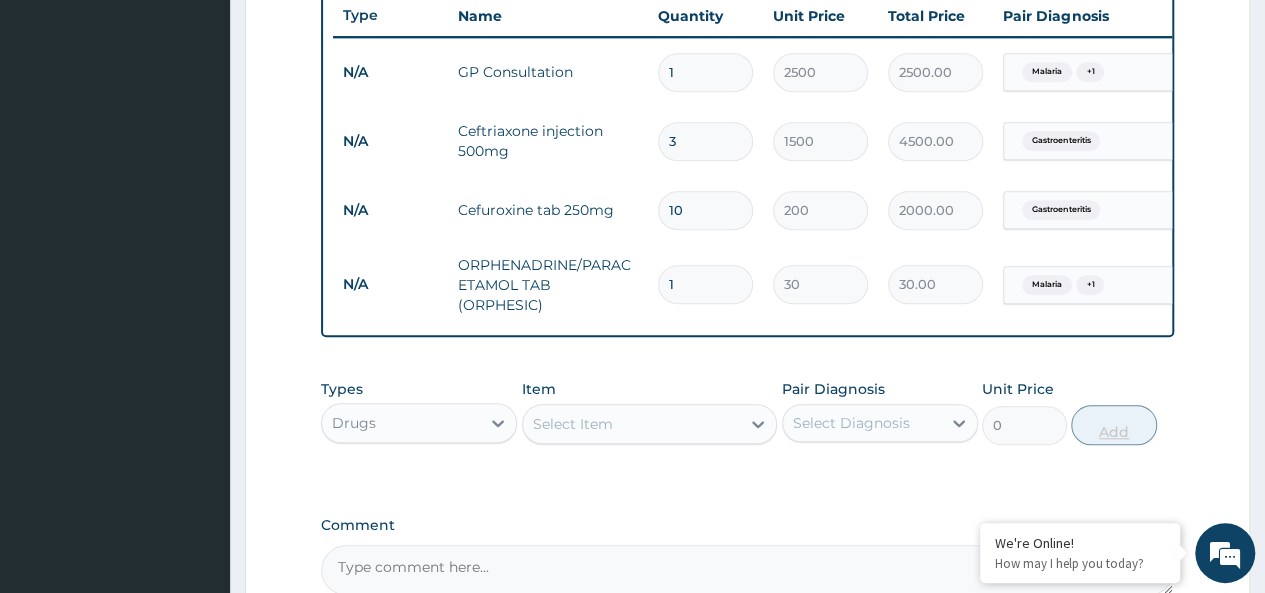 type on "10" 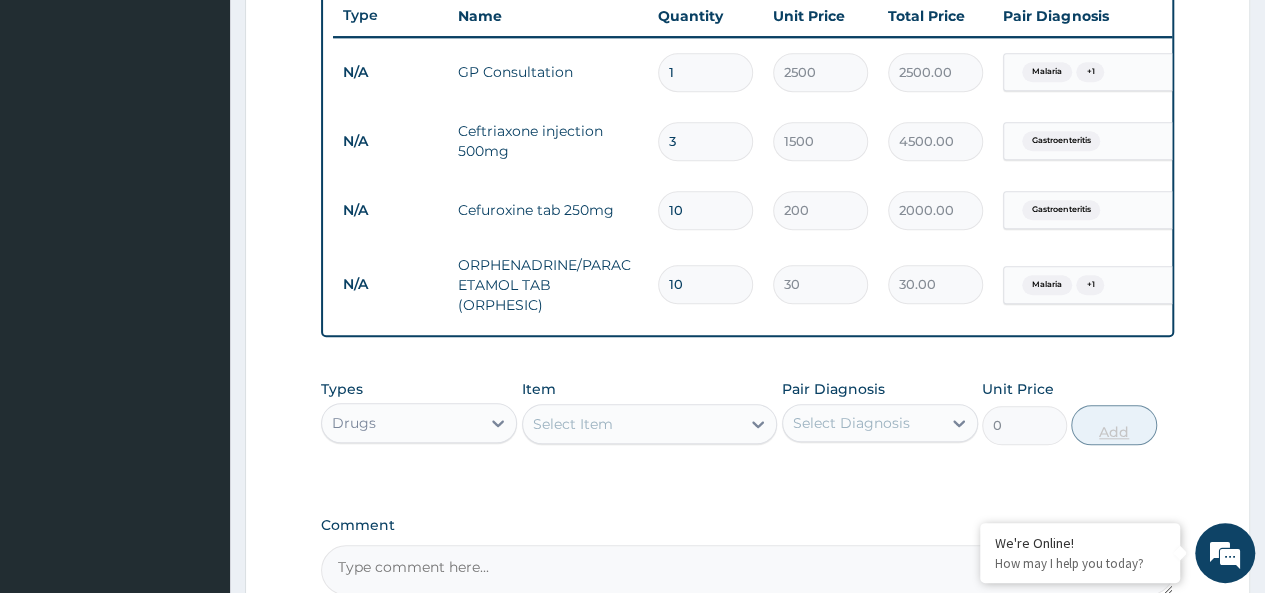 type on "300.00" 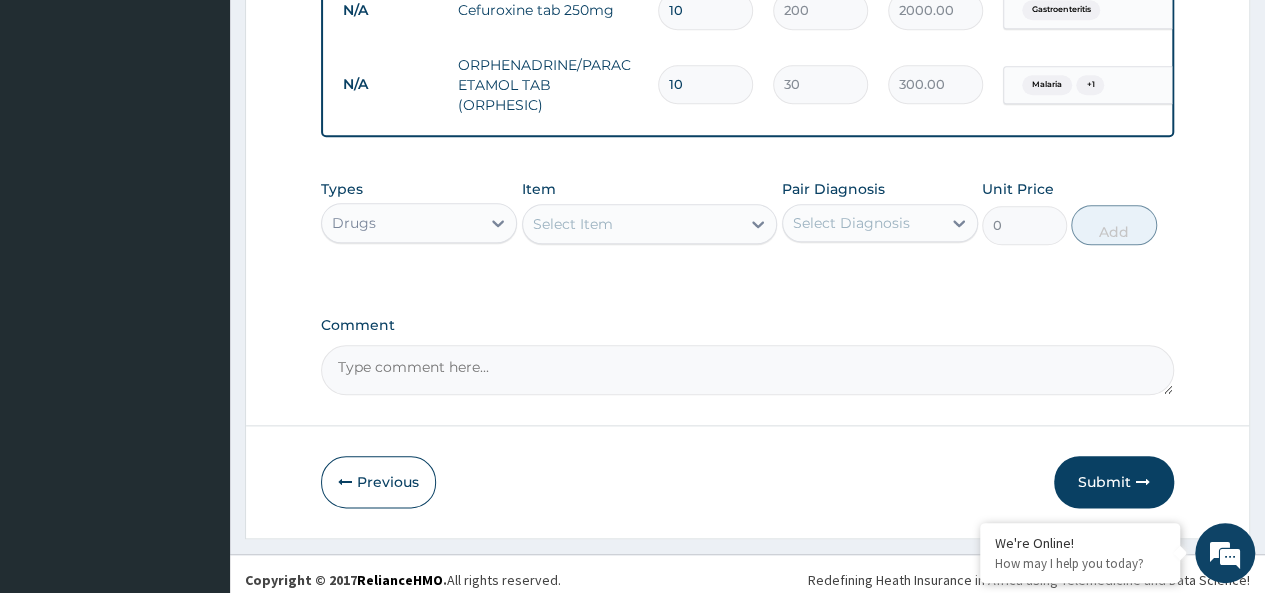 scroll, scrollTop: 984, scrollLeft: 0, axis: vertical 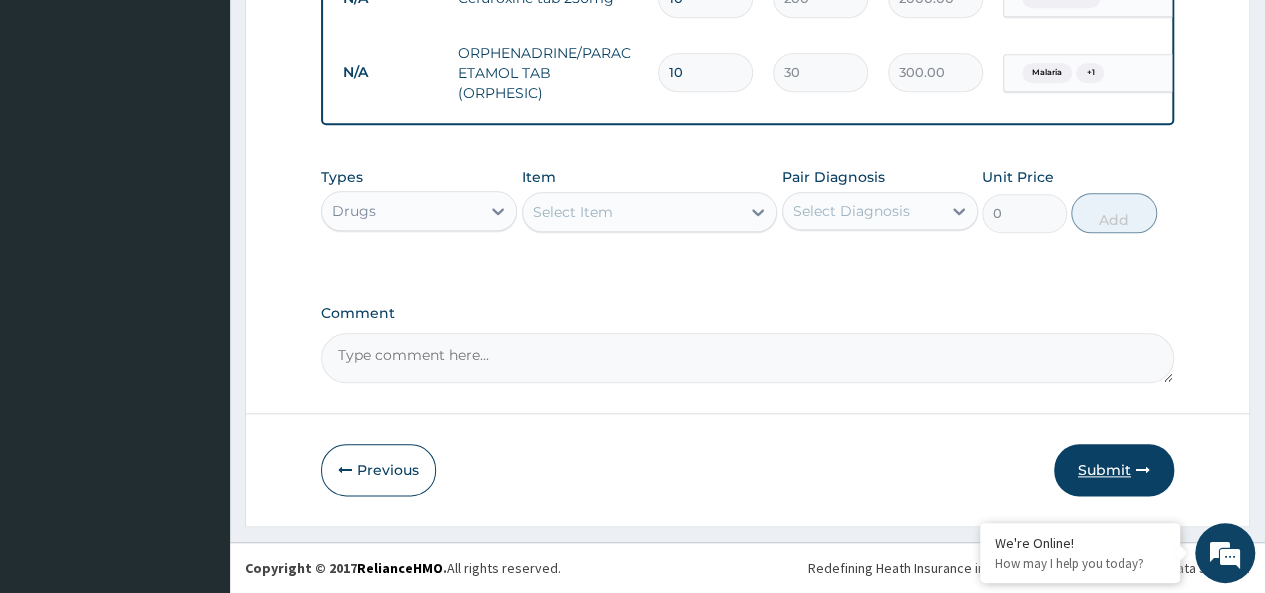 type on "10" 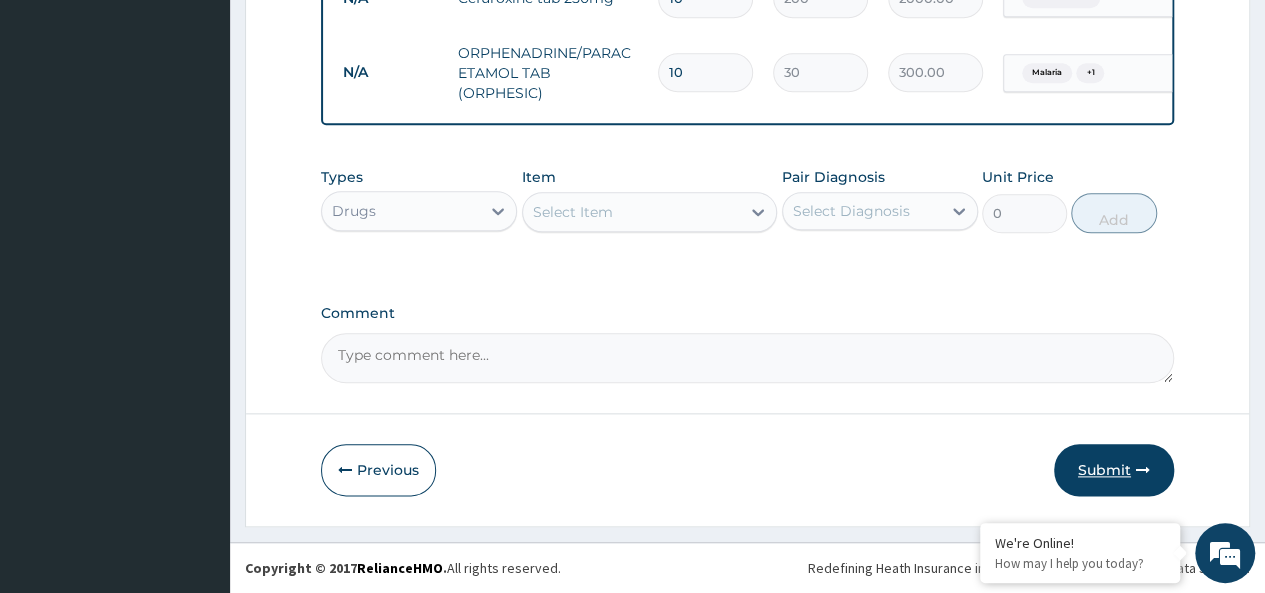 click on "Submit" at bounding box center [1114, 470] 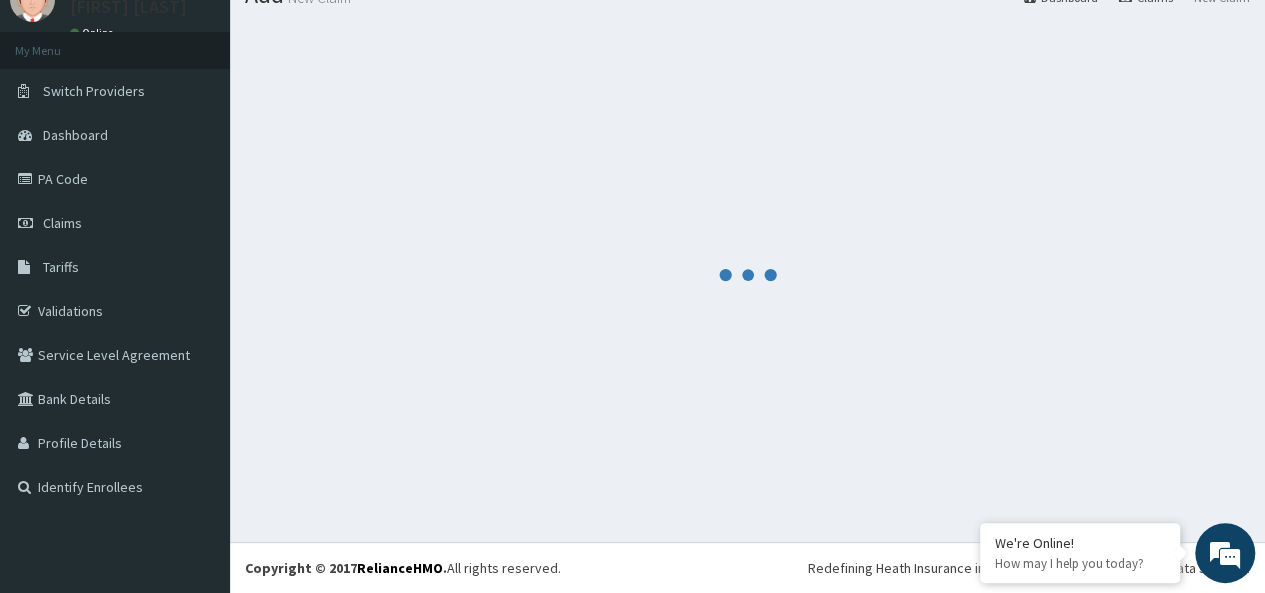 scroll, scrollTop: 984, scrollLeft: 0, axis: vertical 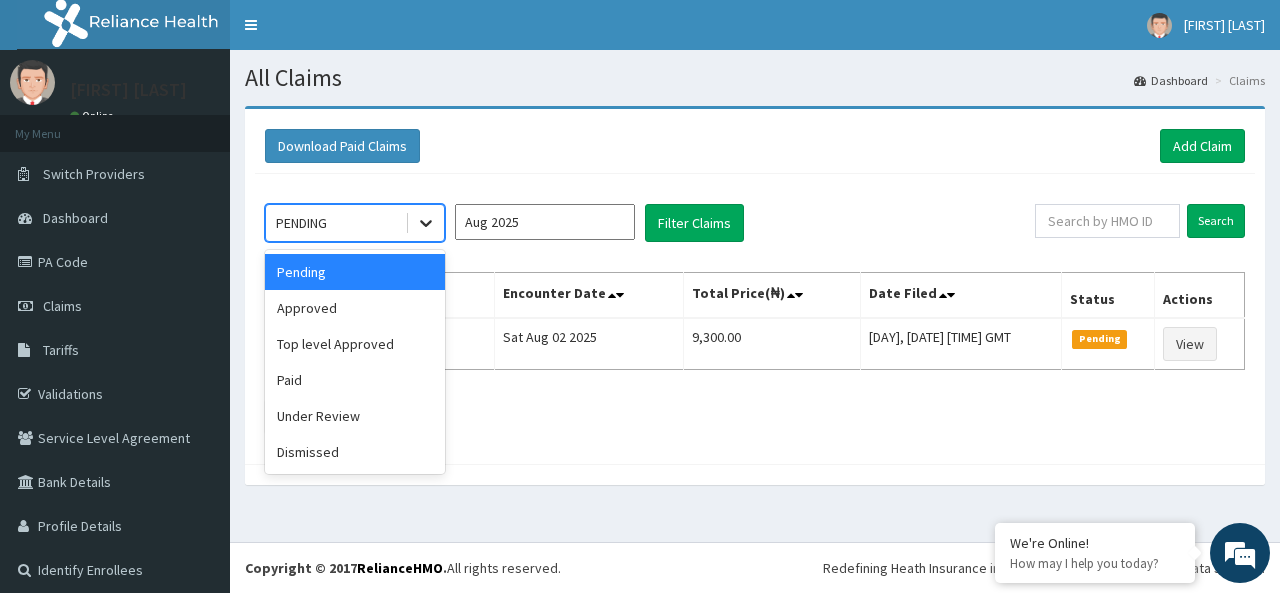 click 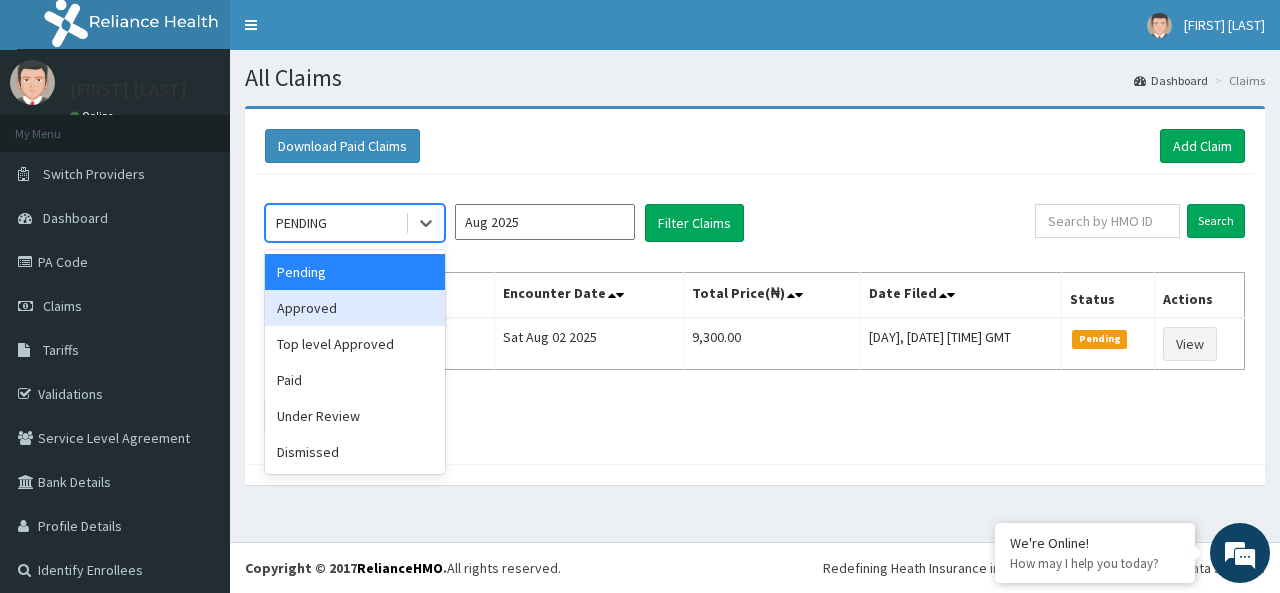 click on "Approved" at bounding box center [355, 308] 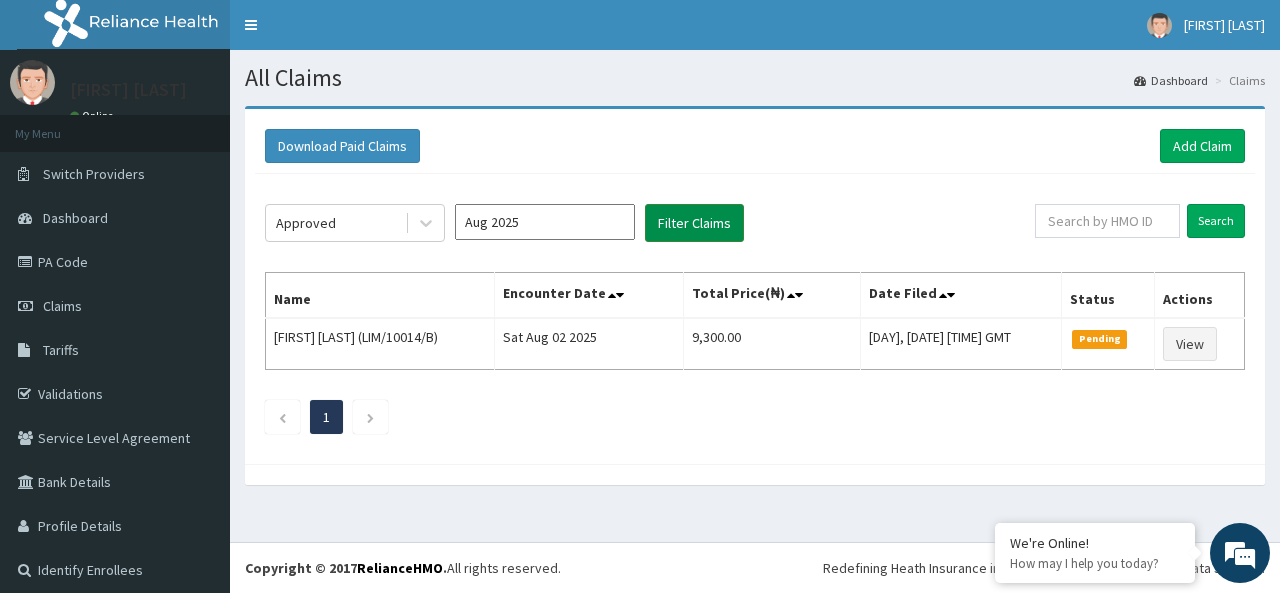click on "Filter Claims" at bounding box center (694, 223) 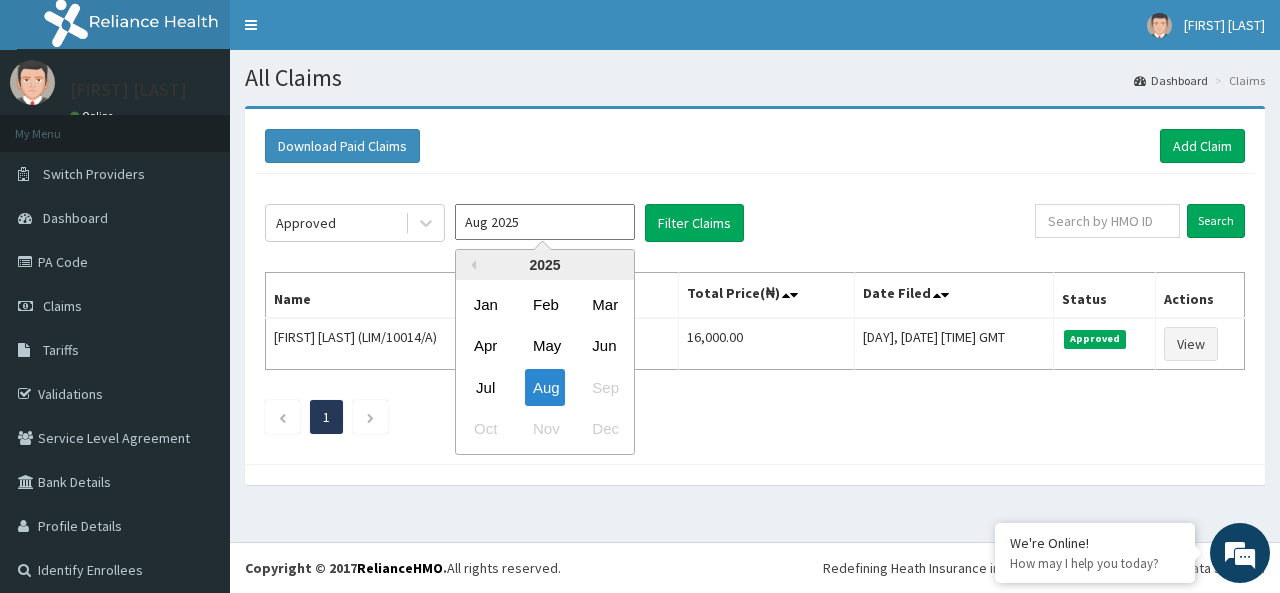 click on "Aug 2025" at bounding box center [545, 222] 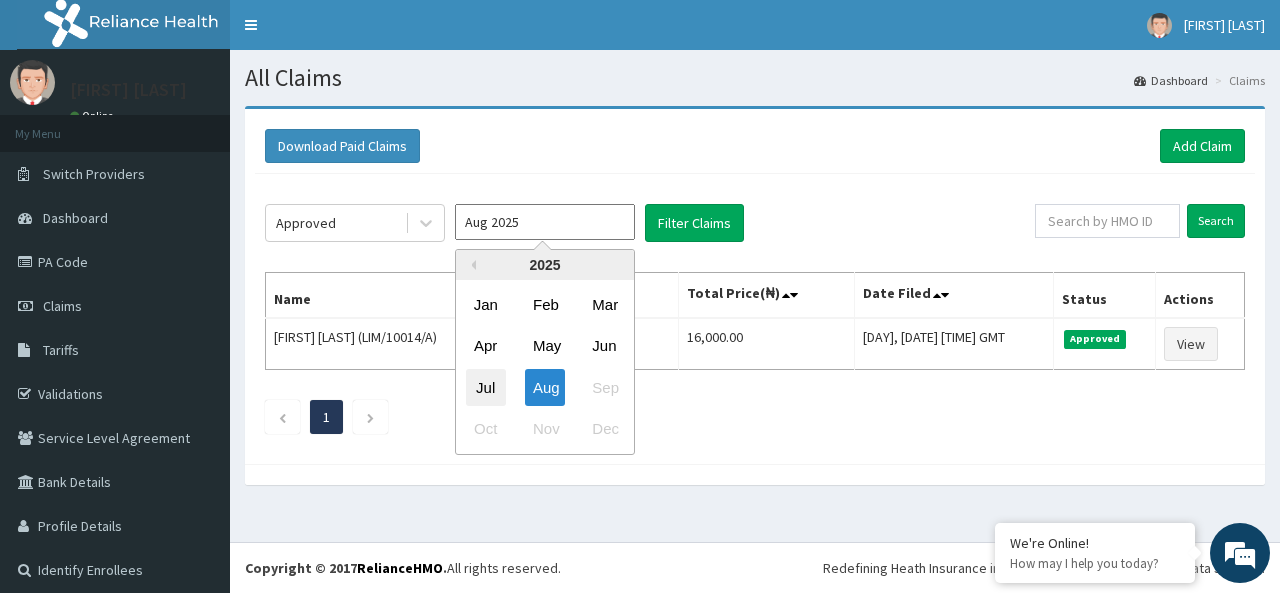 click on "Jul" at bounding box center (486, 387) 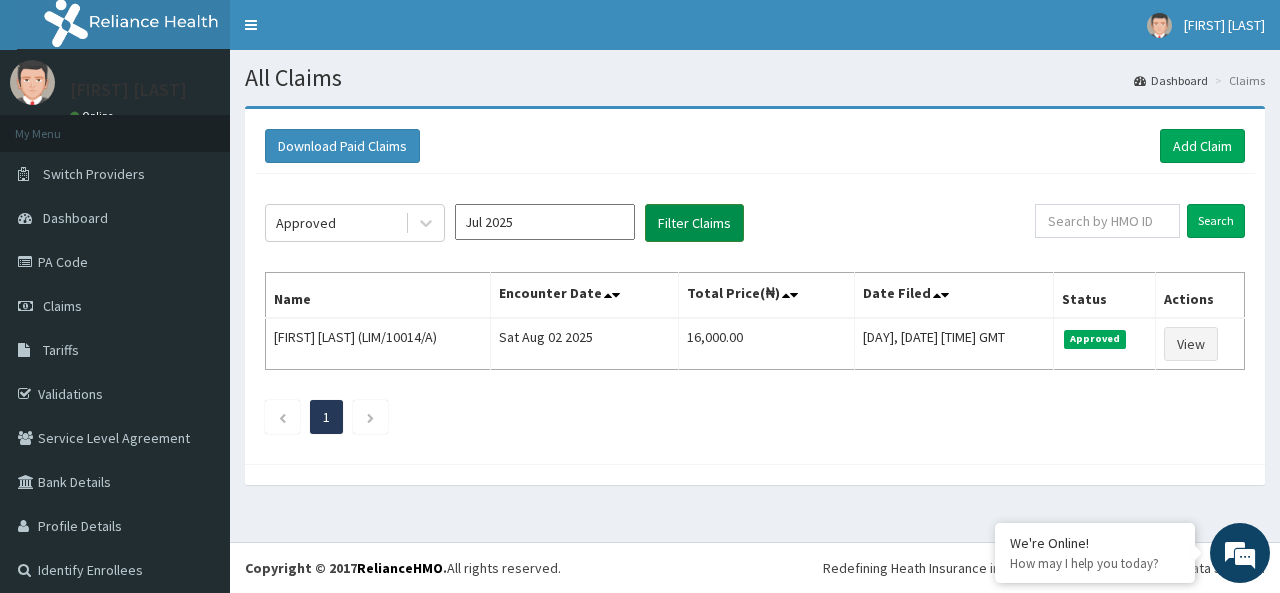 click on "Filter Claims" at bounding box center [694, 223] 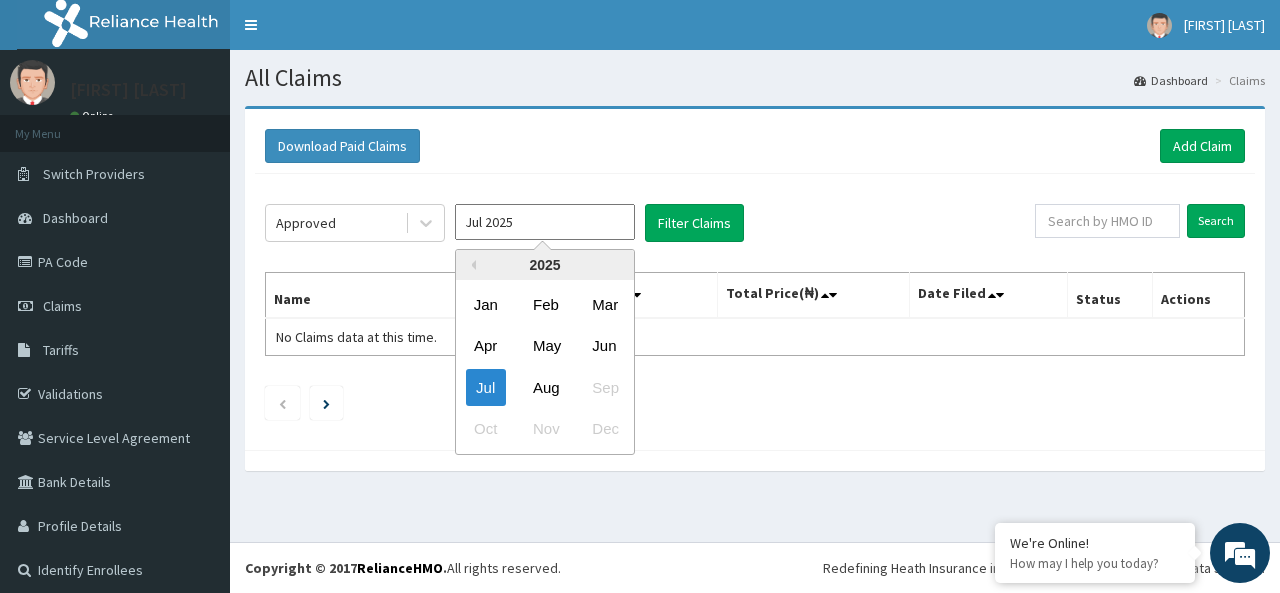 click on "Jul 2025" at bounding box center [545, 222] 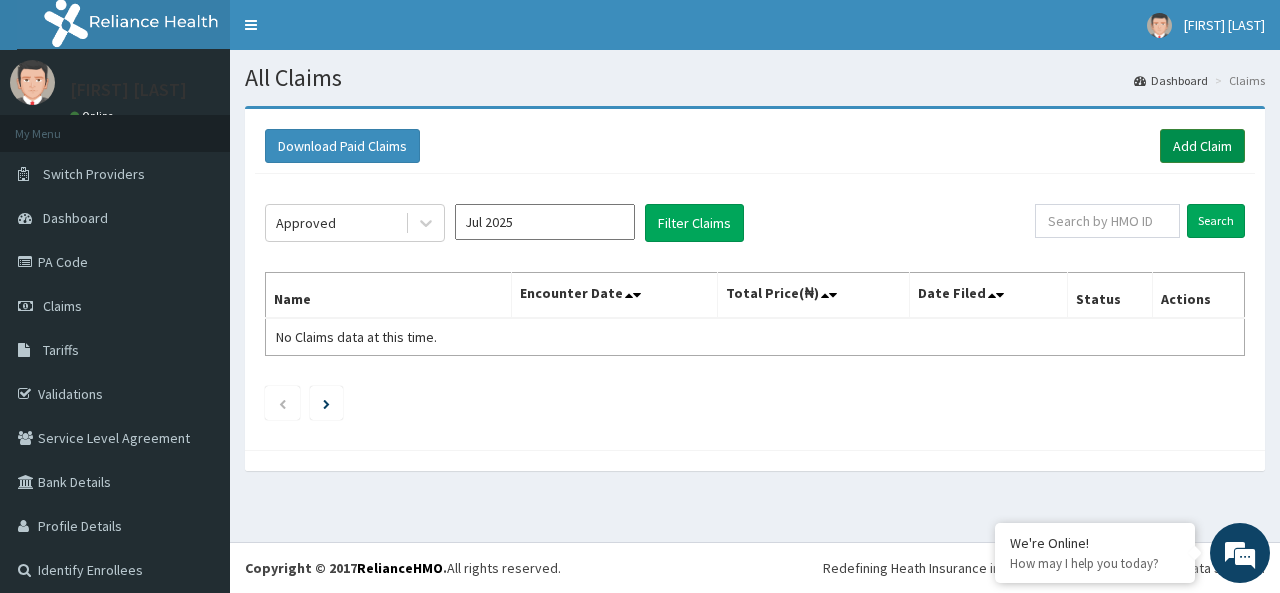 click on "Add Claim" at bounding box center [1202, 146] 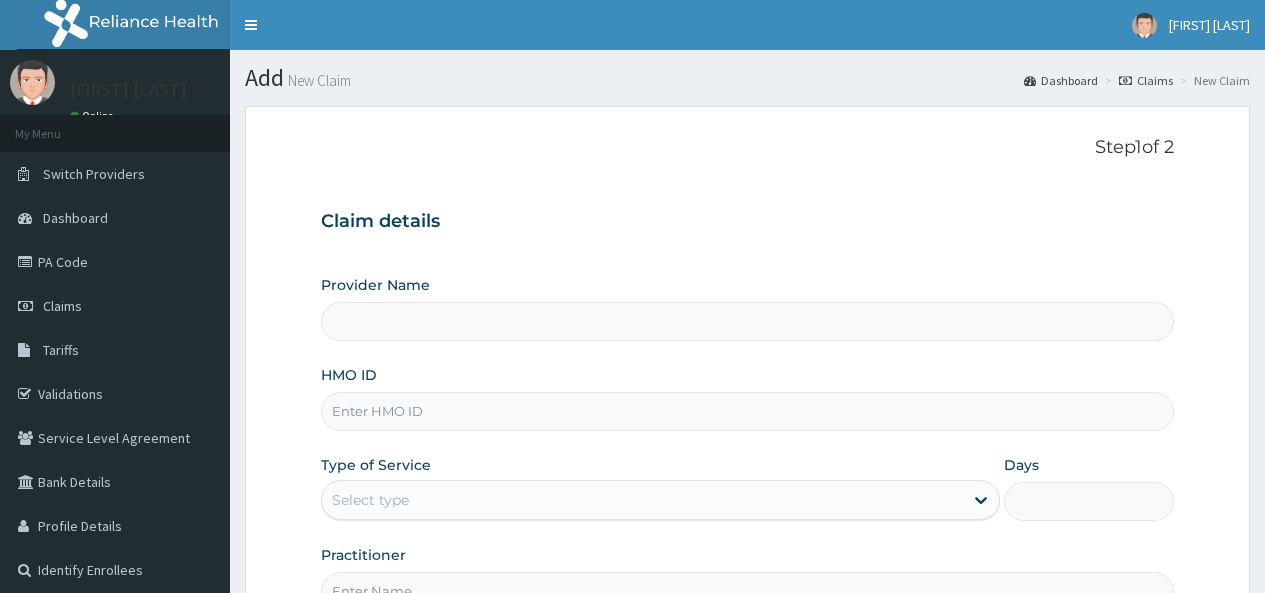 scroll, scrollTop: 0, scrollLeft: 0, axis: both 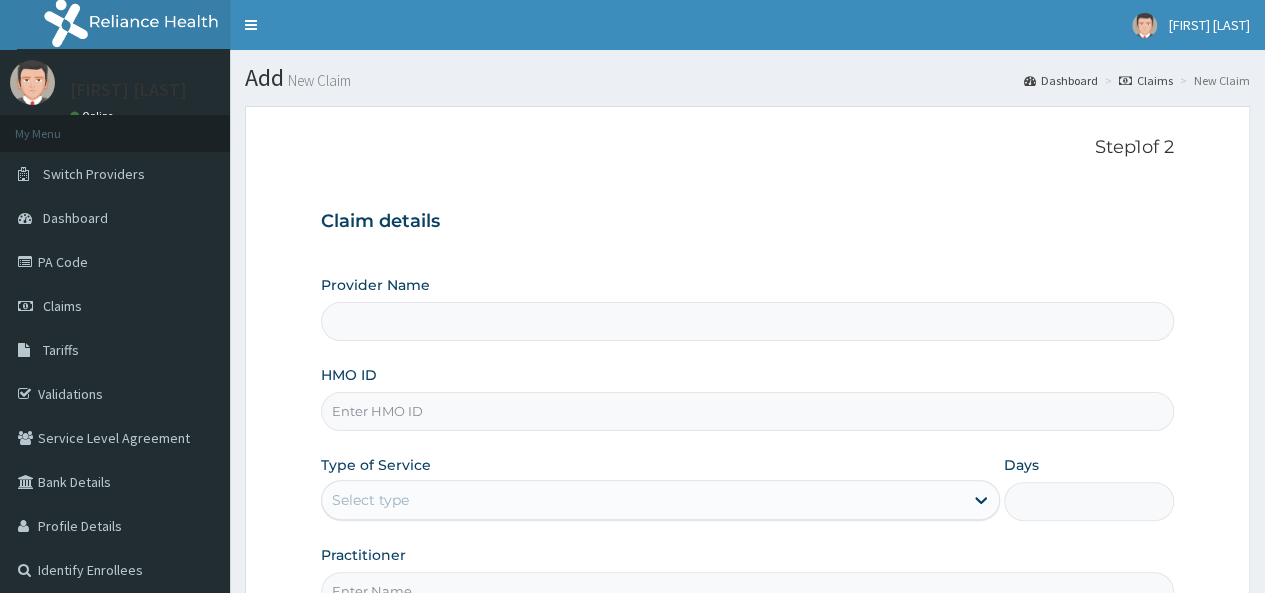 type on "Petros Foundation Hospital" 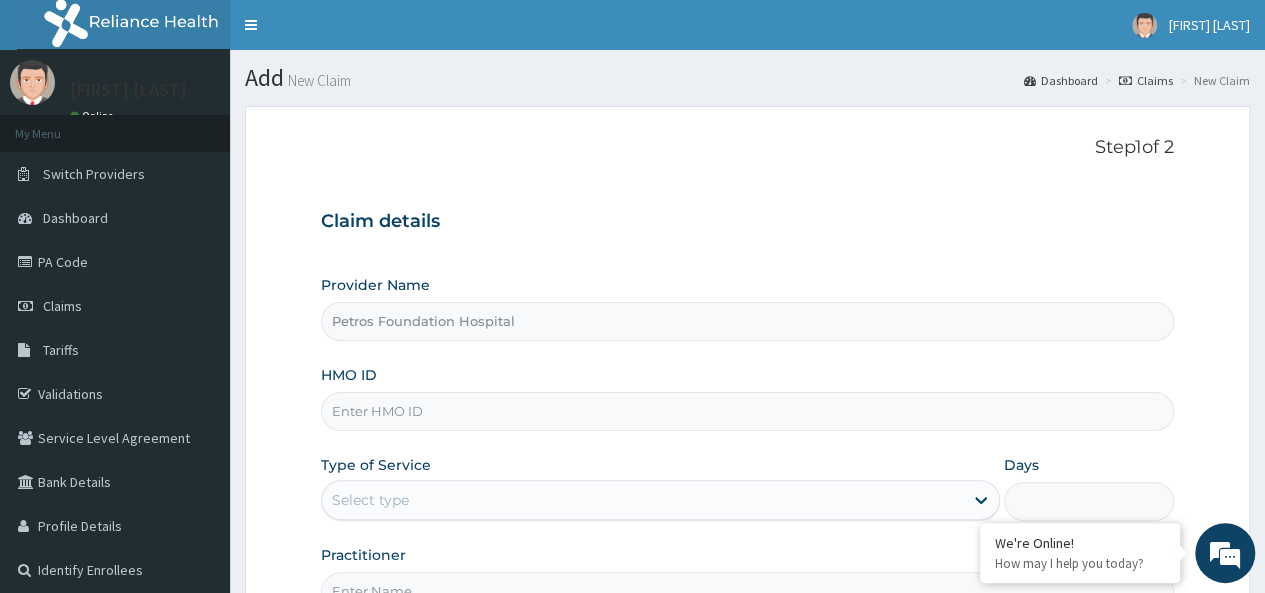click on "HMO ID" at bounding box center [747, 411] 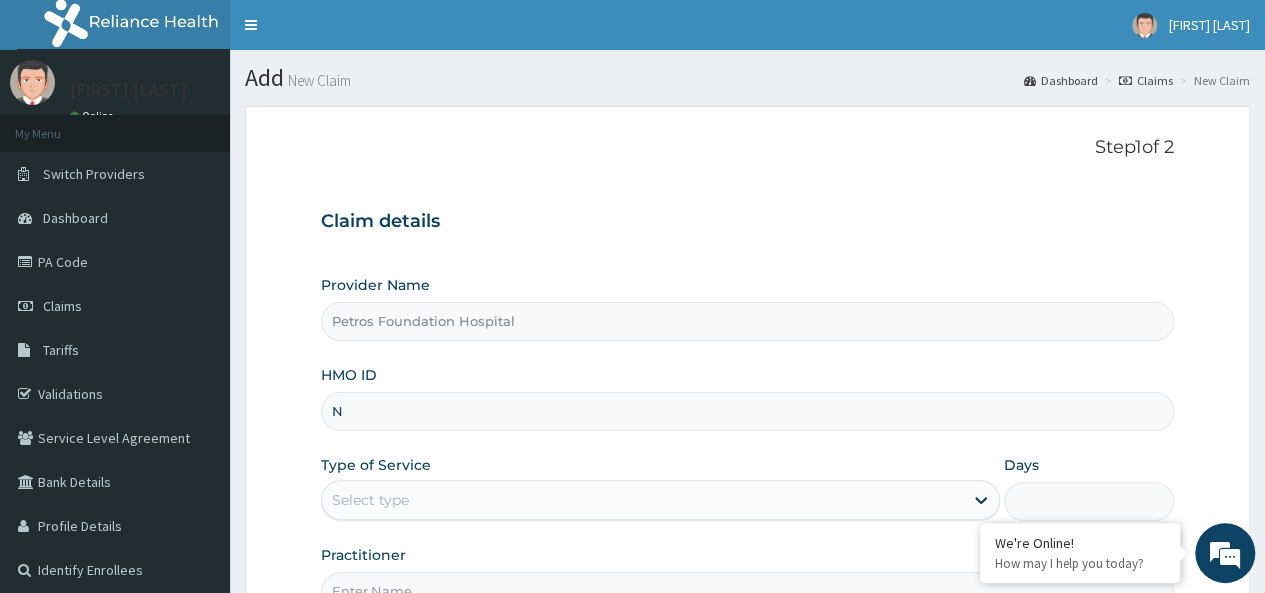 scroll, scrollTop: 0, scrollLeft: 0, axis: both 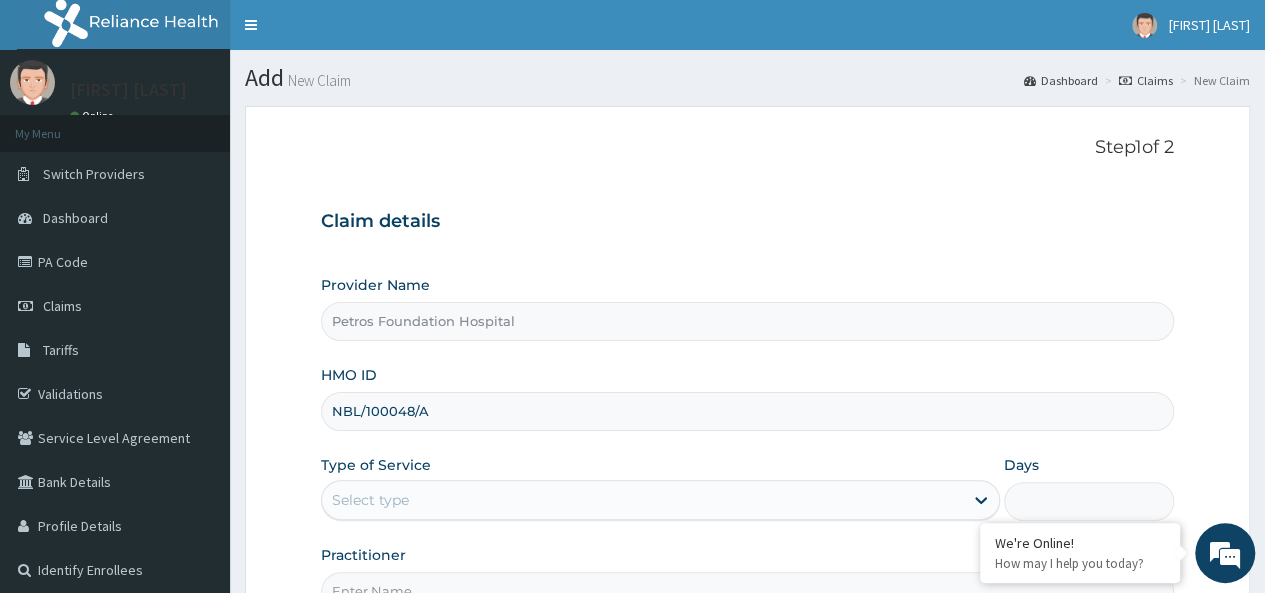 type on "NBL/100048/A" 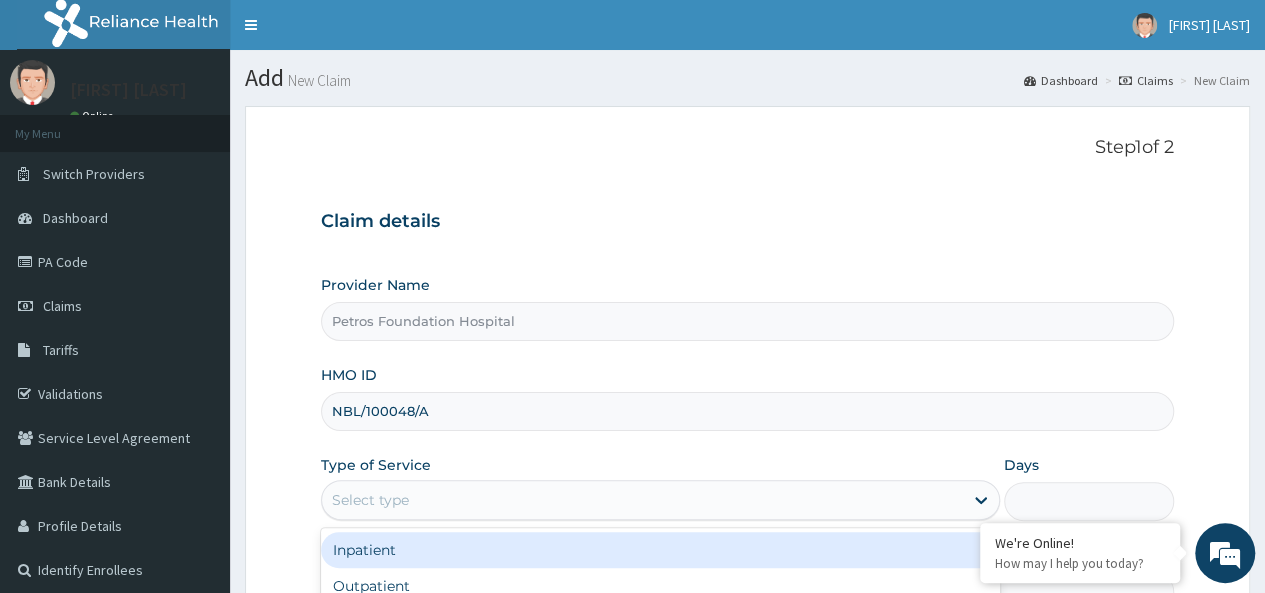 click on "Select type" at bounding box center [642, 500] 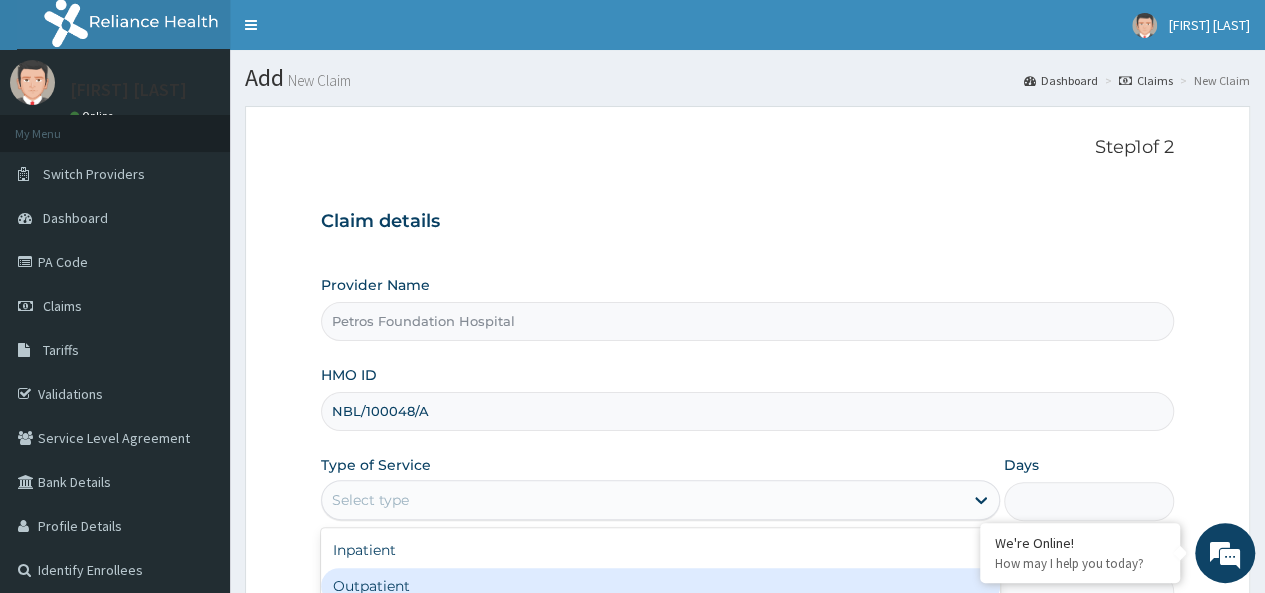click on "Outpatient" at bounding box center (660, 586) 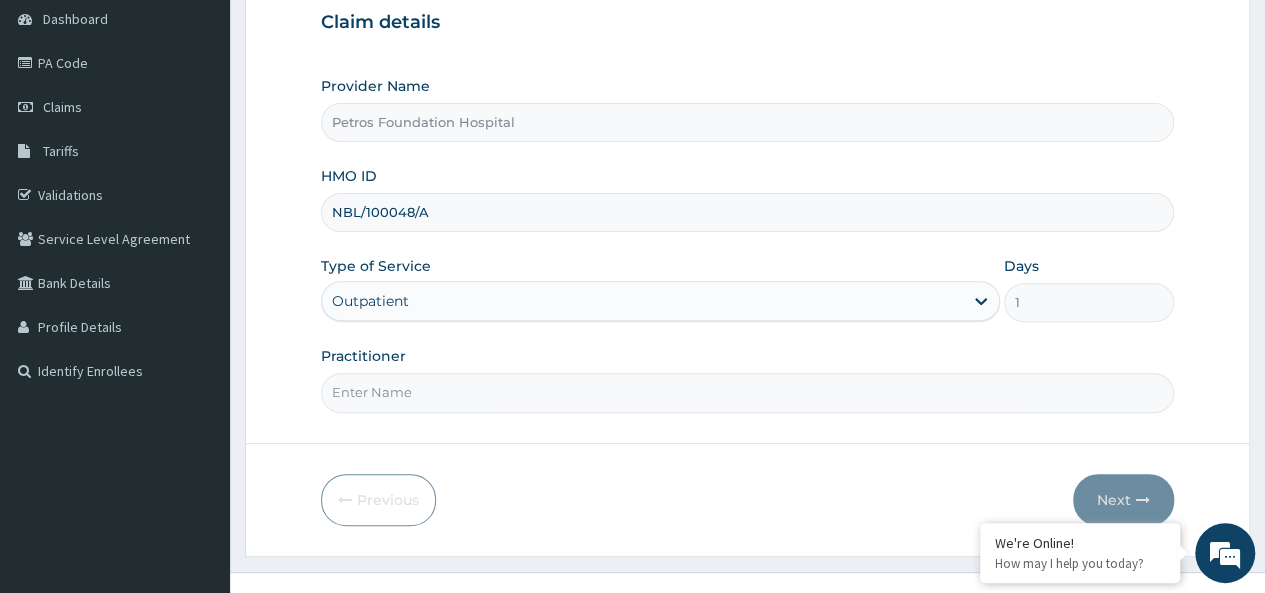 scroll, scrollTop: 200, scrollLeft: 0, axis: vertical 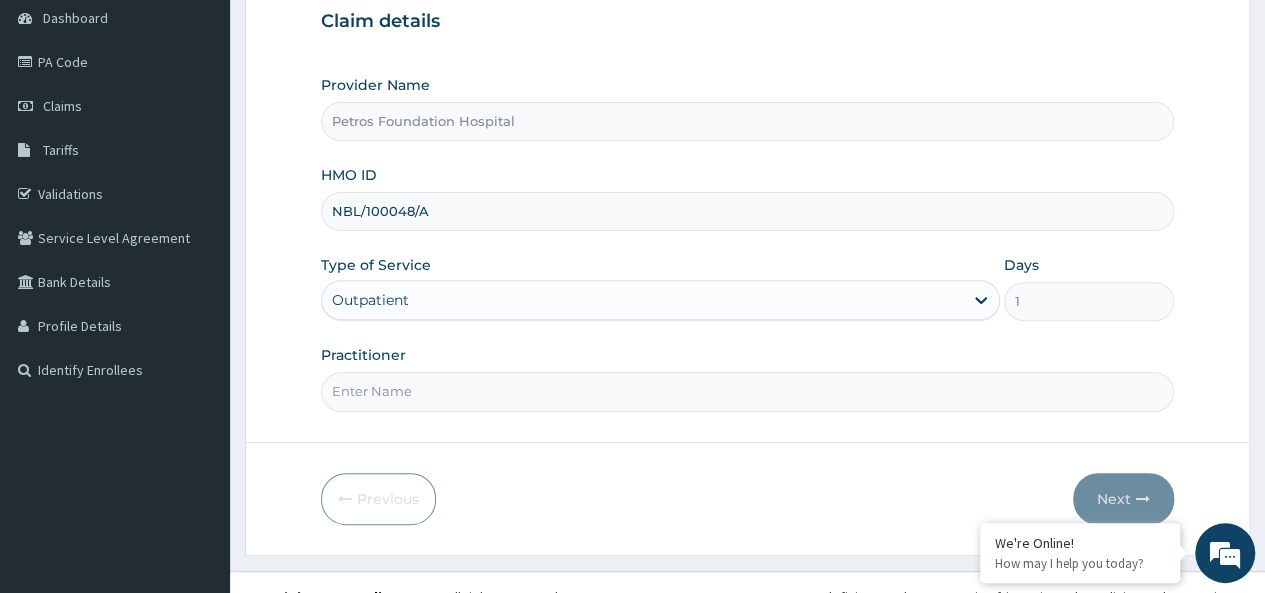 click on "Practitioner" at bounding box center (747, 391) 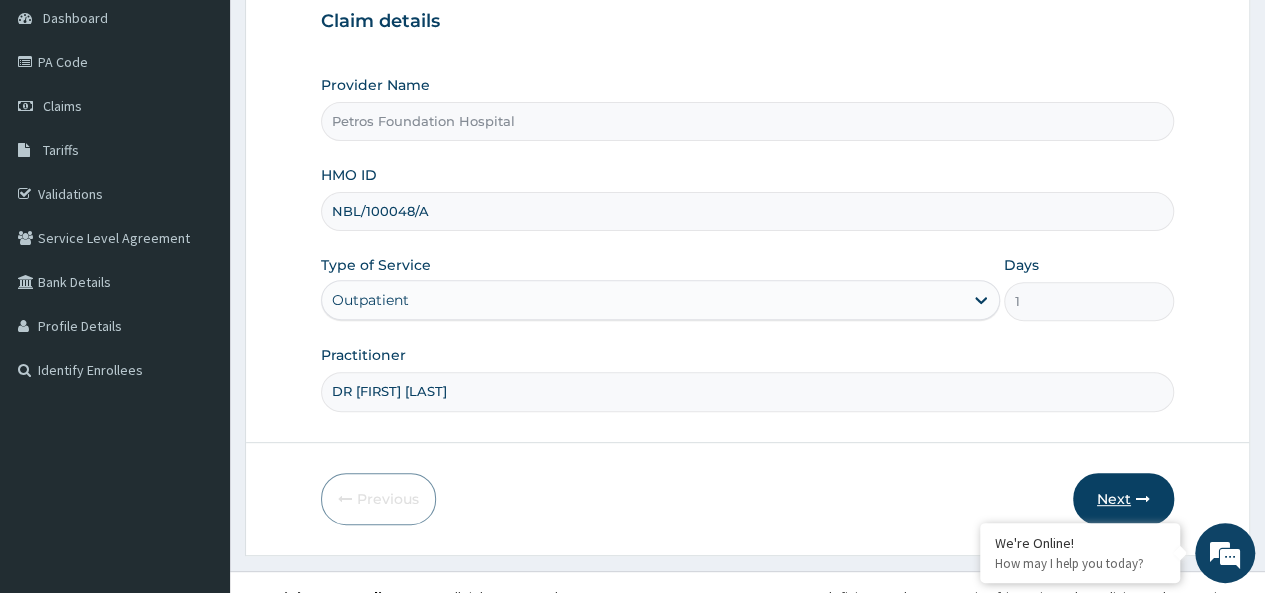 type on "DR [FIRST] [LAST]" 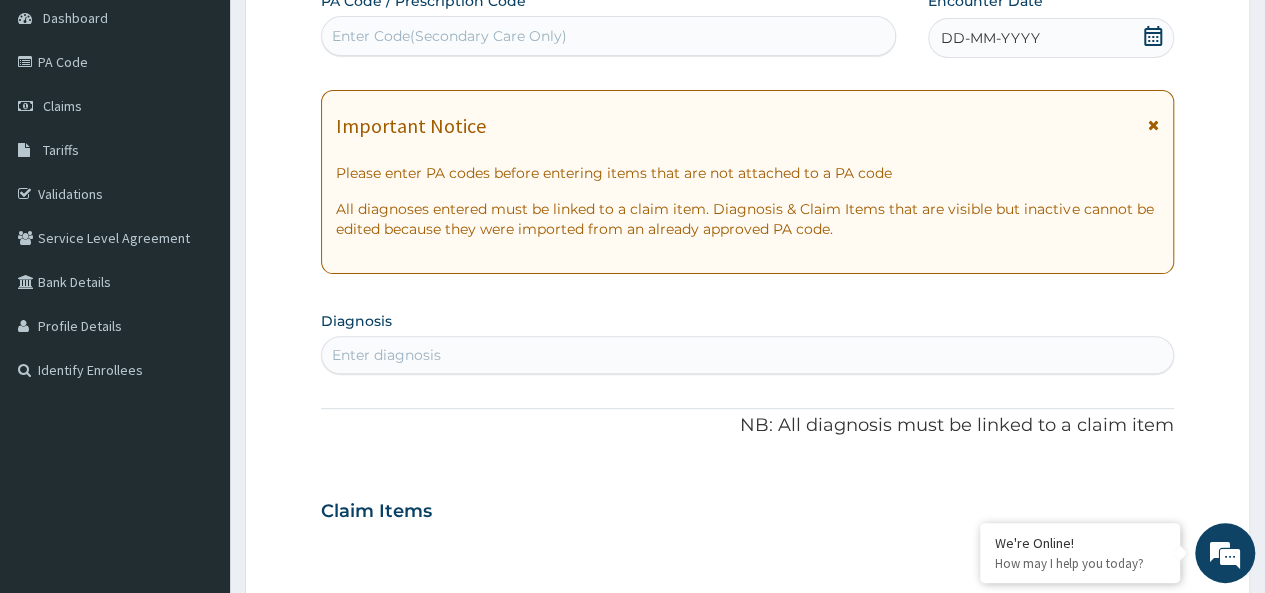 click at bounding box center (1153, 38) 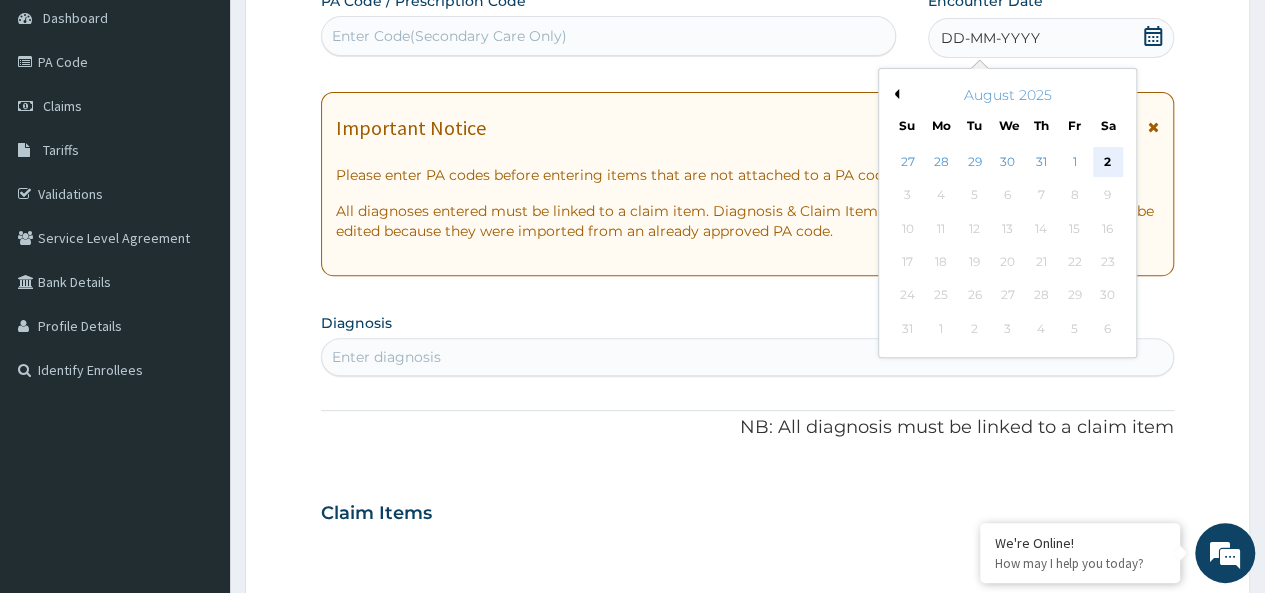 click on "2" at bounding box center (1107, 162) 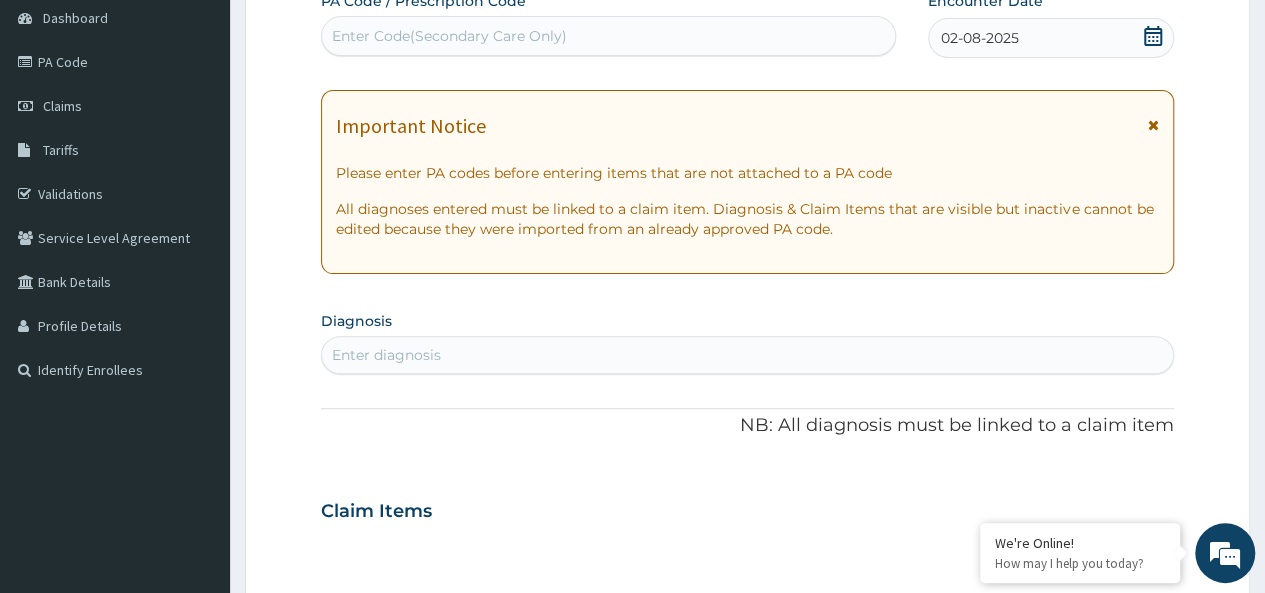 click on "Enter diagnosis" at bounding box center (747, 355) 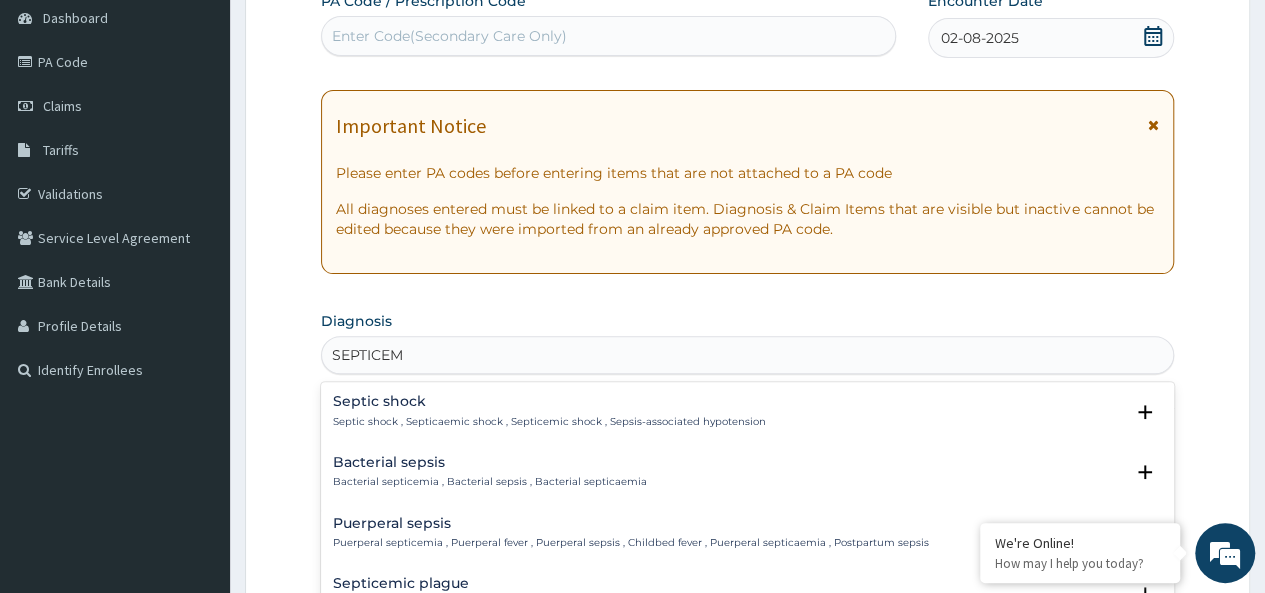 type on "SEPTICEMI" 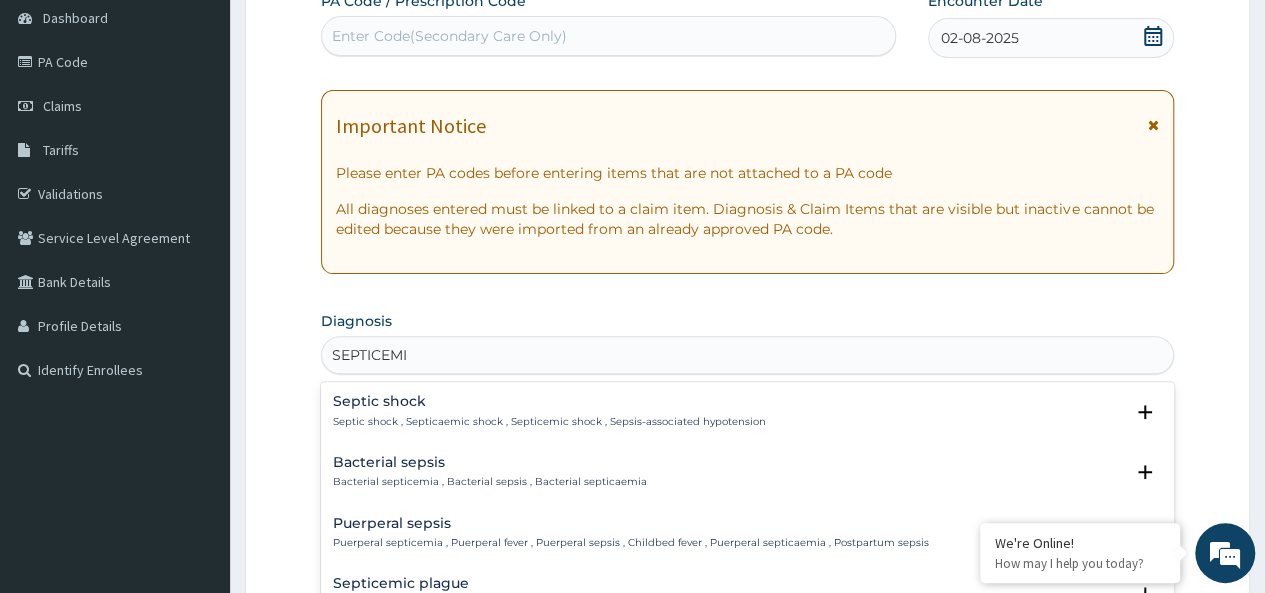 click on "Bacterial sepsis Bacterial septicemia , Bacterial sepsis , Bacterial septicaemia" at bounding box center [490, 472] 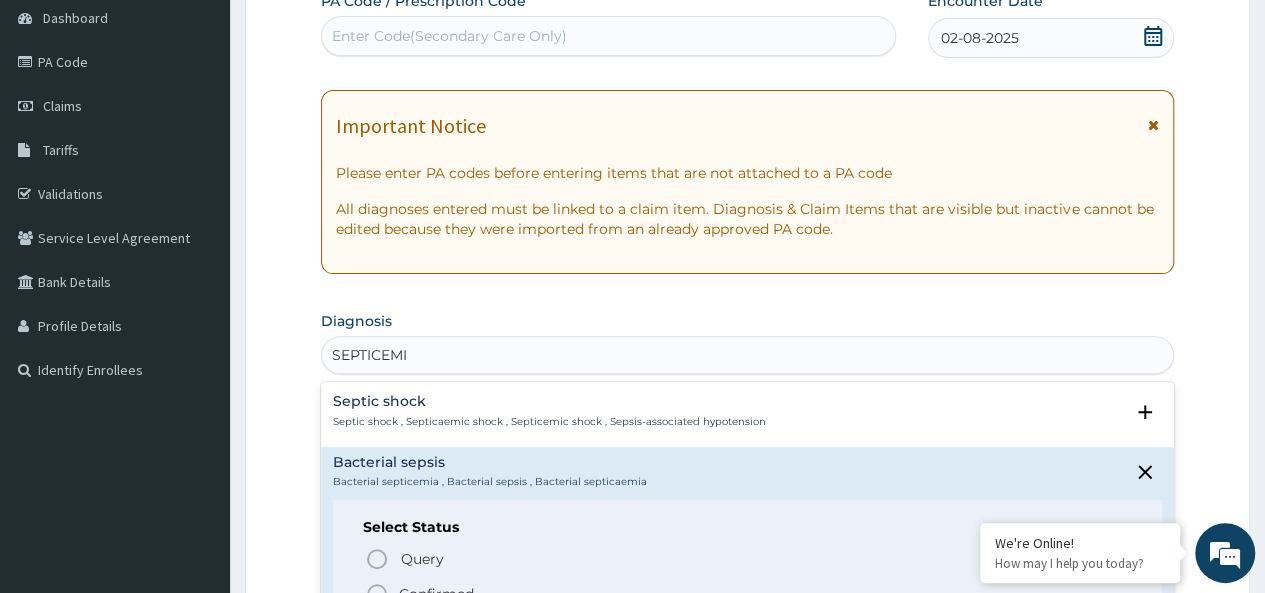 click 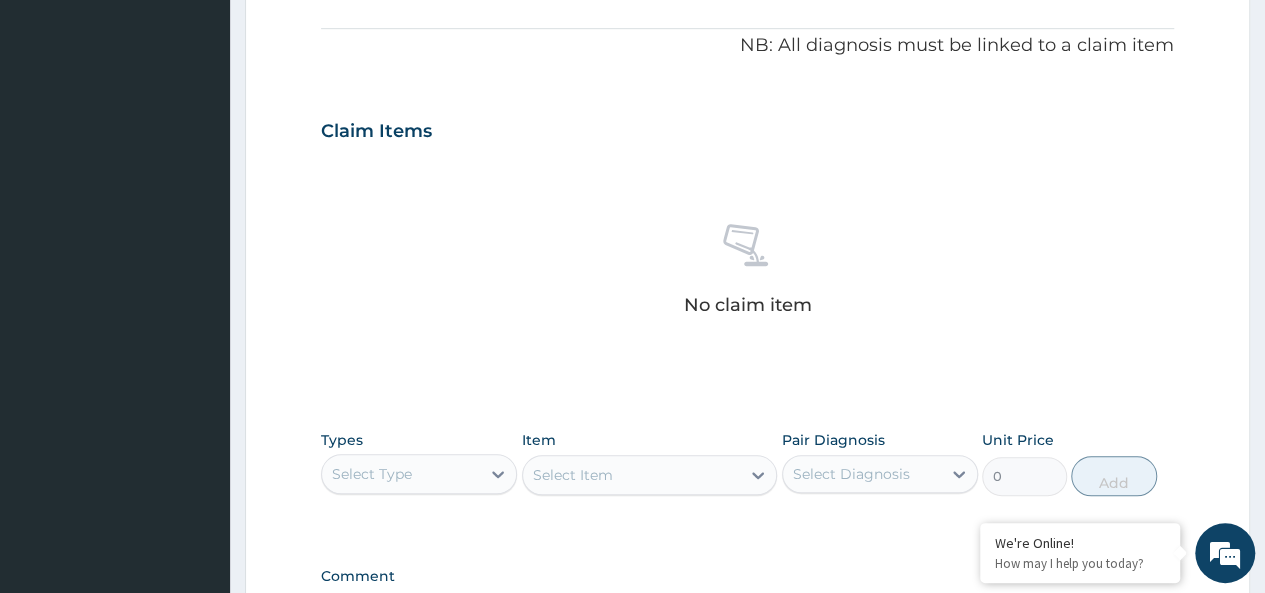scroll, scrollTop: 600, scrollLeft: 0, axis: vertical 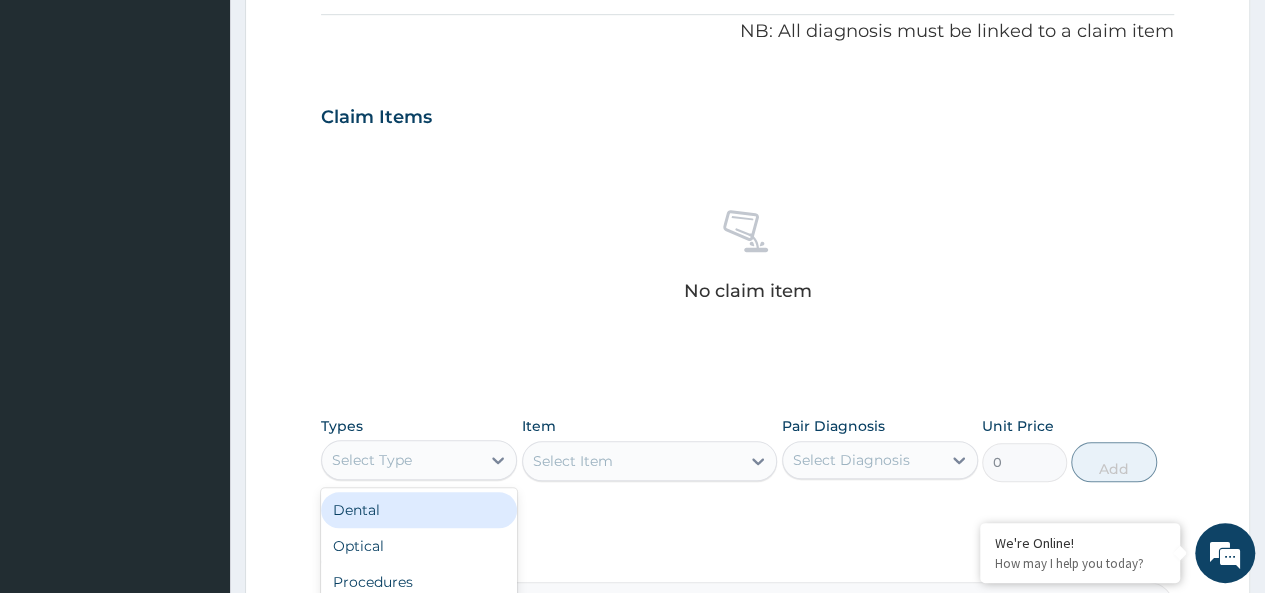 click on "Select Type" at bounding box center [401, 460] 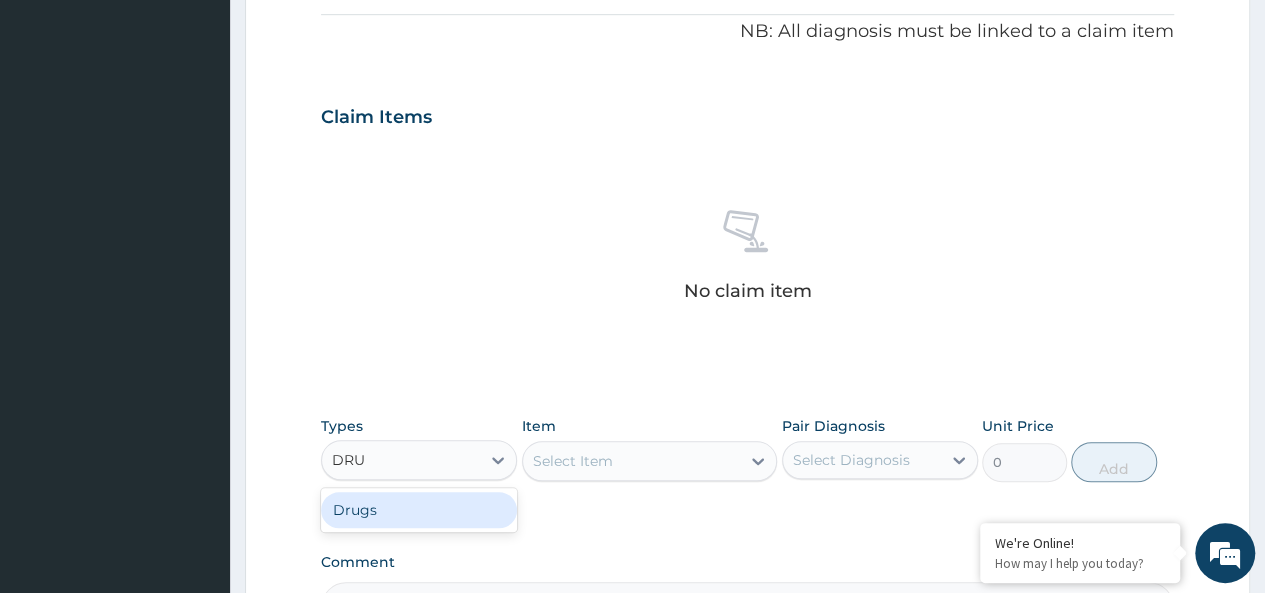 type on "DRUG" 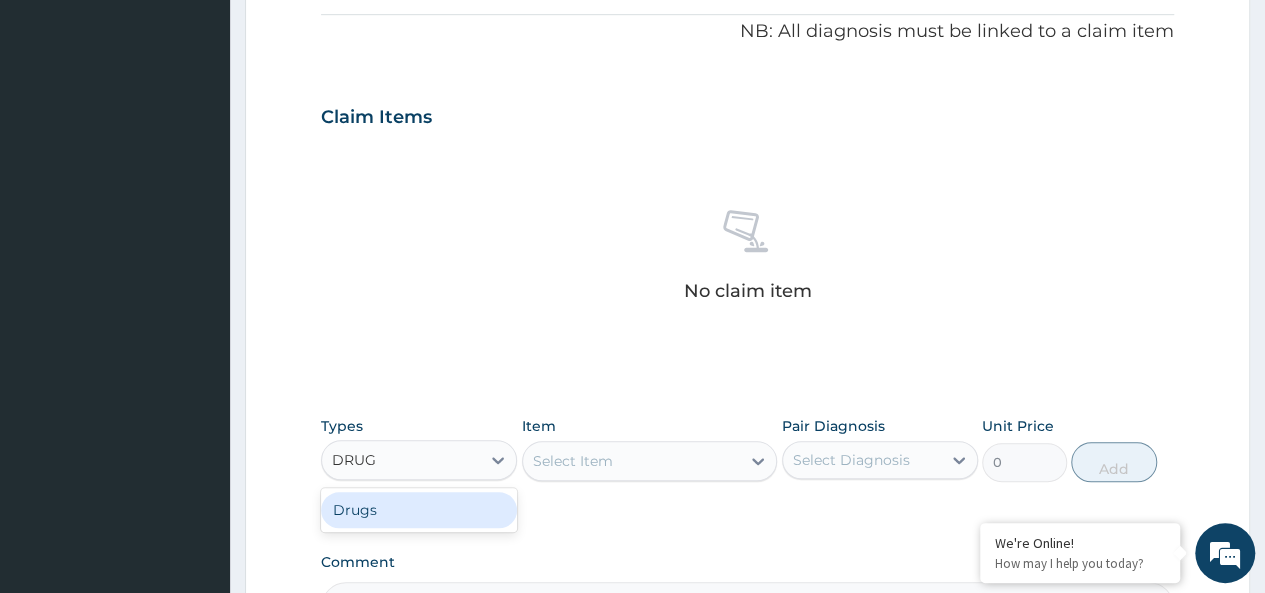 click on "Drugs" at bounding box center [419, 510] 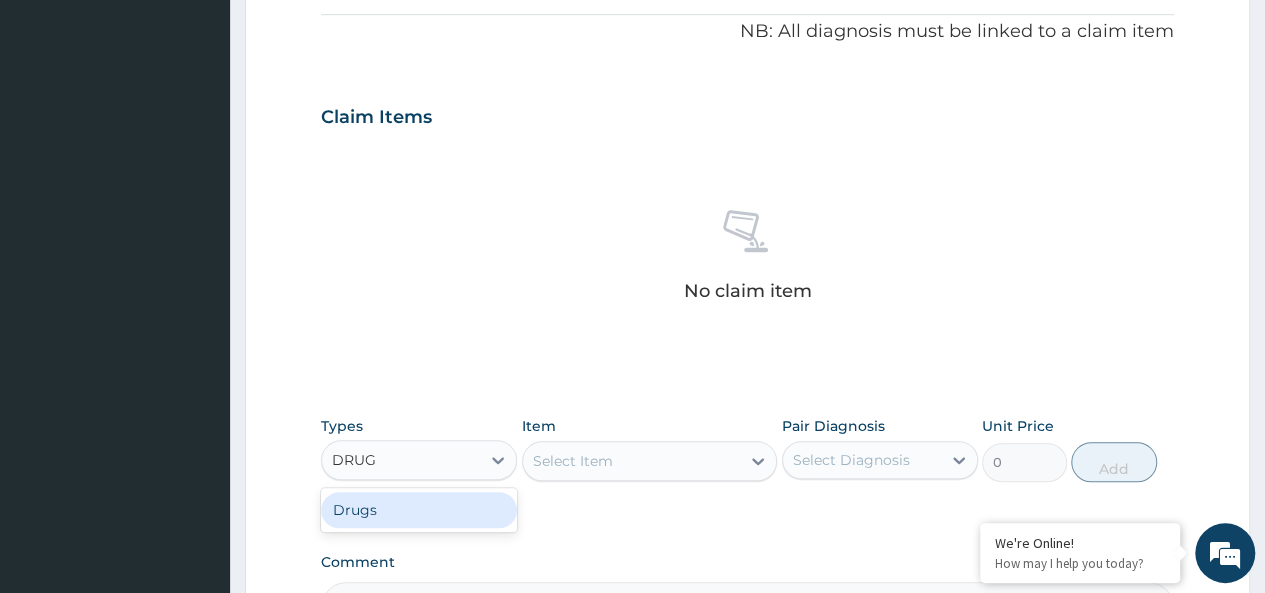 type 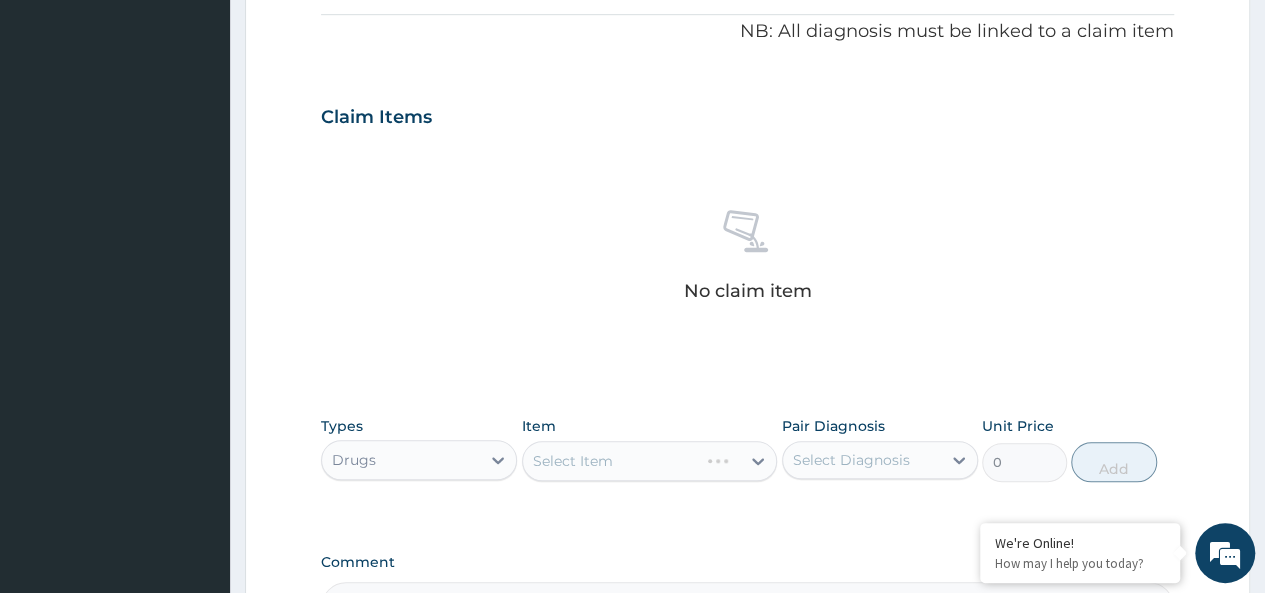 click on "Select Item" at bounding box center [650, 461] 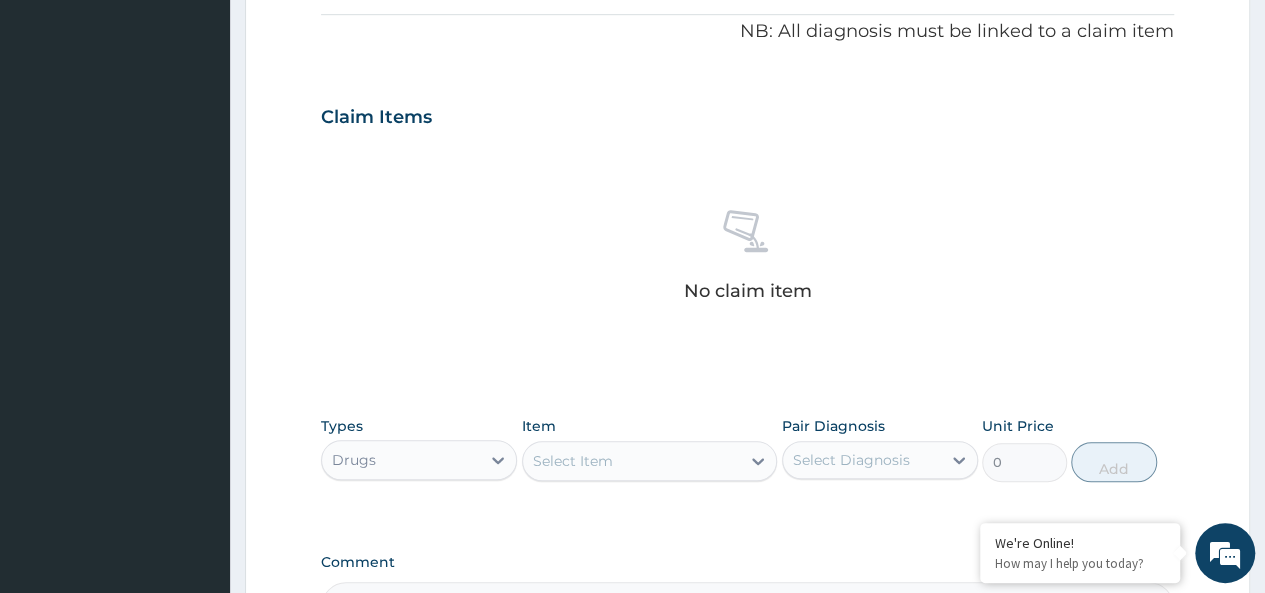 click on "Select Item" at bounding box center (573, 461) 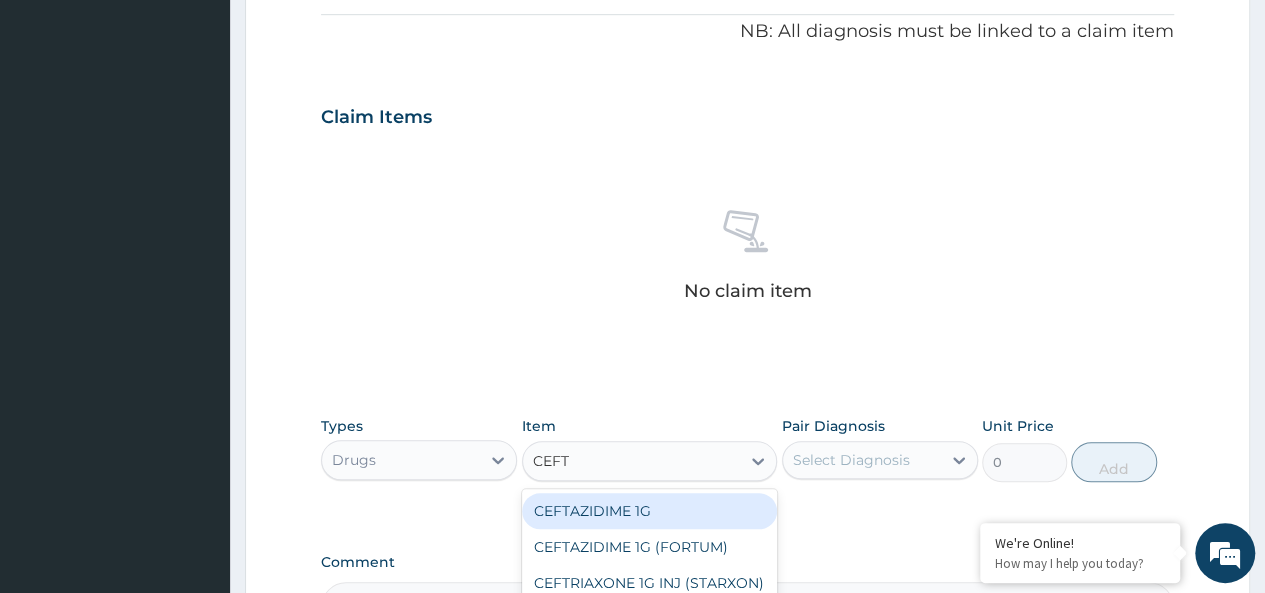 type on "CEFTR" 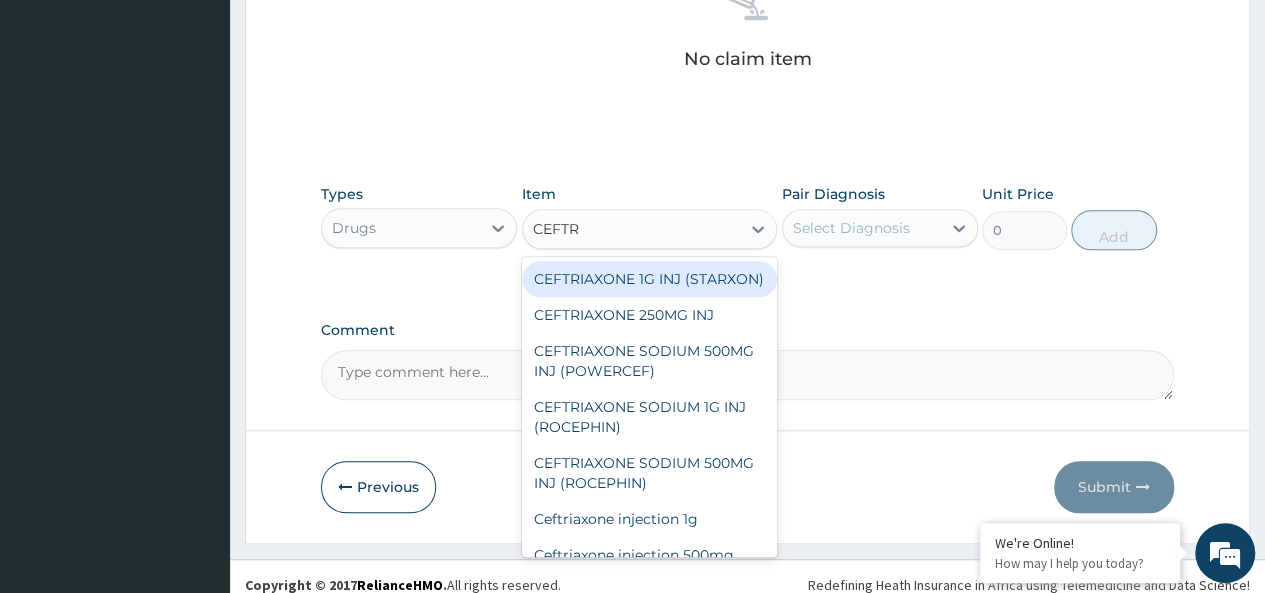 scroll, scrollTop: 840, scrollLeft: 0, axis: vertical 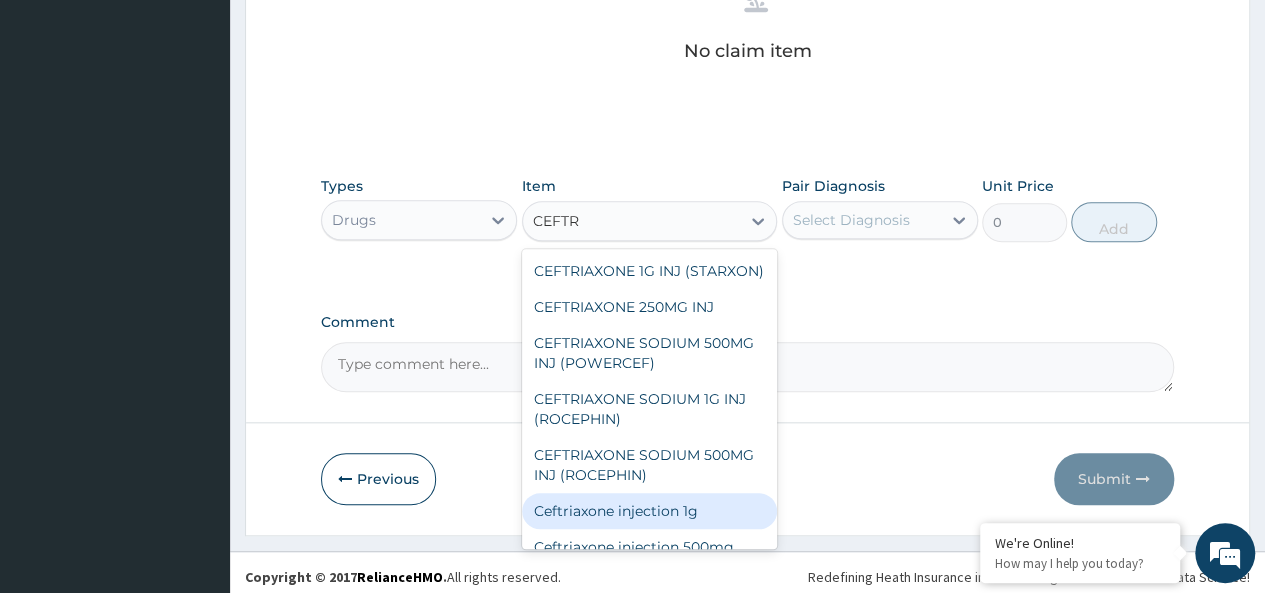 click on "Ceftriaxone injection 1g" at bounding box center [650, 511] 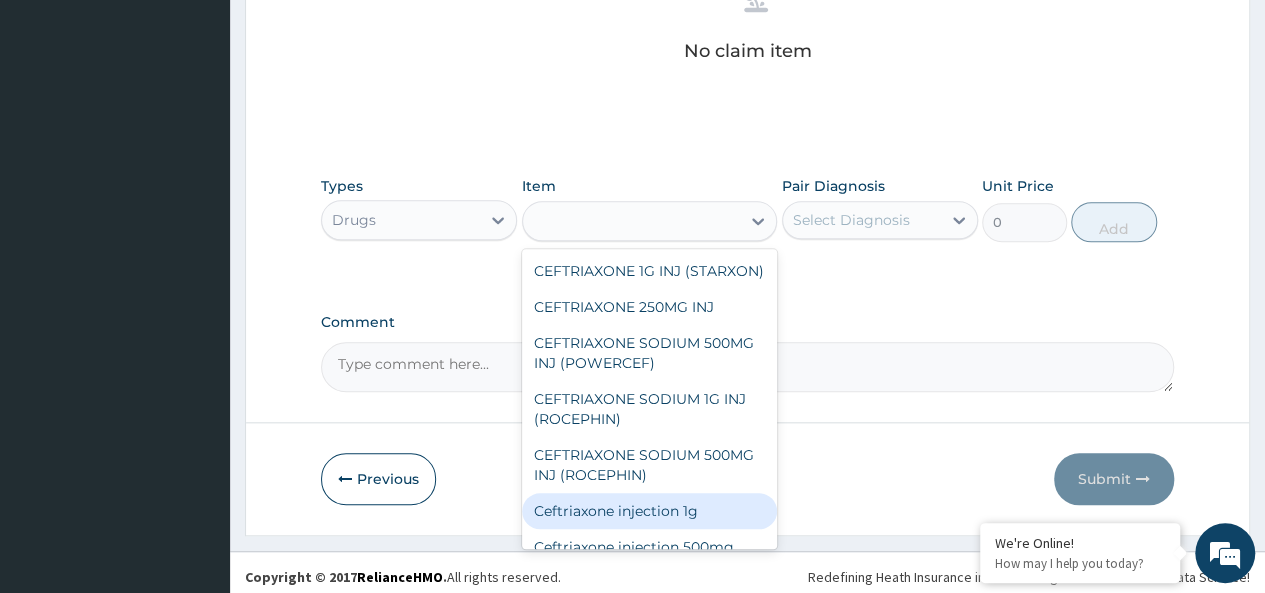 type on "2000" 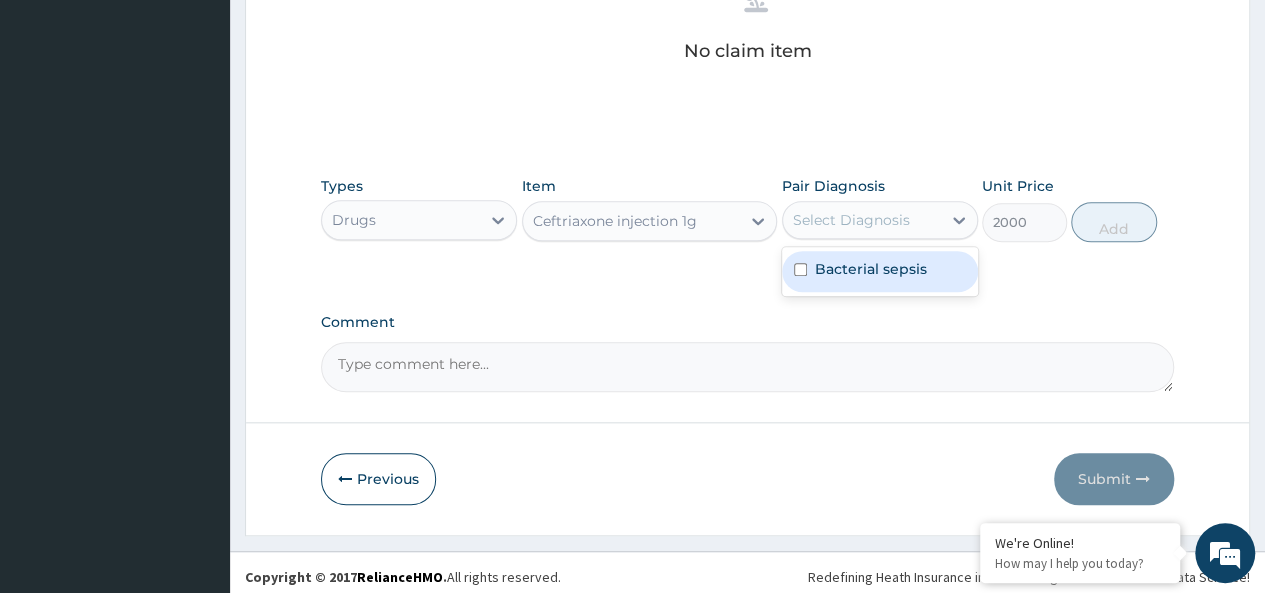 click on "Select Diagnosis" at bounding box center (862, 220) 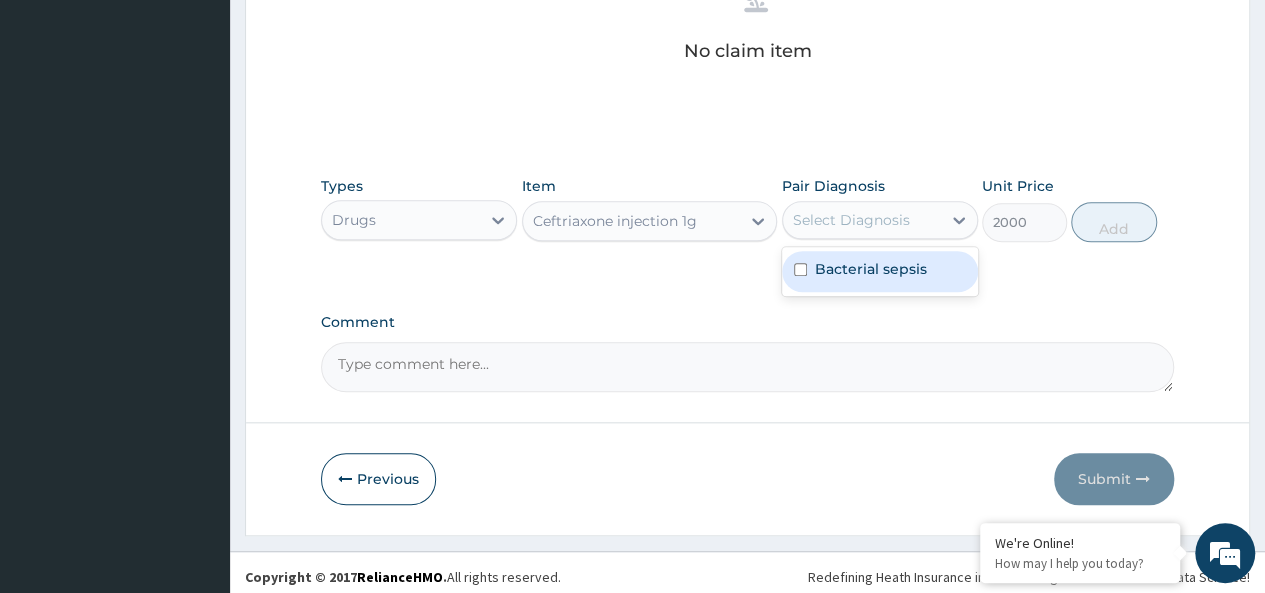 click on "Bacterial sepsis" at bounding box center (871, 269) 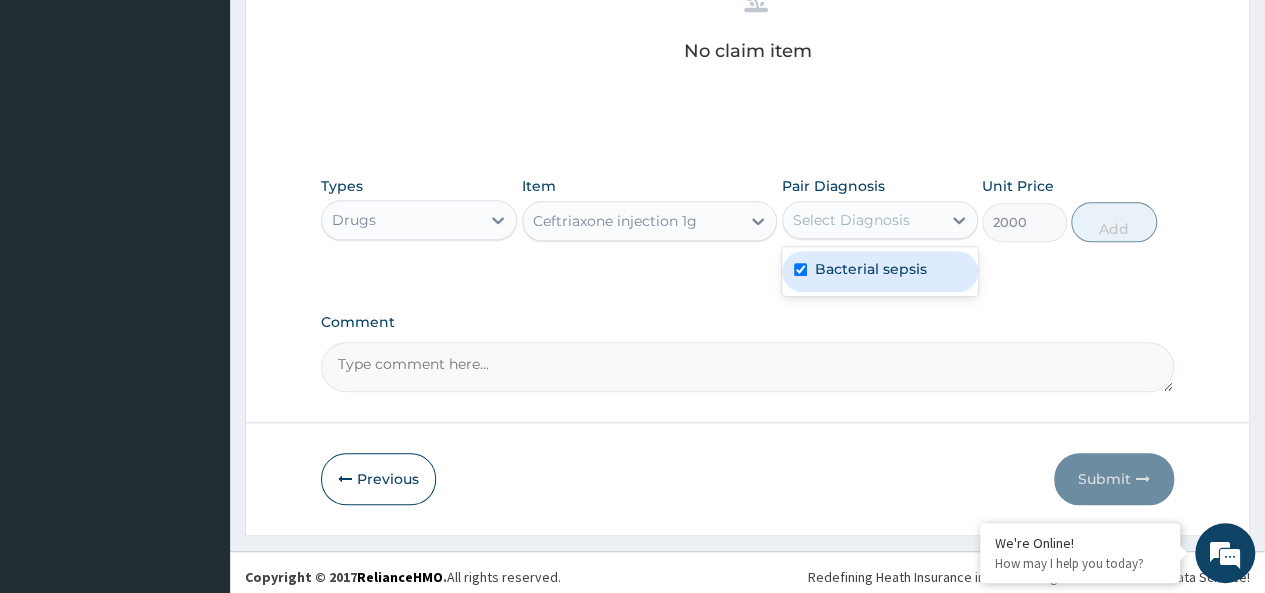 checkbox on "true" 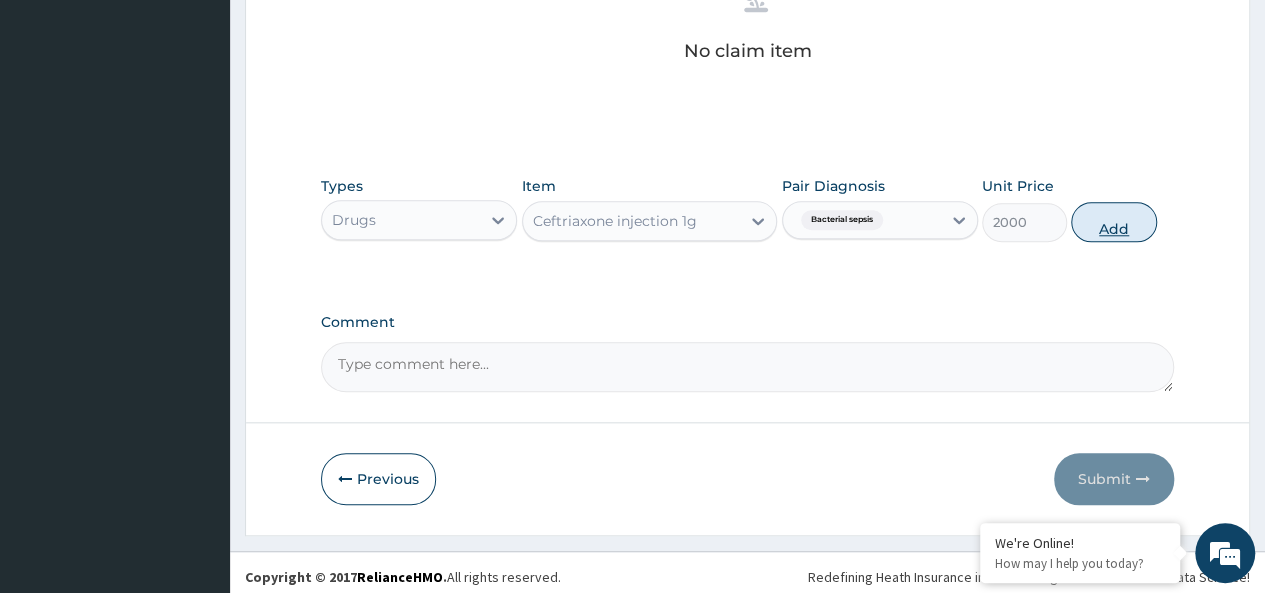 click on "Add" at bounding box center [1113, 222] 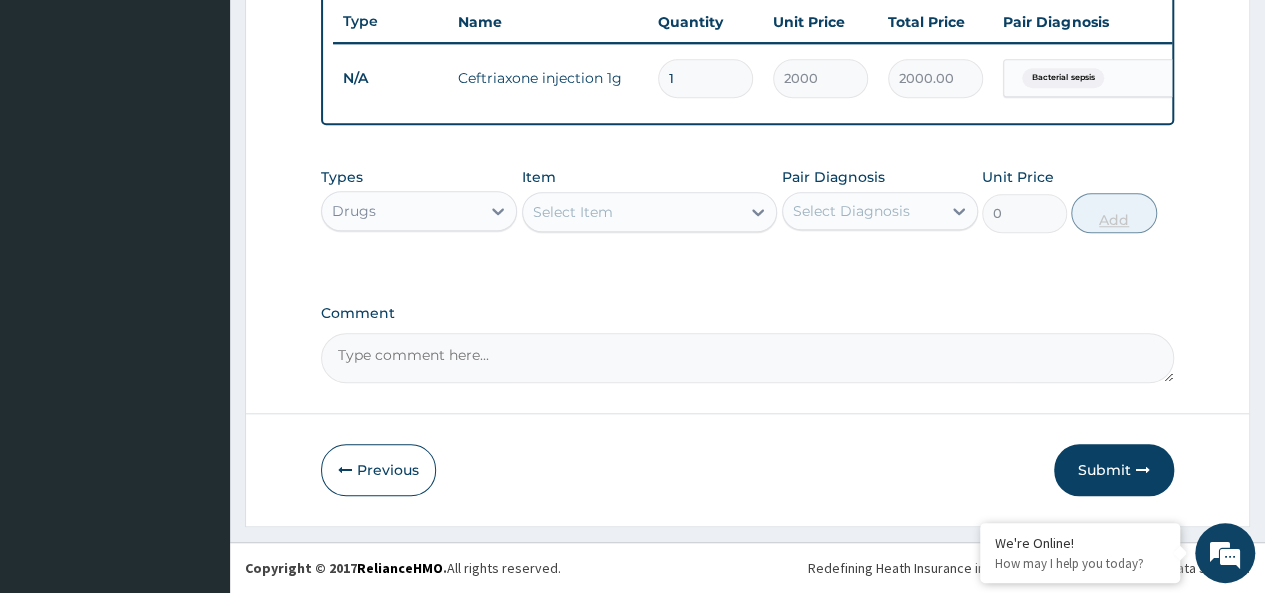 scroll, scrollTop: 766, scrollLeft: 0, axis: vertical 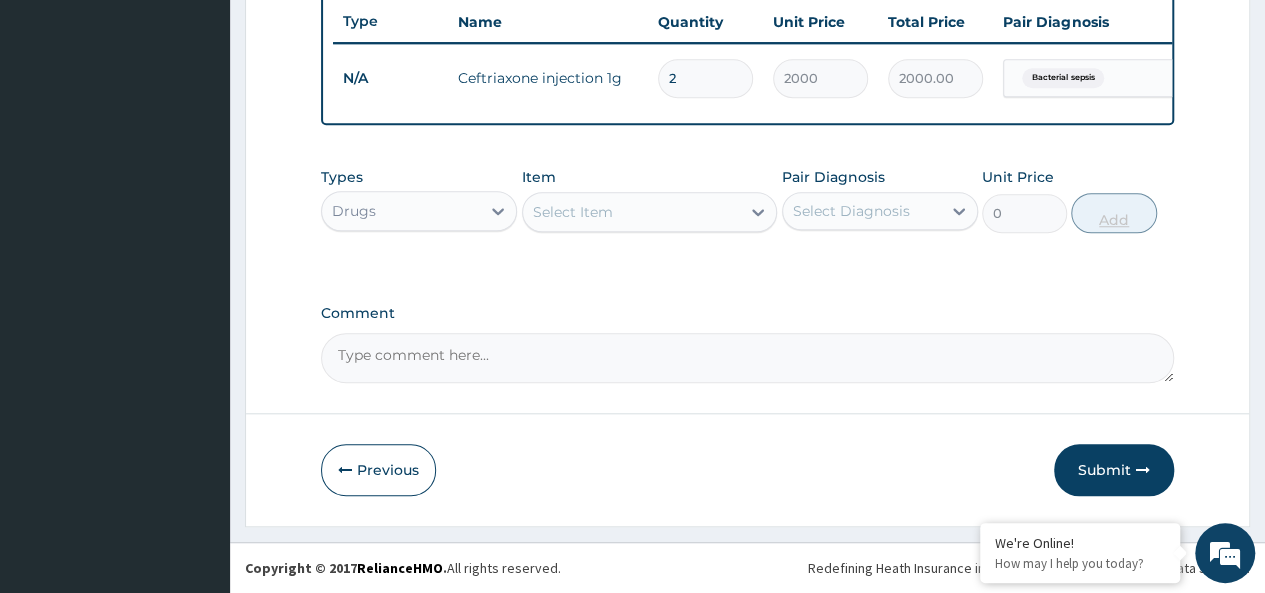 type on "4000.00" 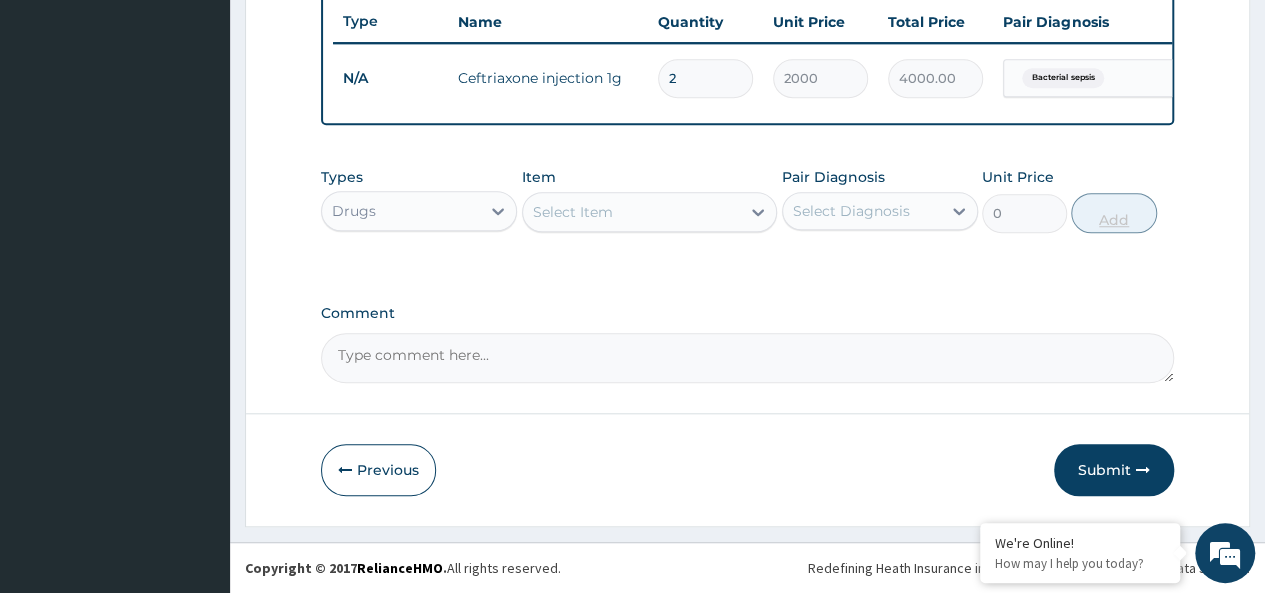 type on "3" 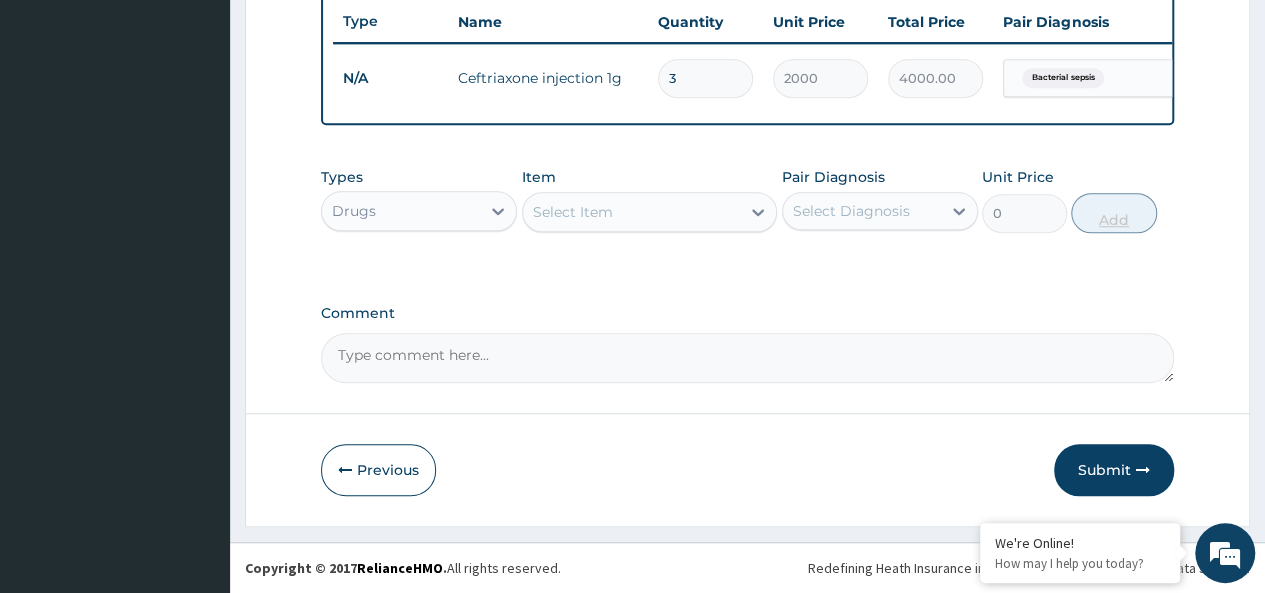 type on "6000.00" 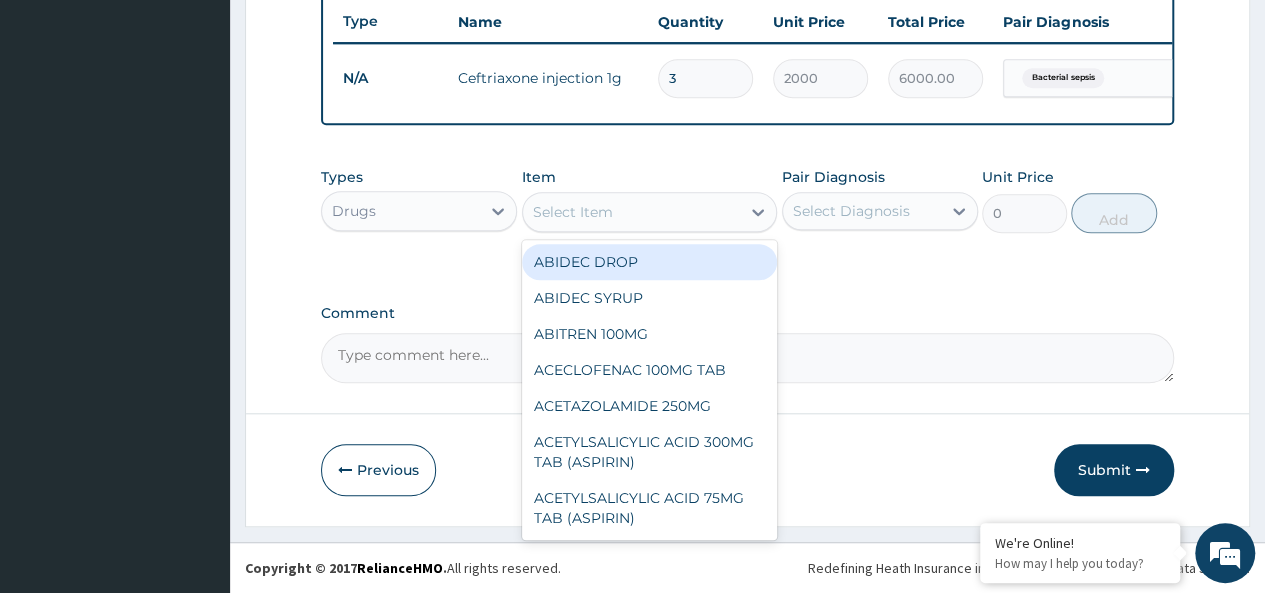 click on "Select Item" at bounding box center [632, 212] 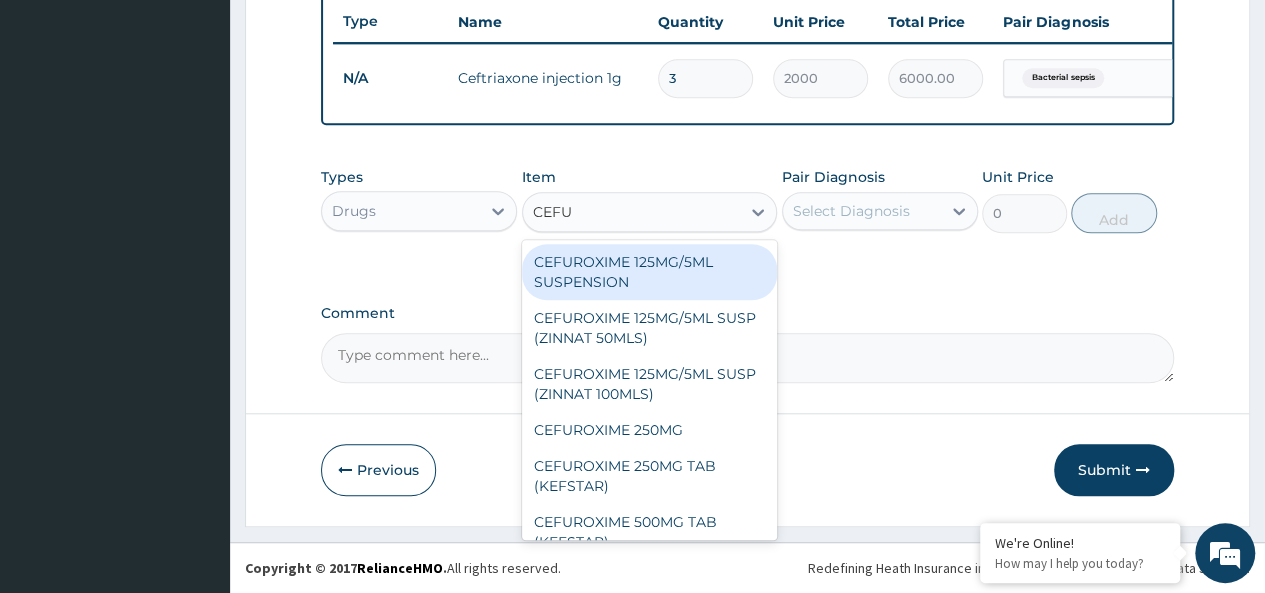 type on "CEFUR" 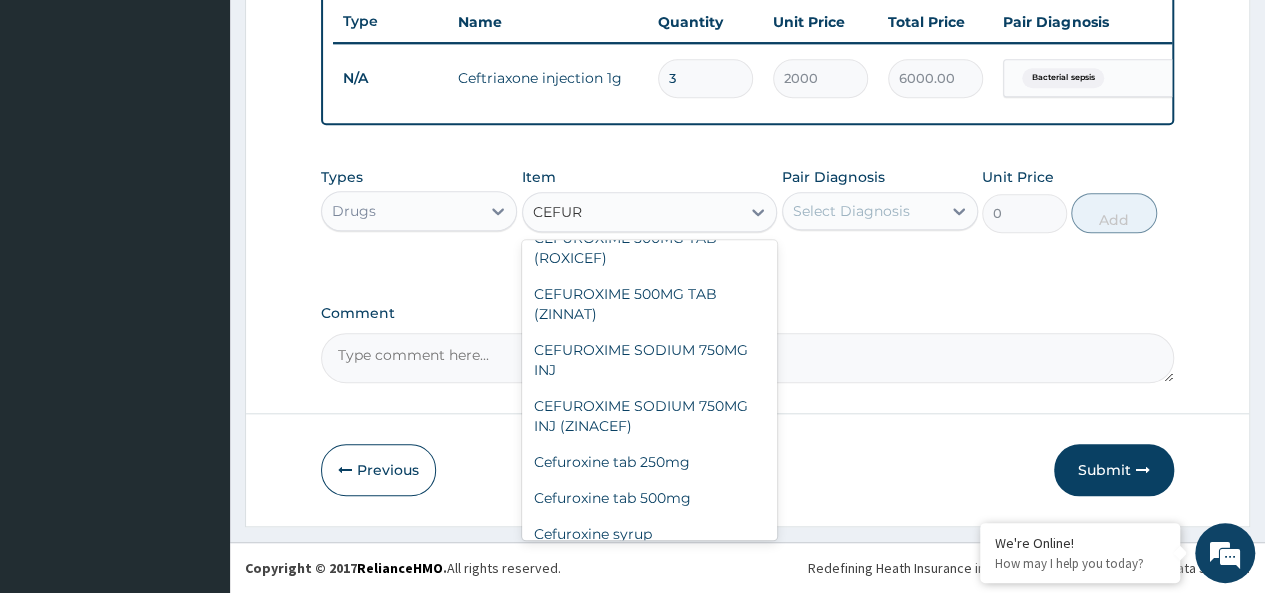 scroll, scrollTop: 356, scrollLeft: 0, axis: vertical 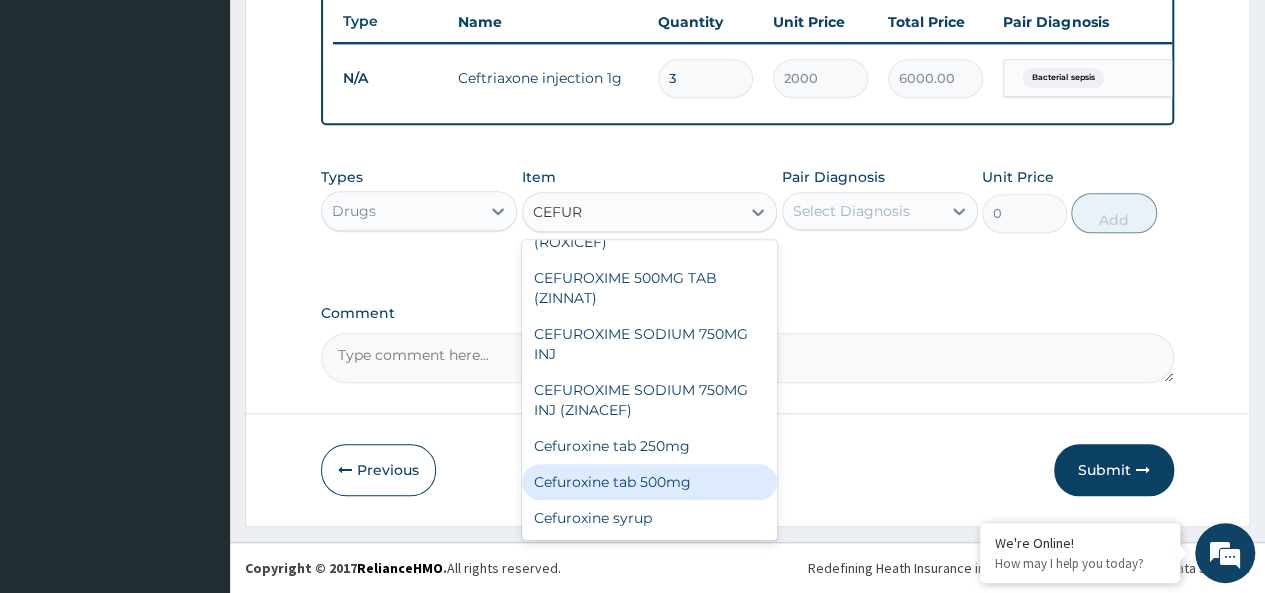 click on "Cefuroxine tab 500mg" at bounding box center [650, 482] 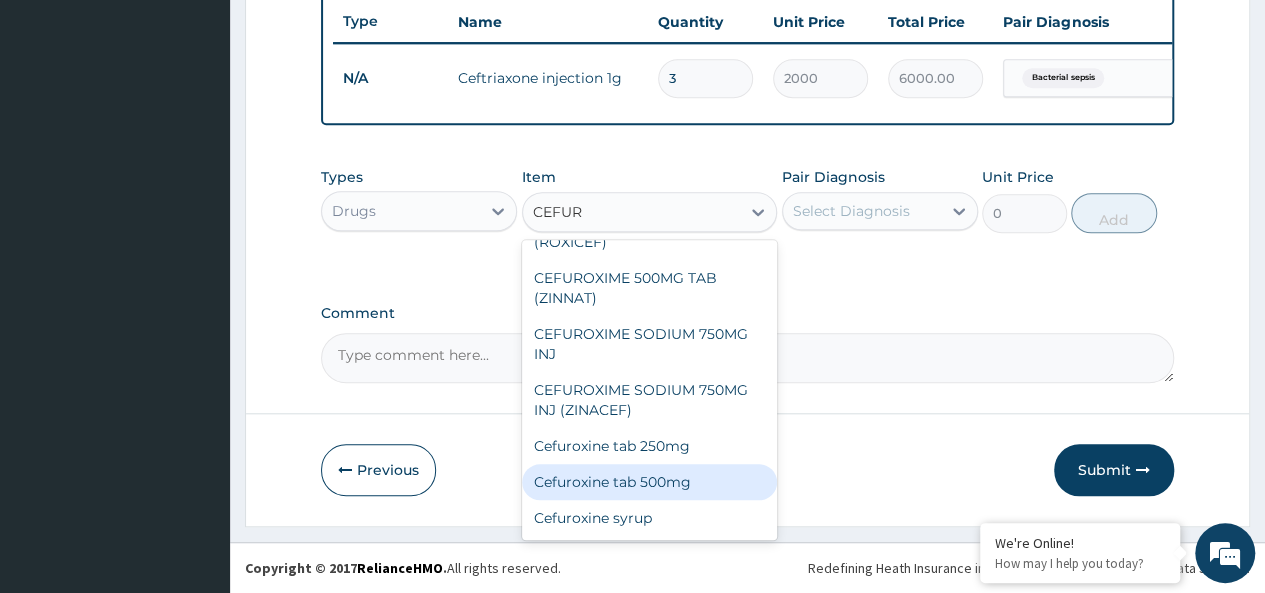 type 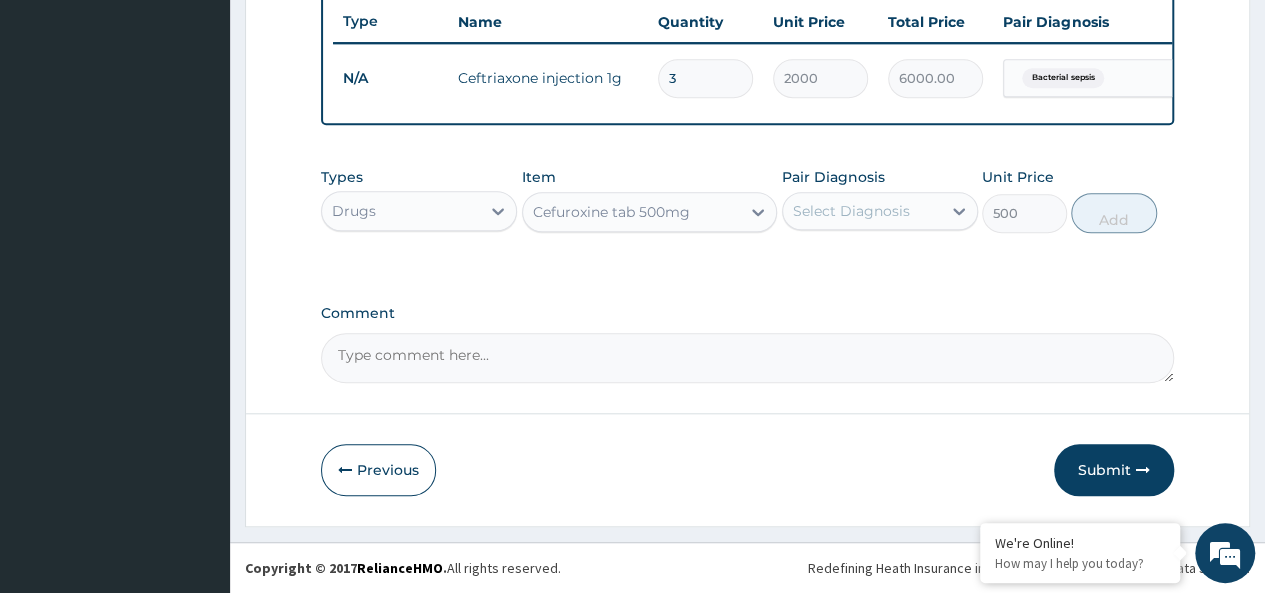 click on "Select Diagnosis" at bounding box center (851, 211) 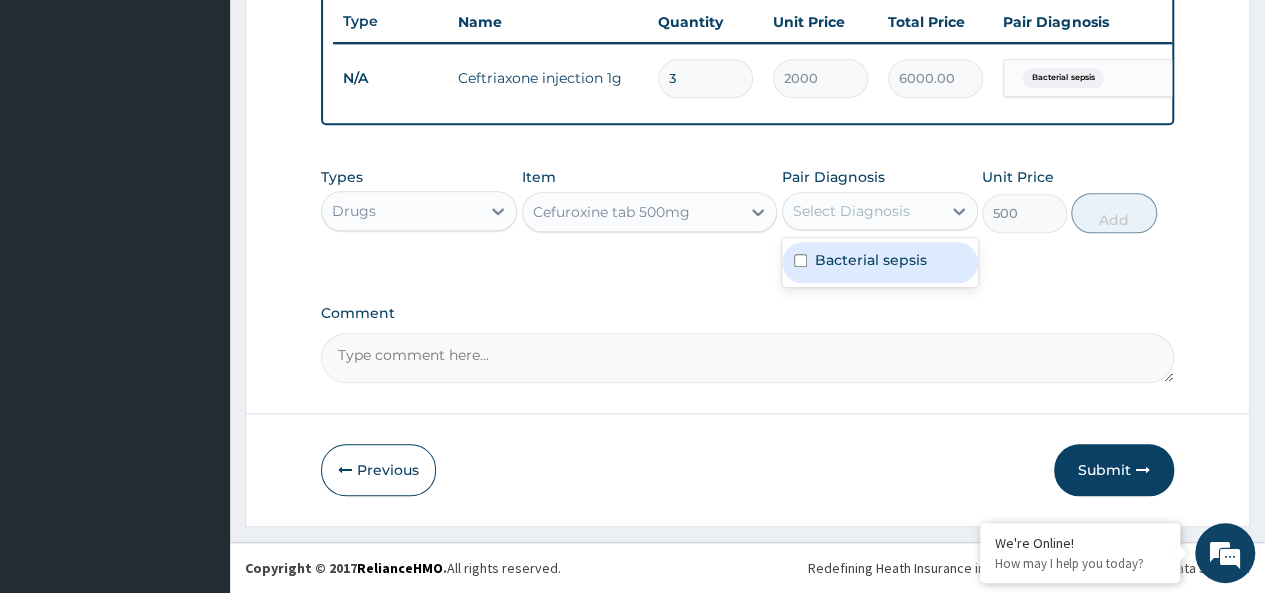 click on "Bacterial sepsis" at bounding box center [871, 260] 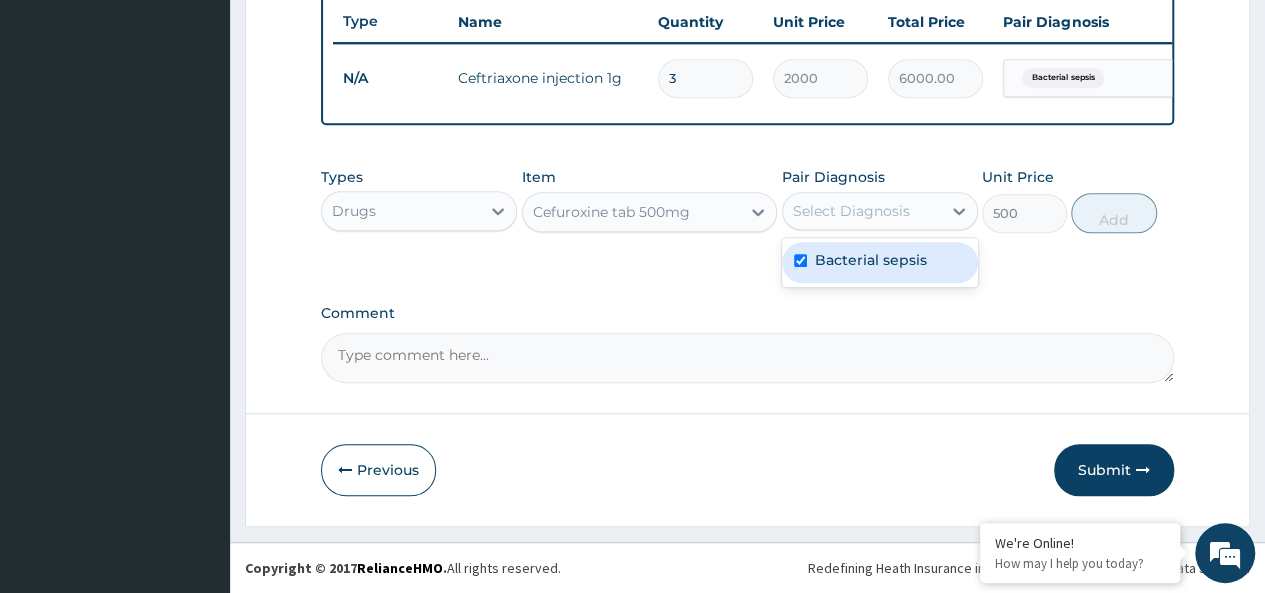 checkbox on "true" 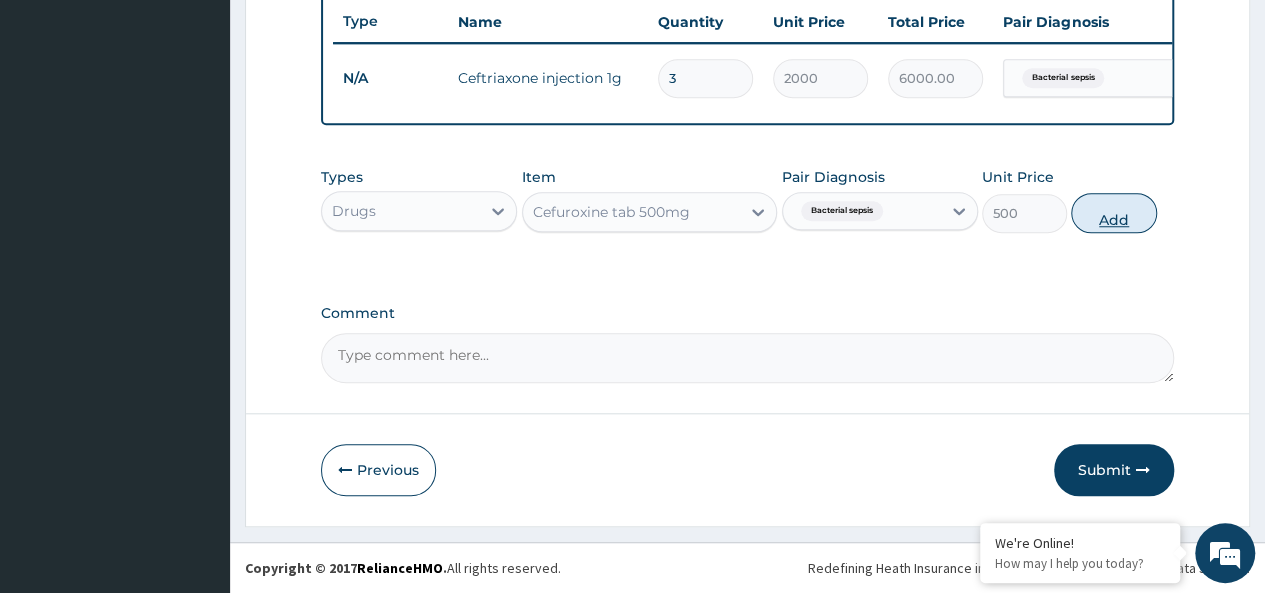 click on "Add" at bounding box center (1113, 213) 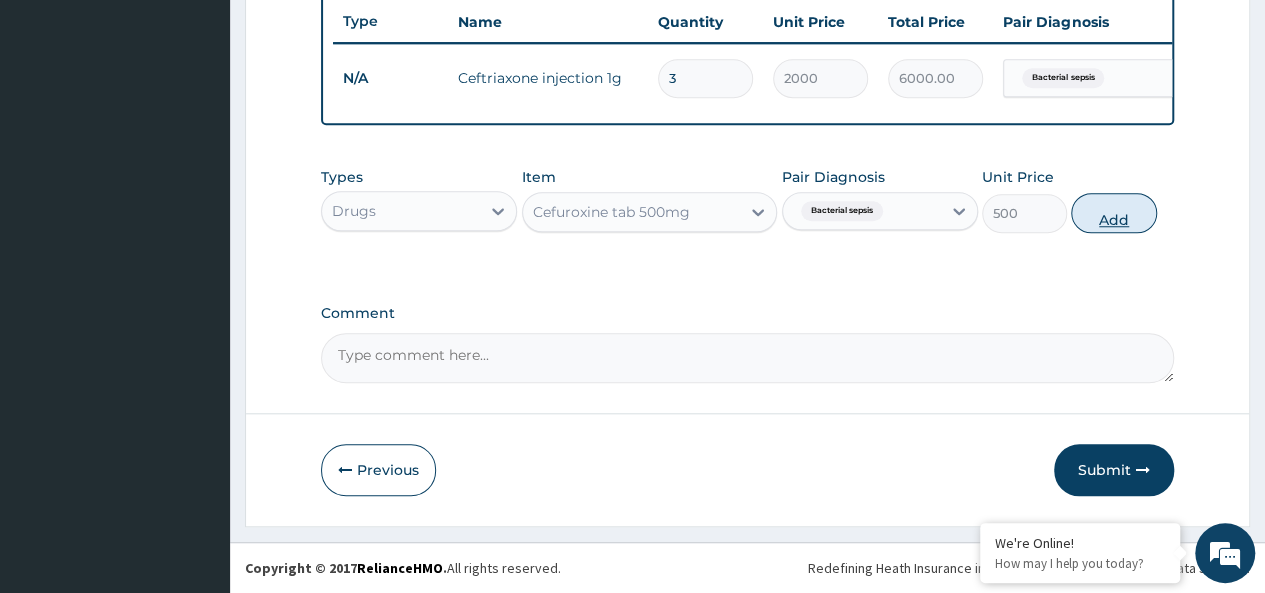 type on "0" 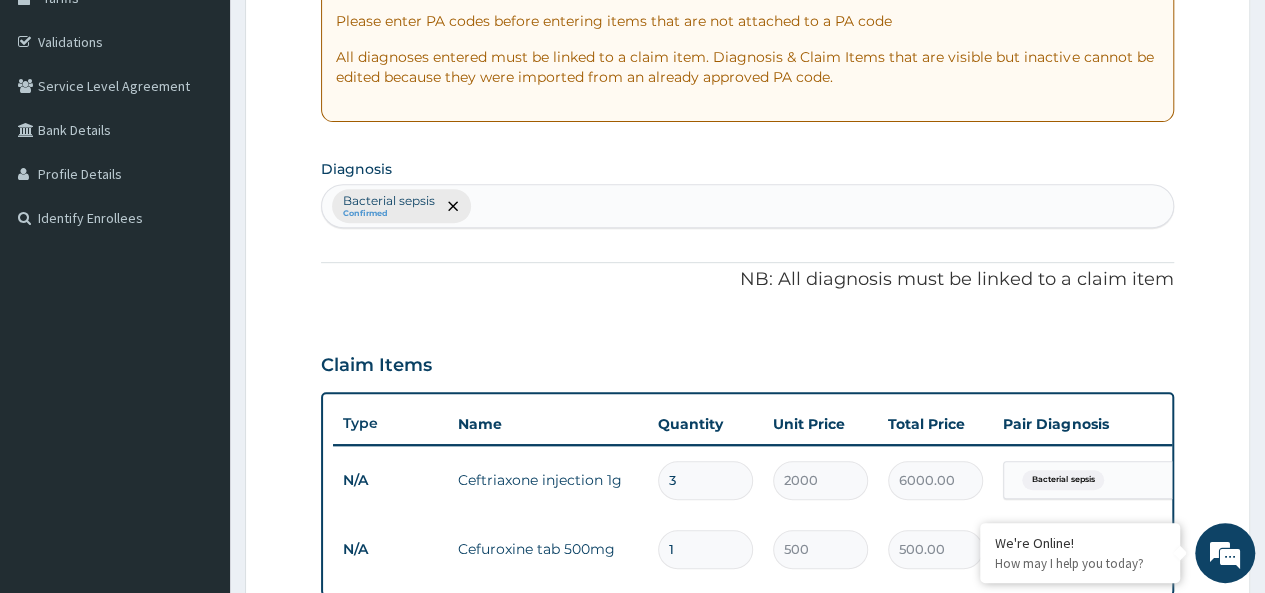 scroll, scrollTop: 326, scrollLeft: 0, axis: vertical 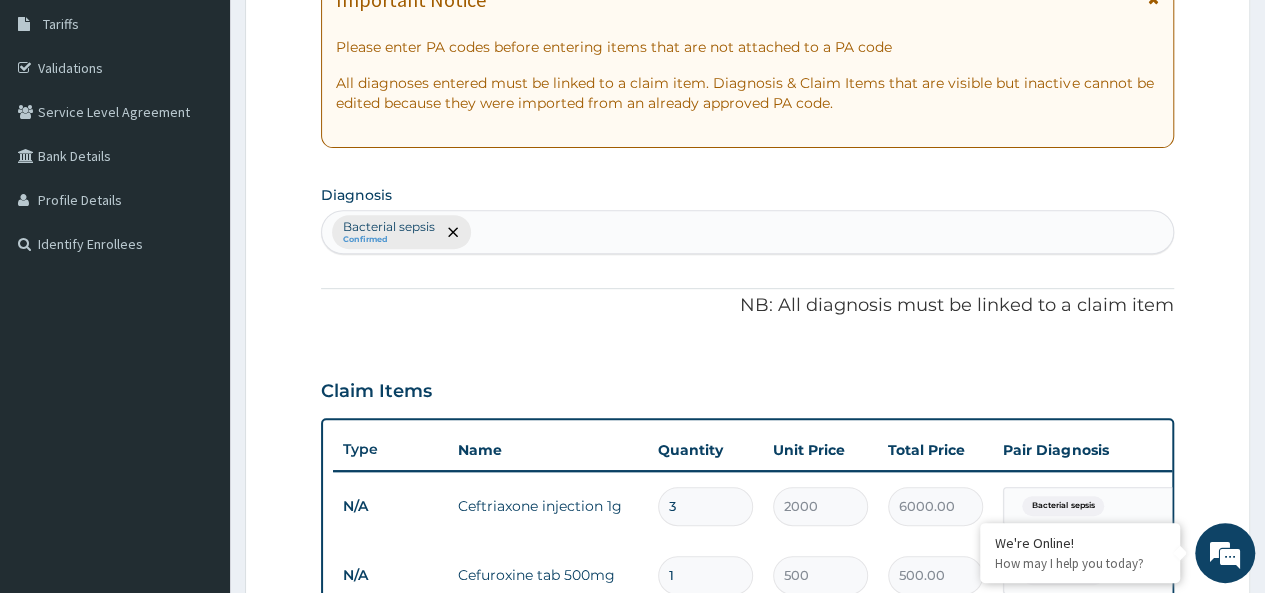 click on "Bacterial sepsis Confirmed" at bounding box center (747, 232) 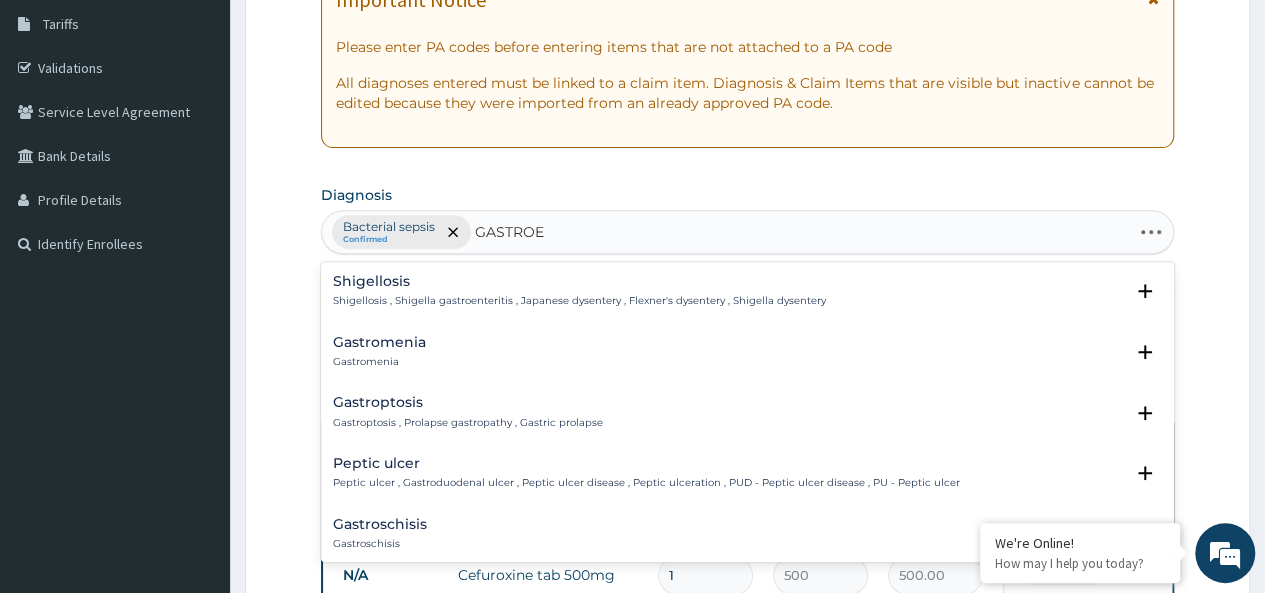 type on "GASTROEN" 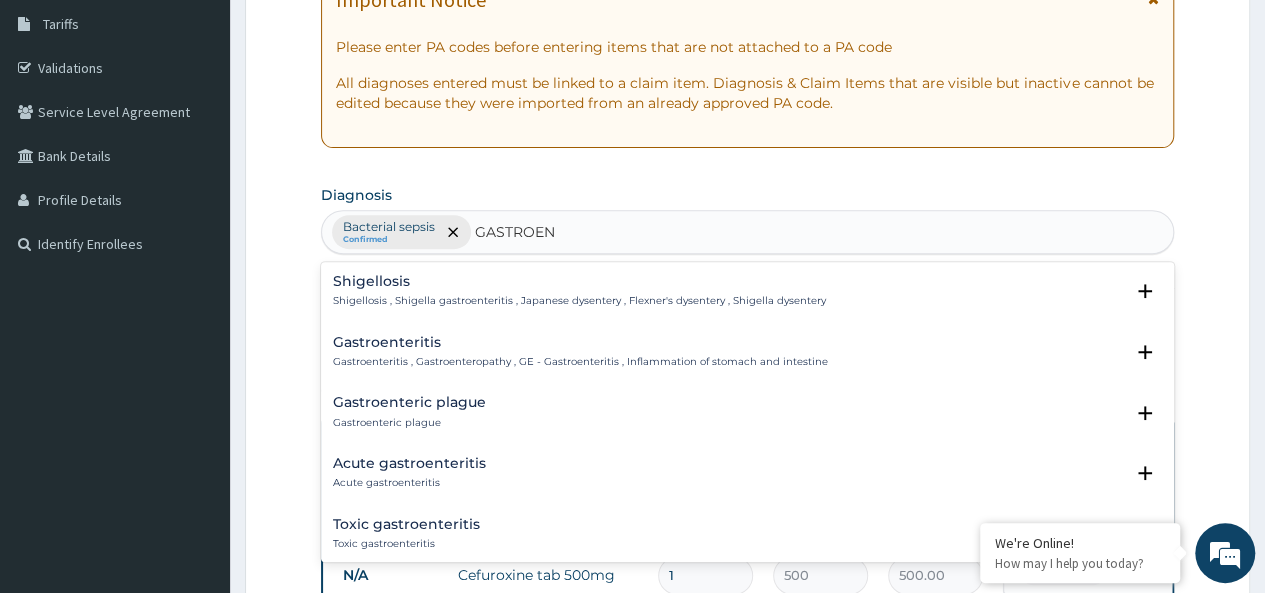 click on "Gastroenteritis" at bounding box center (580, 342) 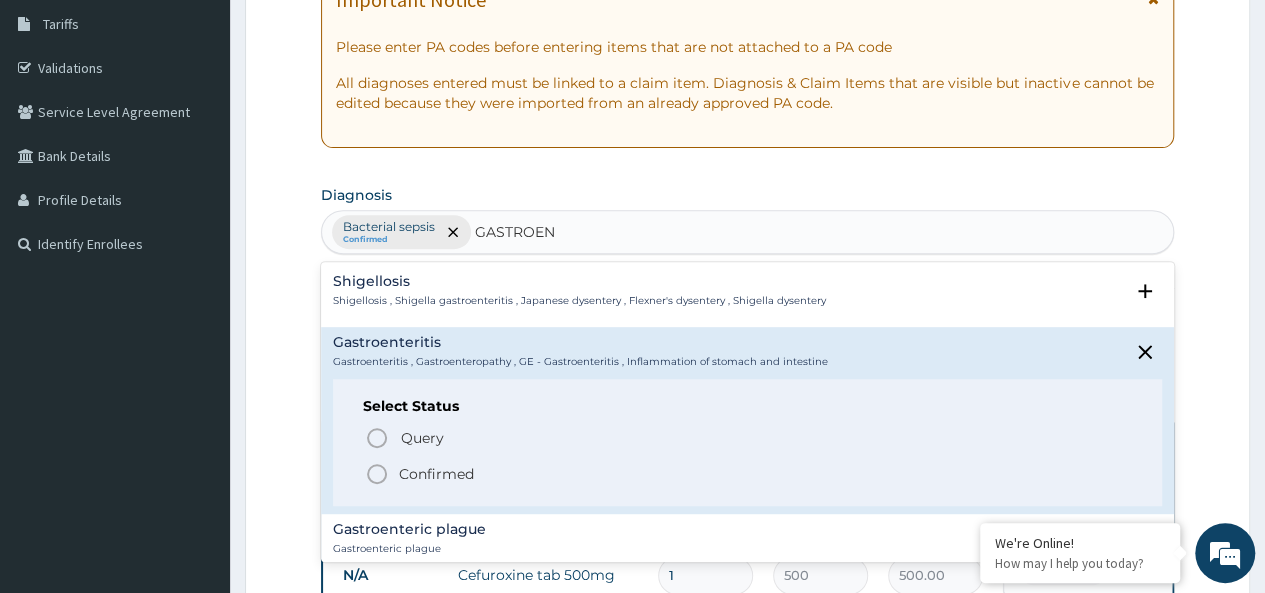click 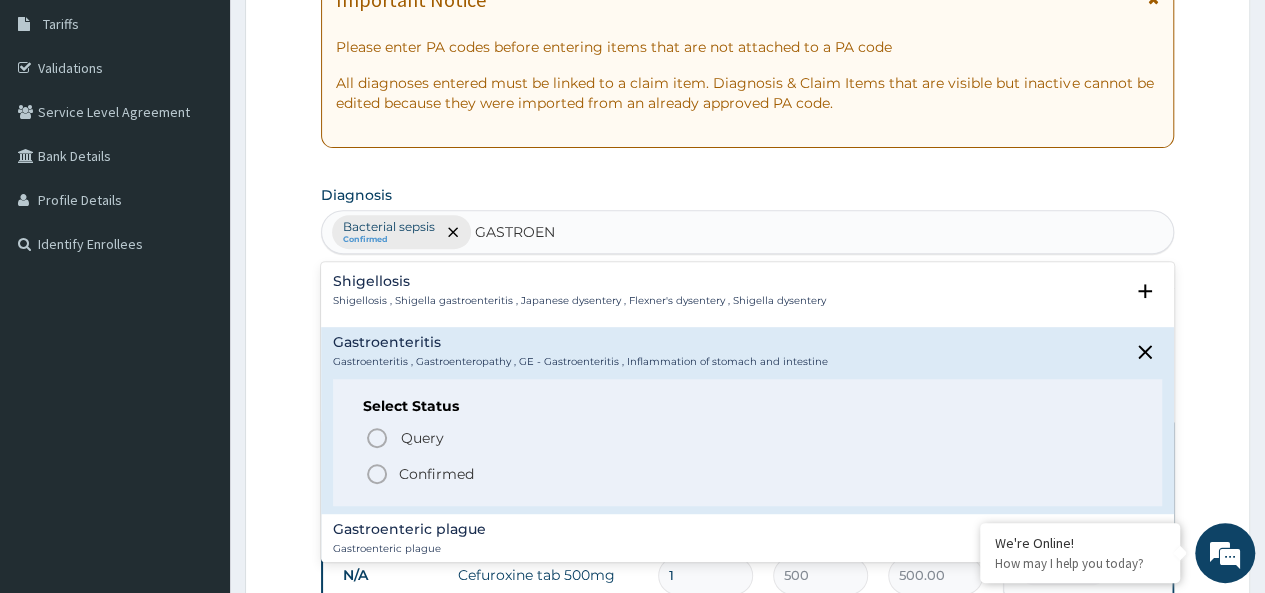 type 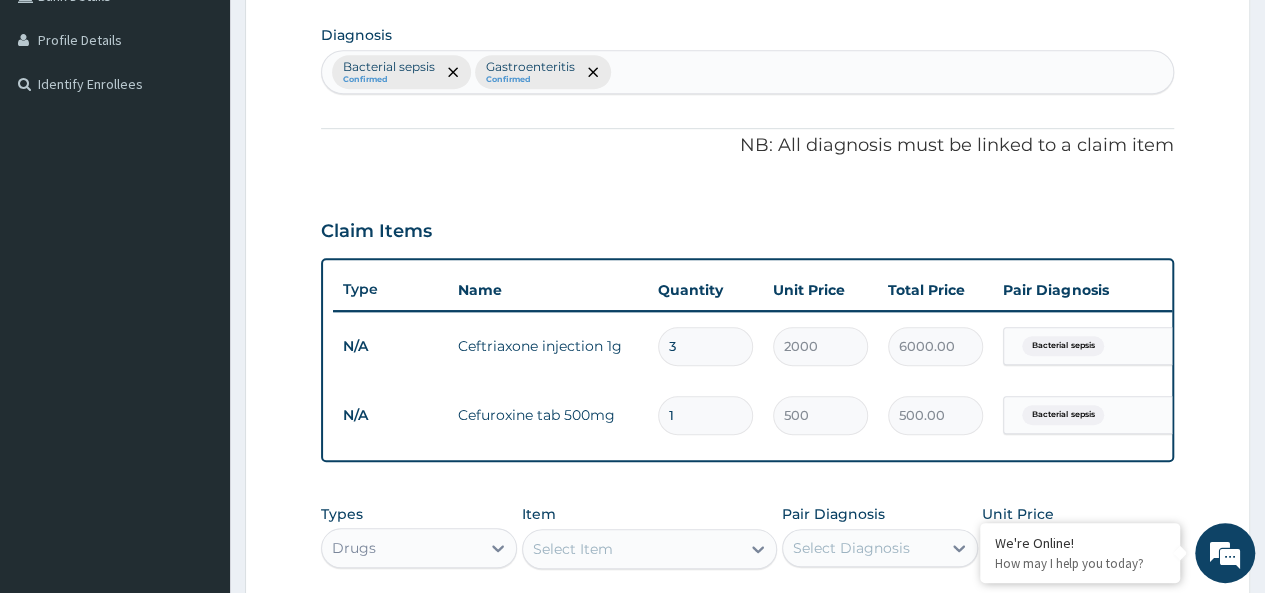 scroll, scrollTop: 499, scrollLeft: 0, axis: vertical 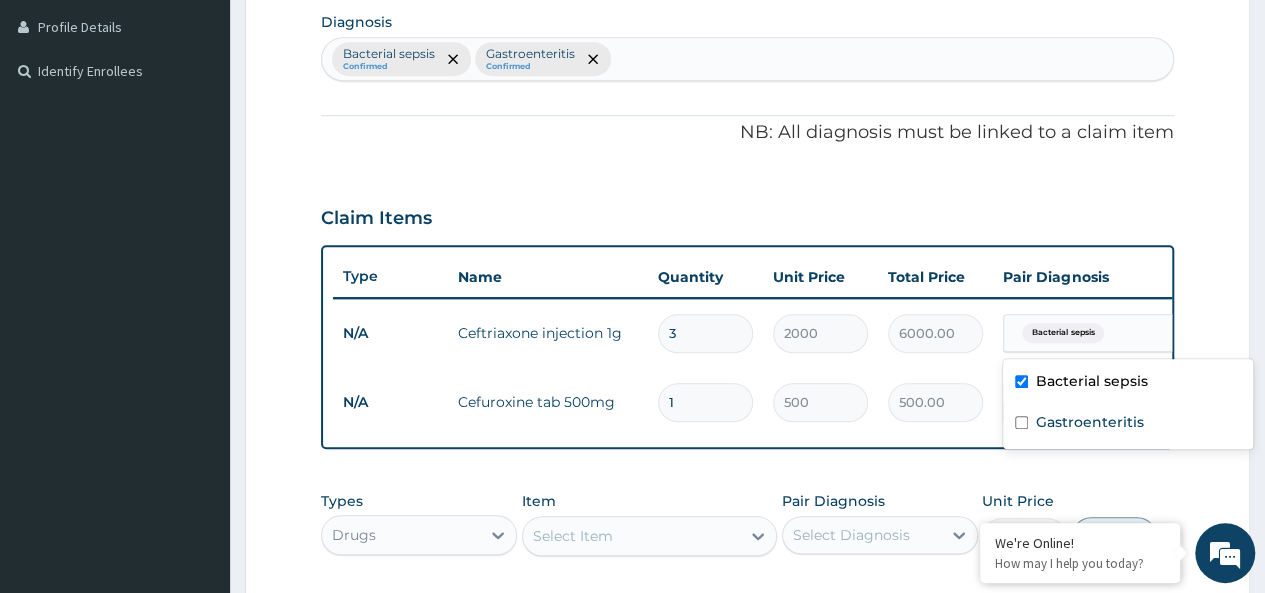click on "Bacterial sepsis" at bounding box center [1063, 333] 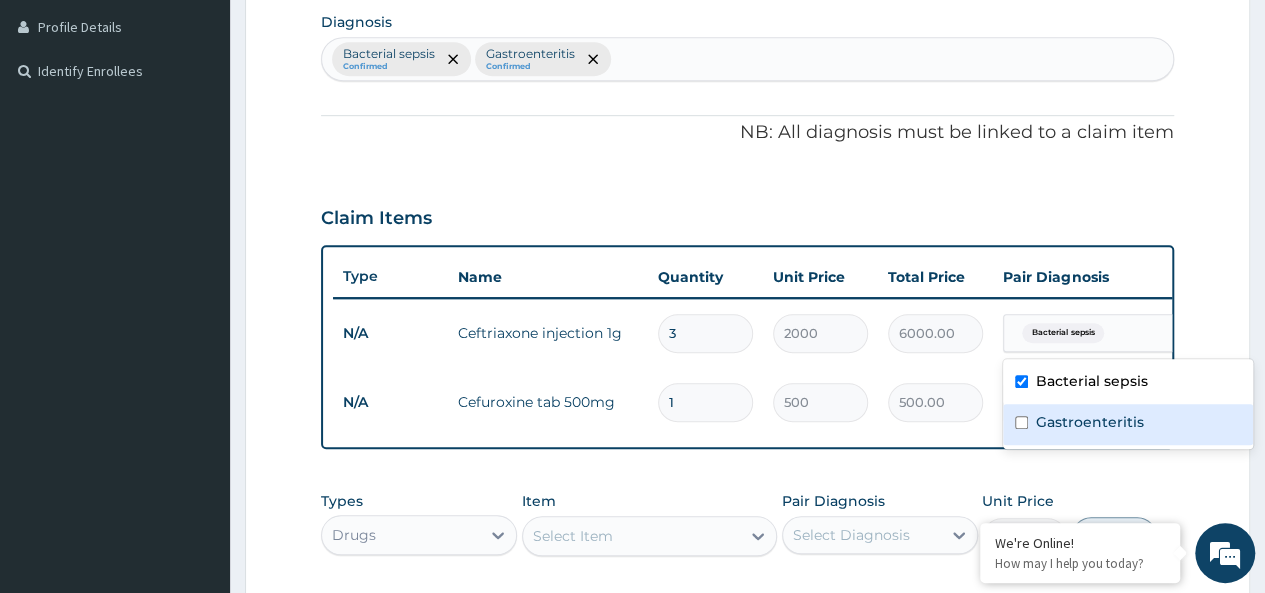 click on "Gastroenteritis" at bounding box center (1090, 422) 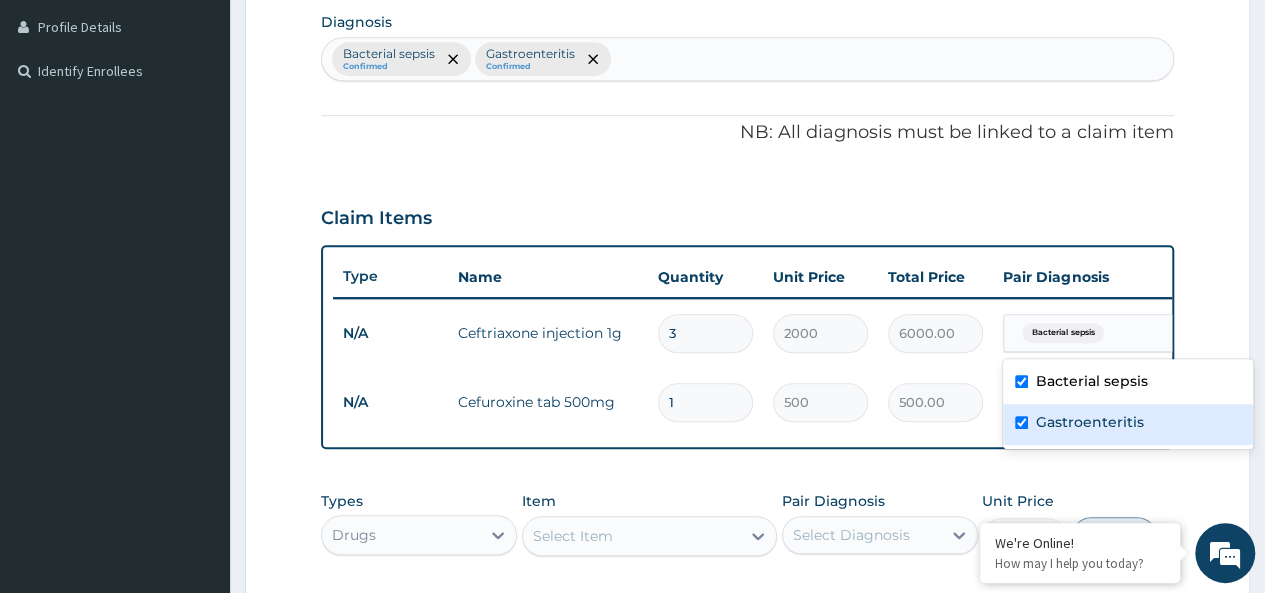 checkbox on "true" 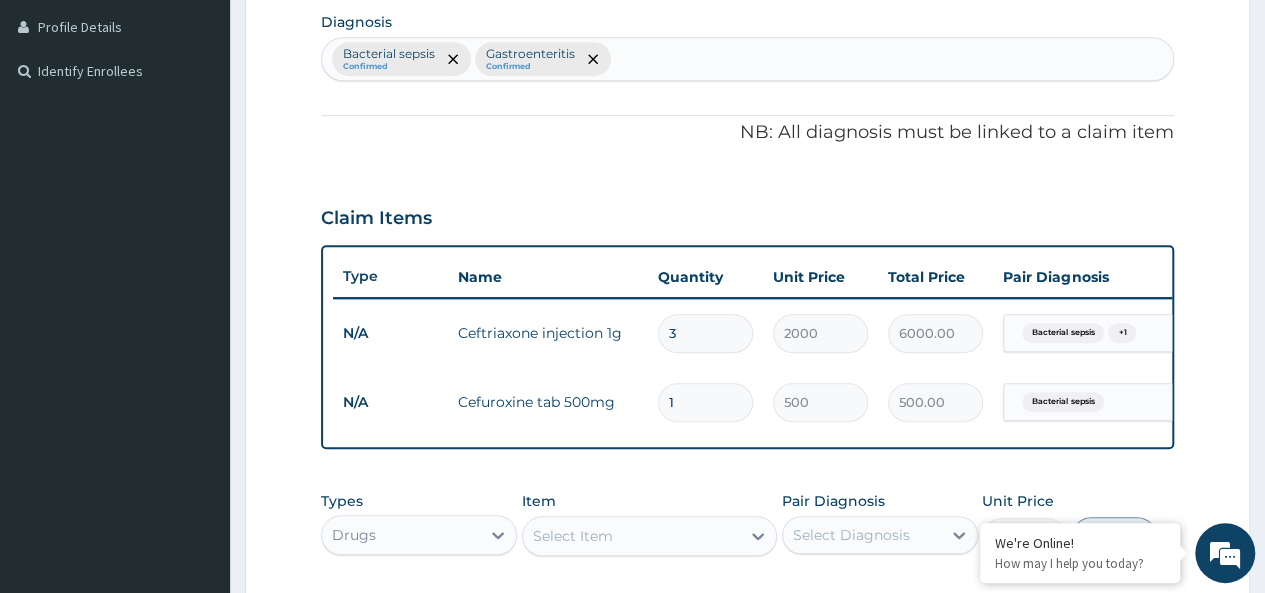 click on "N/A Cefuroxine tab 500mg 1 500 500.00 Bacterial sepsis Delete" at bounding box center [823, 402] 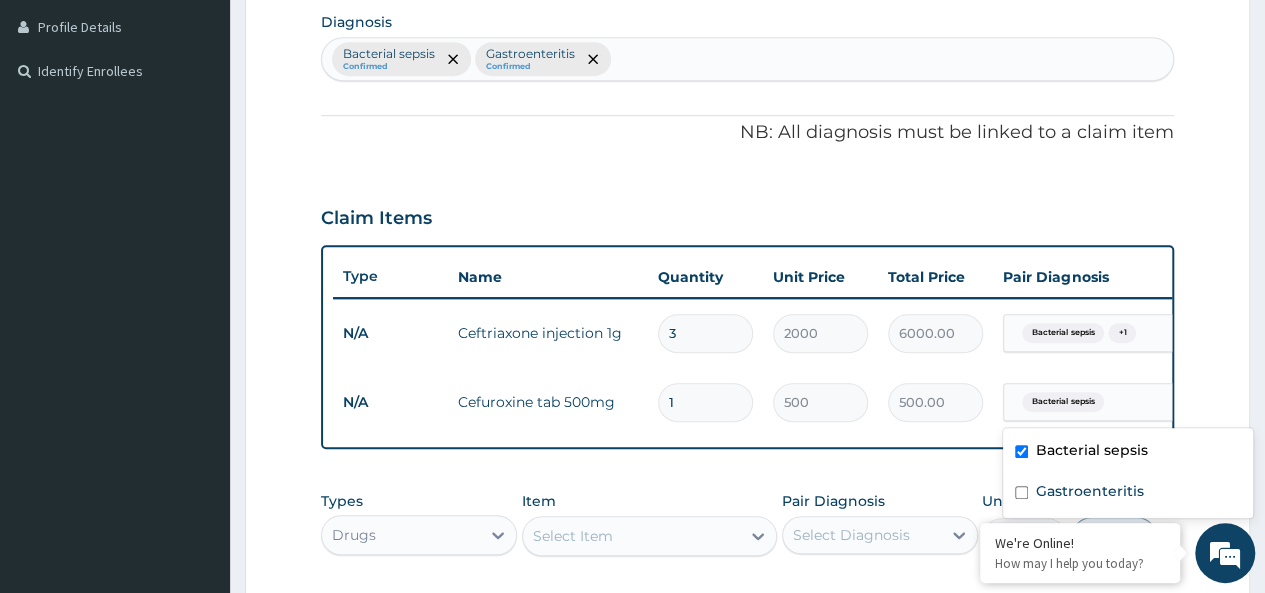 click on "Bacterial sepsis" at bounding box center (1063, 402) 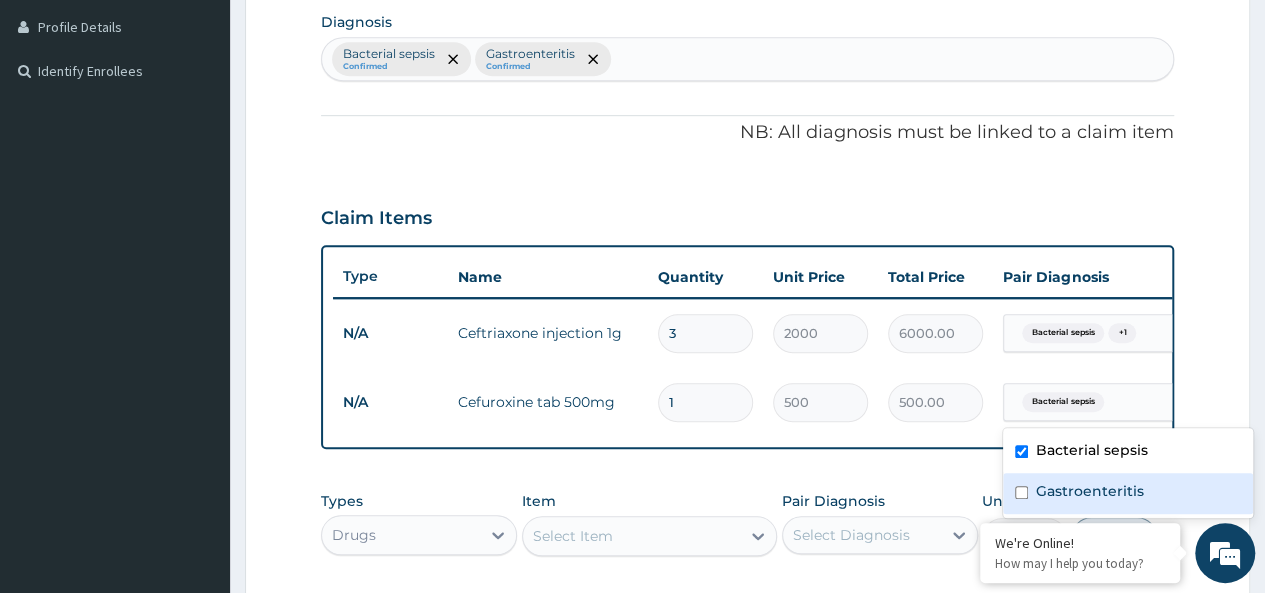 click on "Gastroenteritis" at bounding box center (1090, 491) 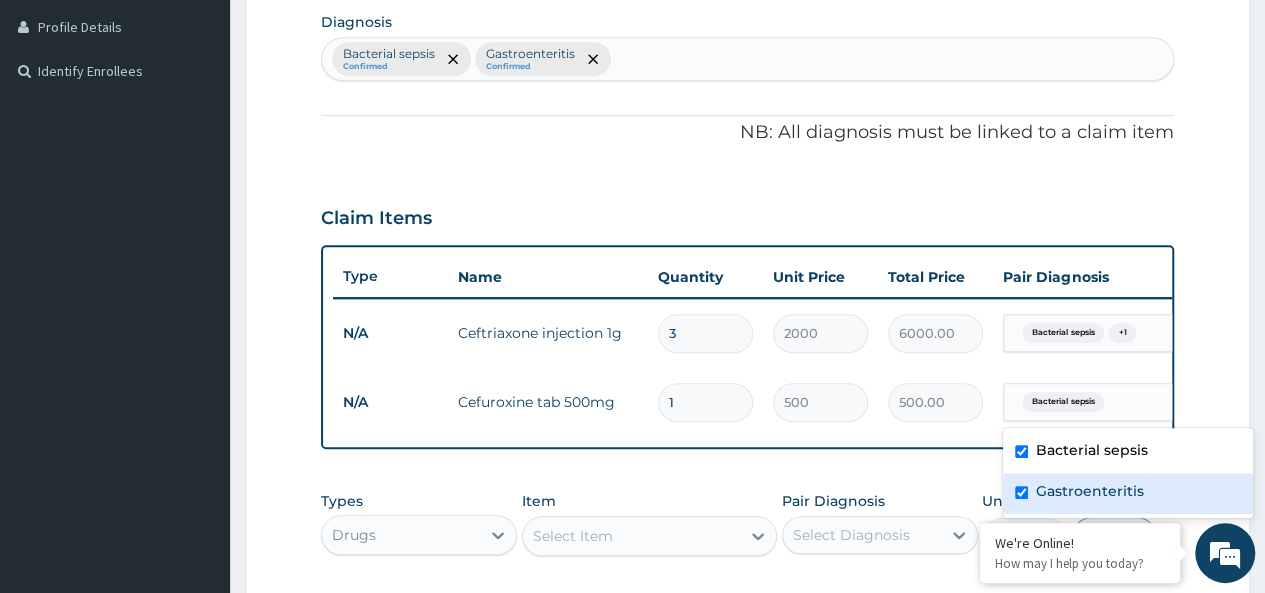 checkbox on "true" 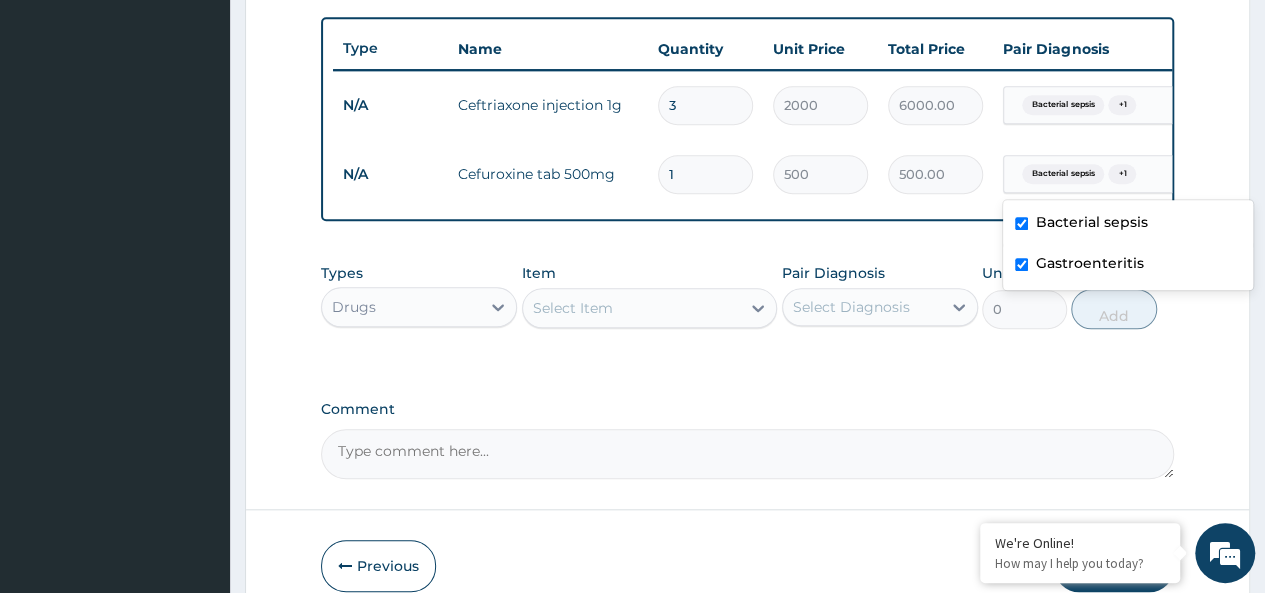 scroll, scrollTop: 739, scrollLeft: 0, axis: vertical 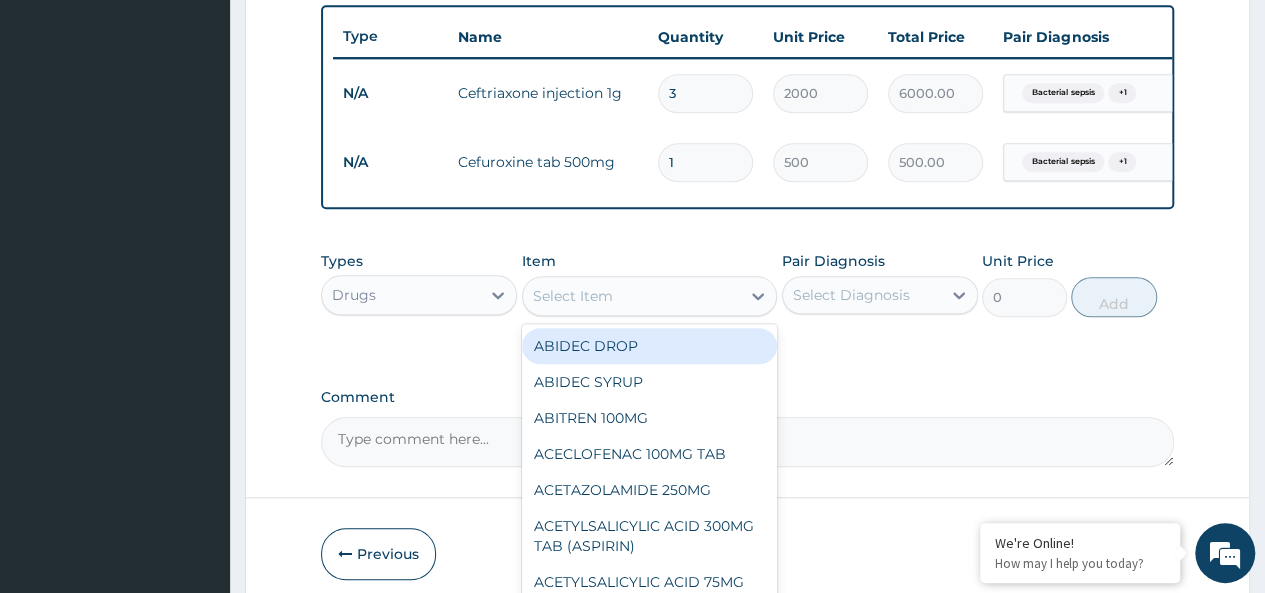 click on "Select Item" at bounding box center [650, 296] 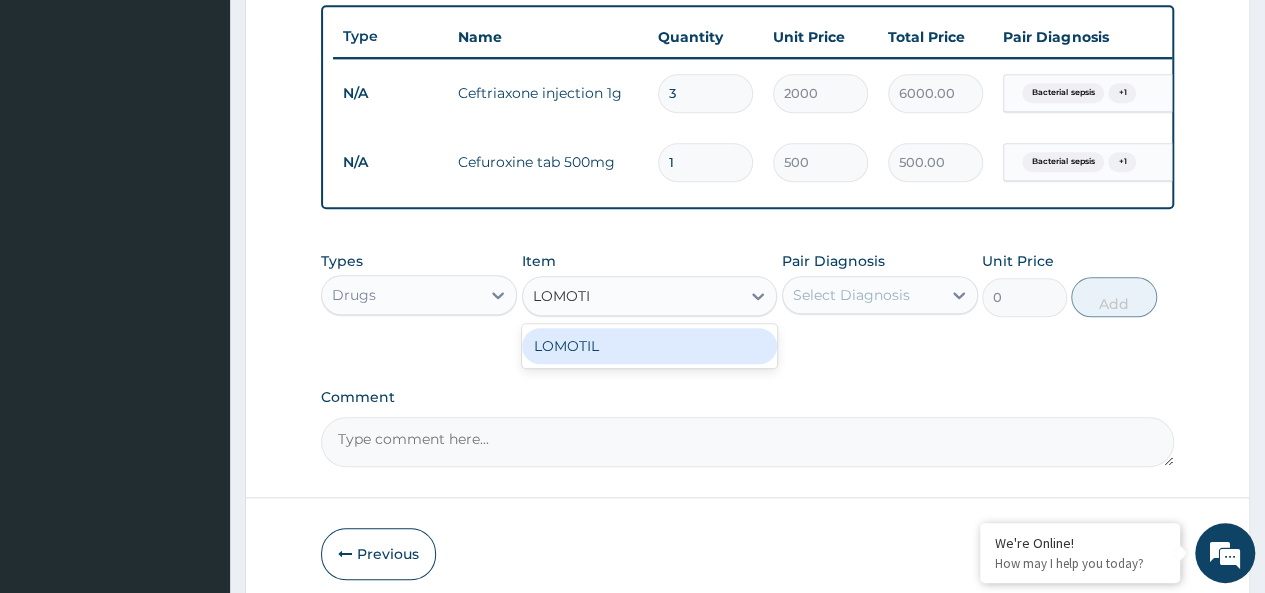 type on "LOMOTIL" 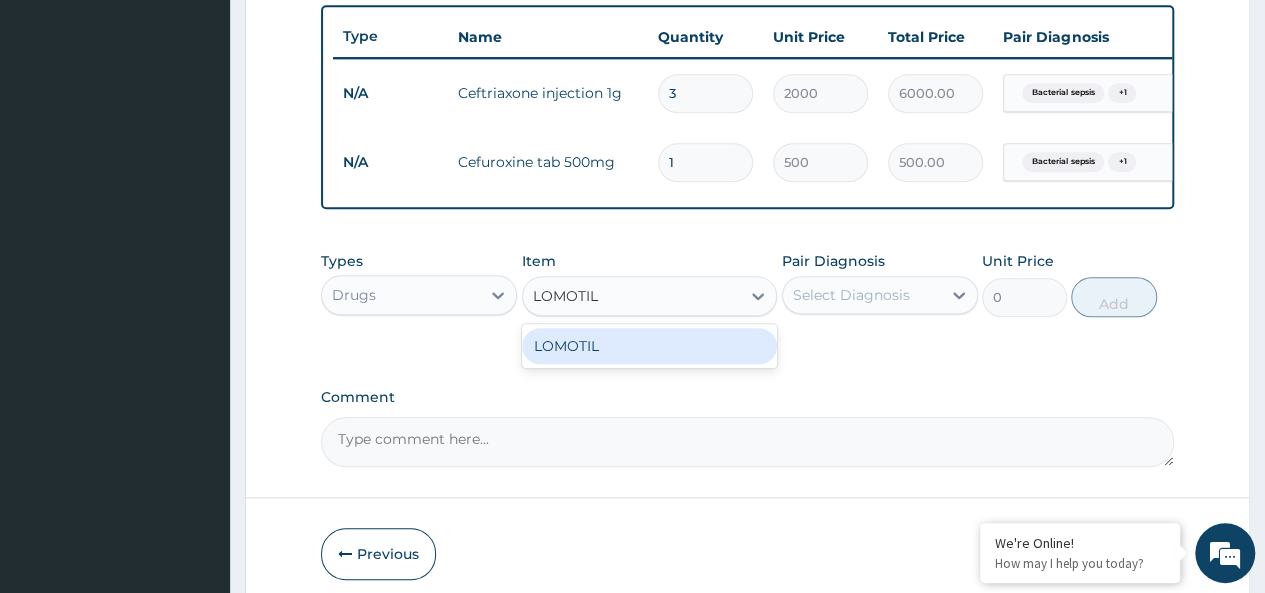 click on "LOMOTIL" at bounding box center (650, 346) 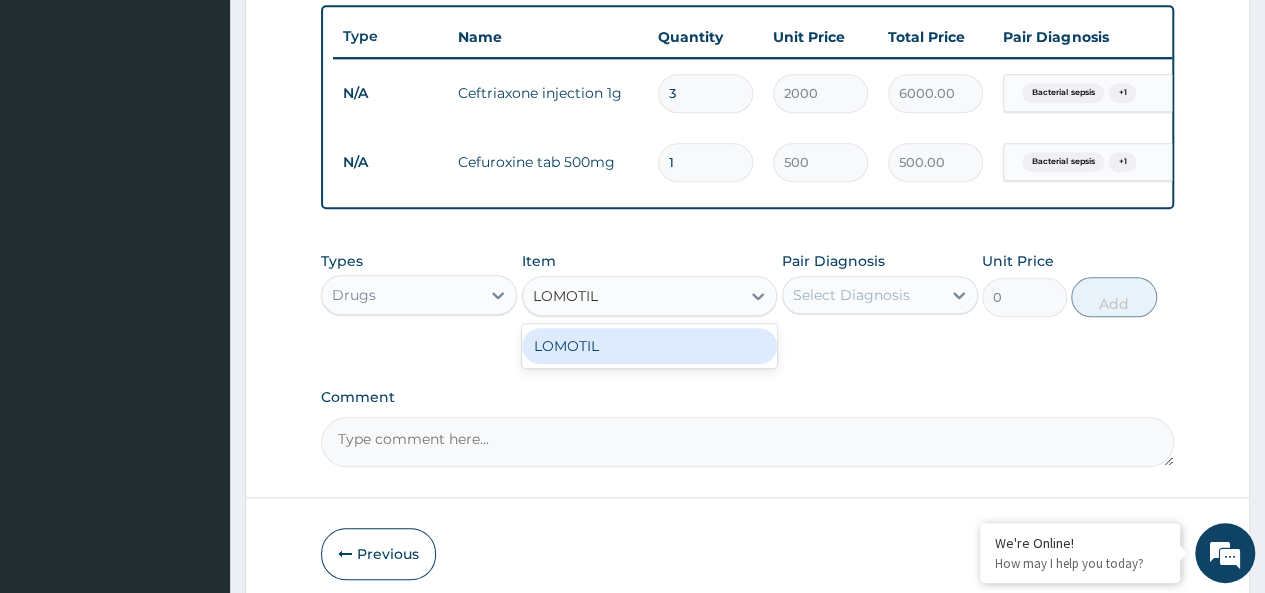 type 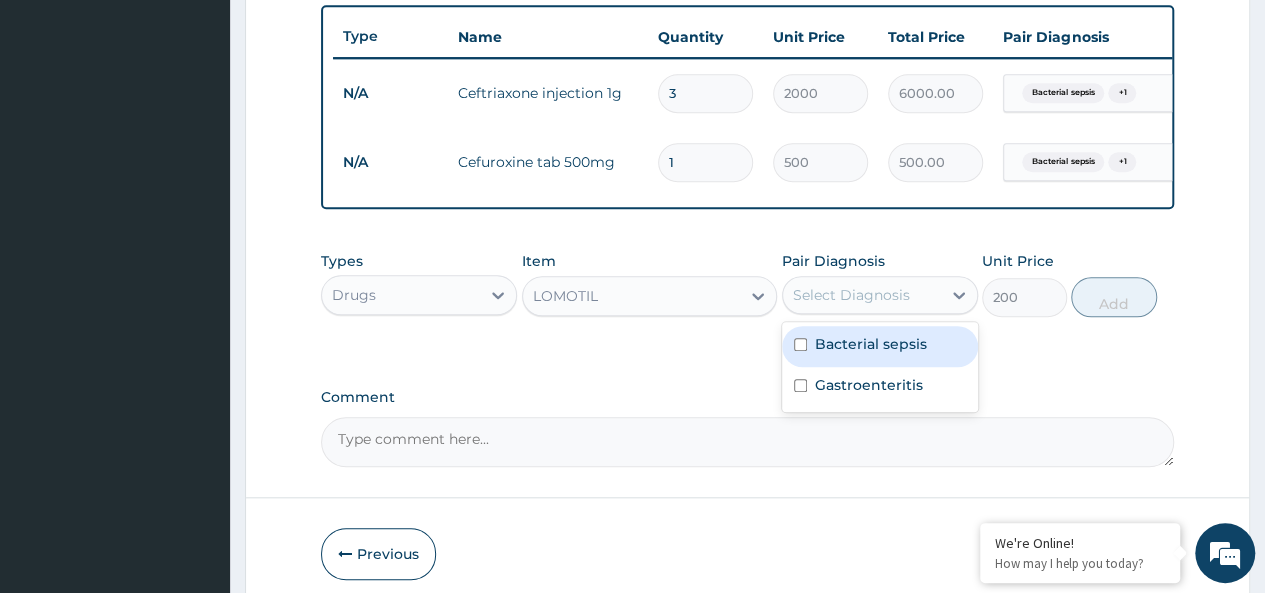 click on "Select Diagnosis" at bounding box center [851, 295] 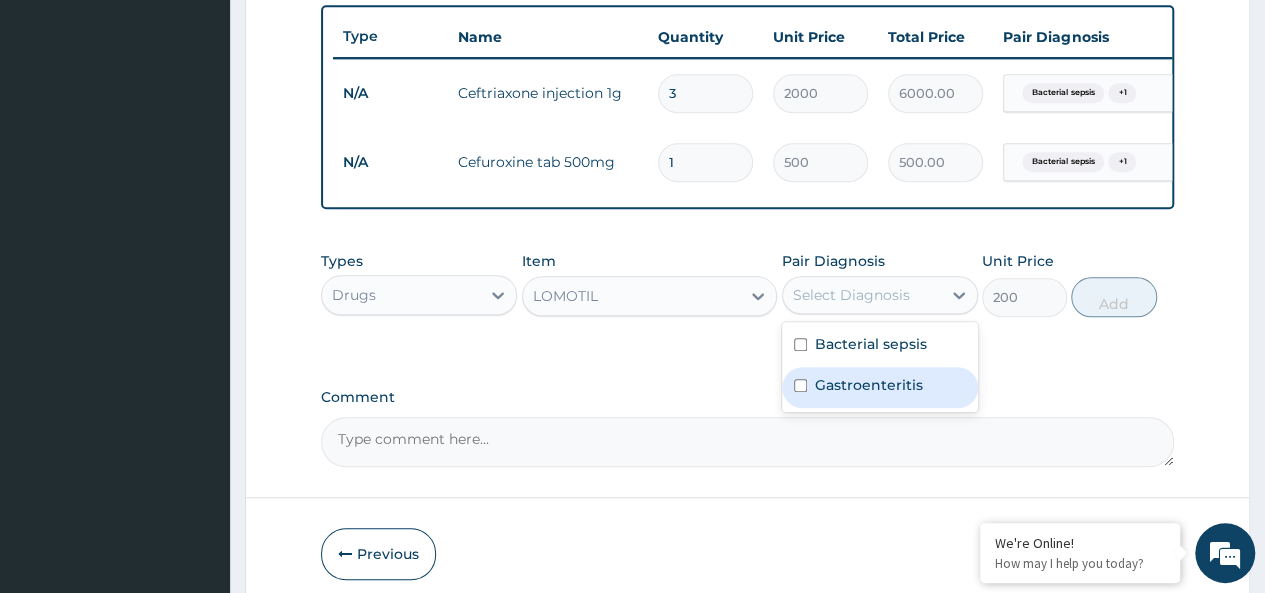click on "Gastroenteritis" at bounding box center [869, 385] 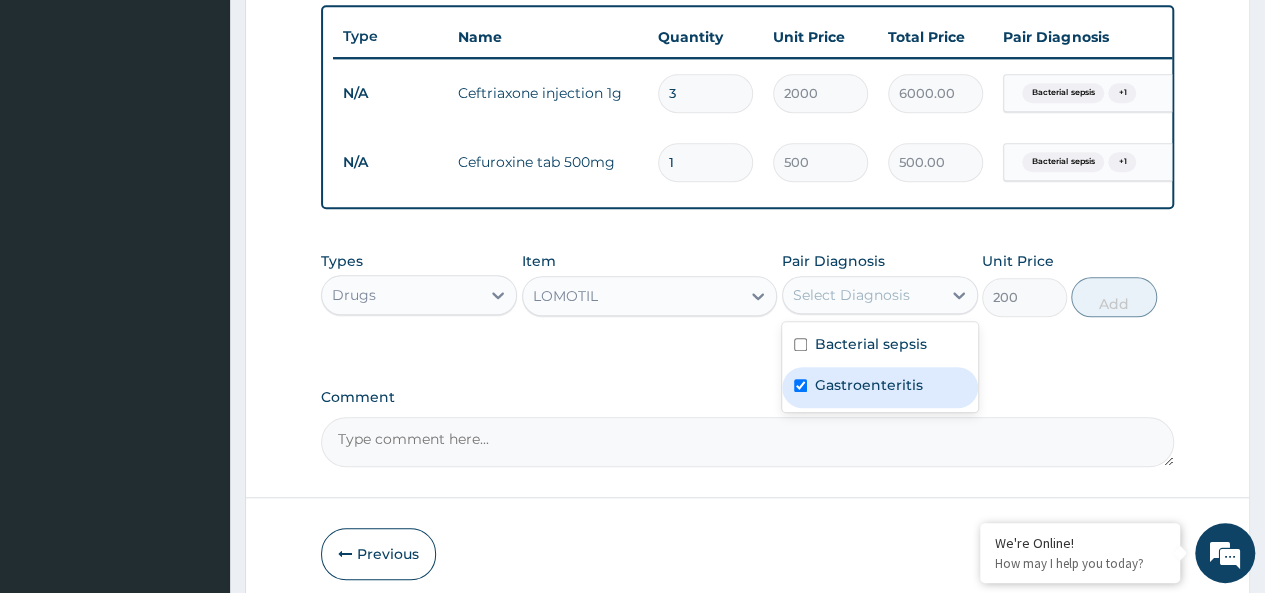 checkbox on "true" 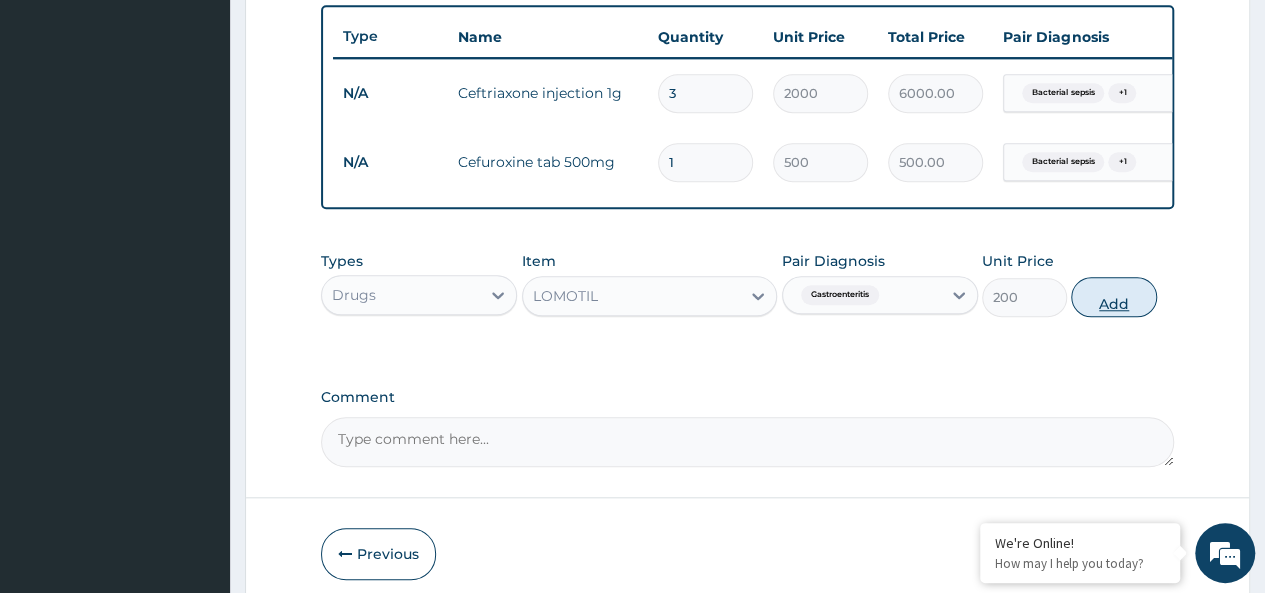 click on "Add" at bounding box center (1113, 297) 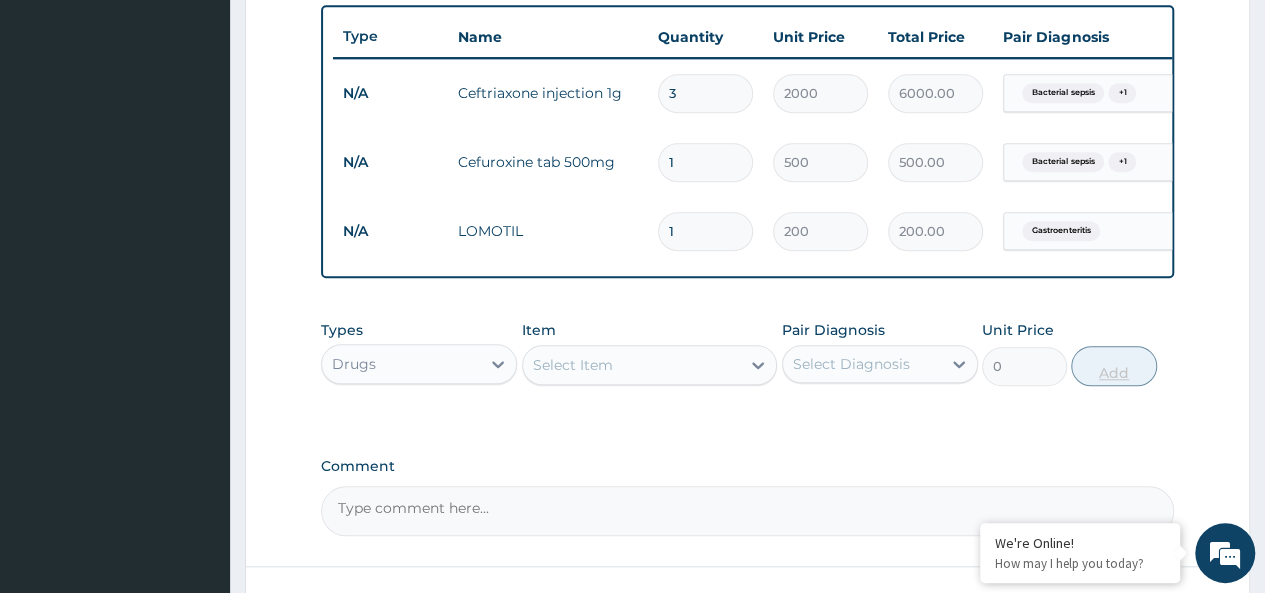 type on "2" 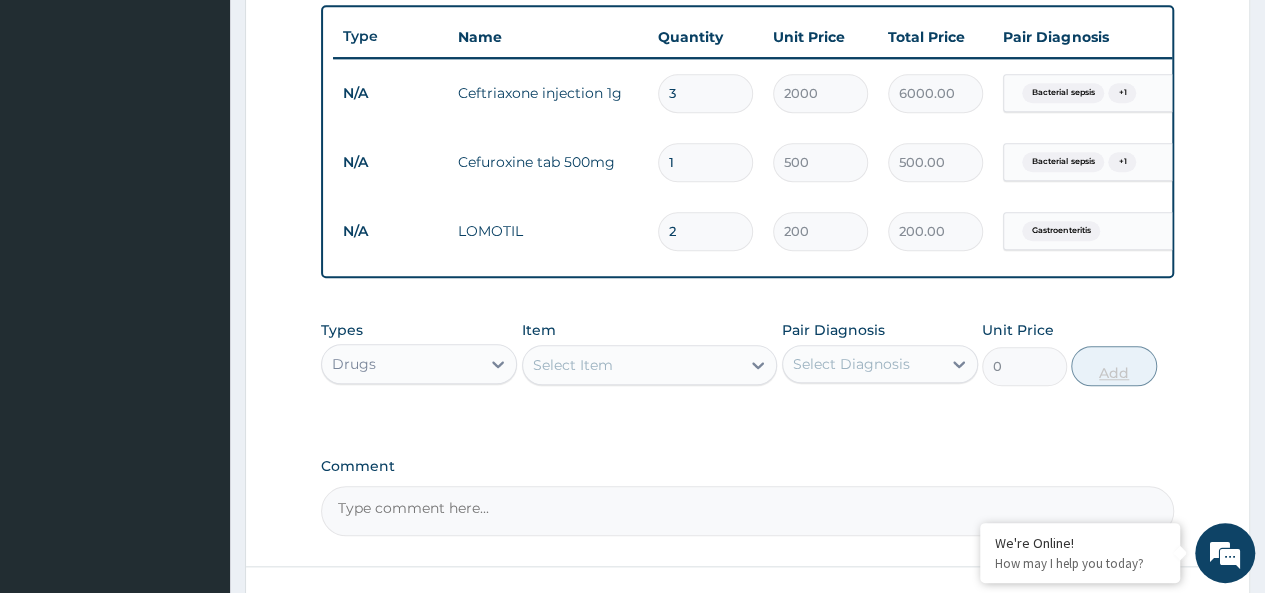 type on "400.00" 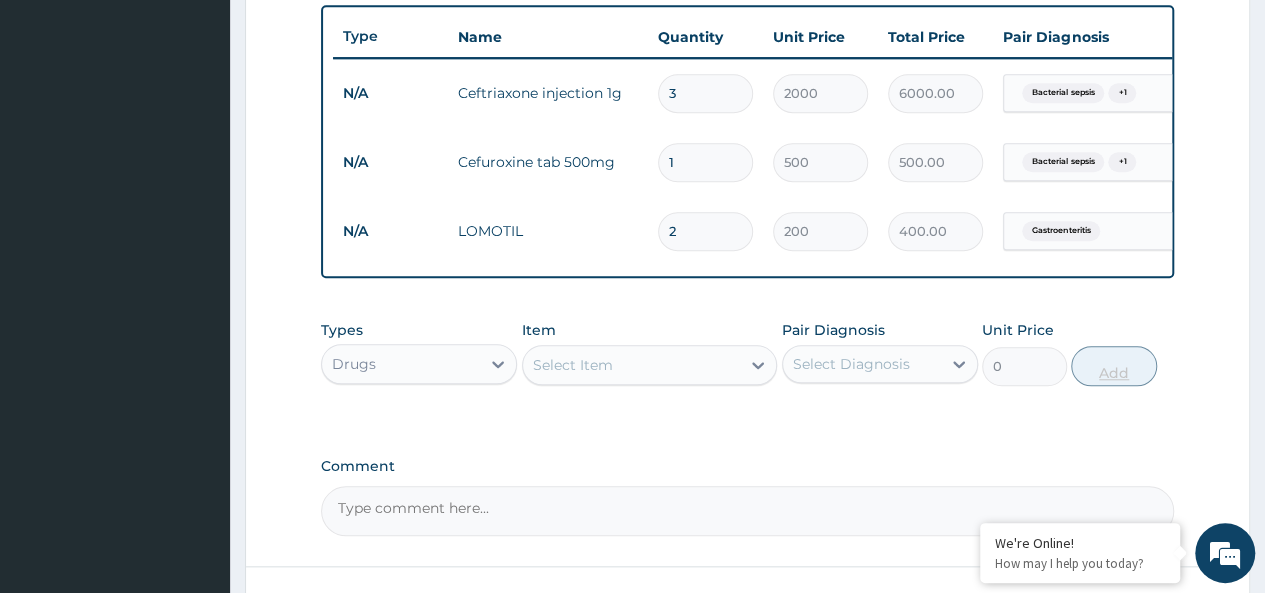 type on "3" 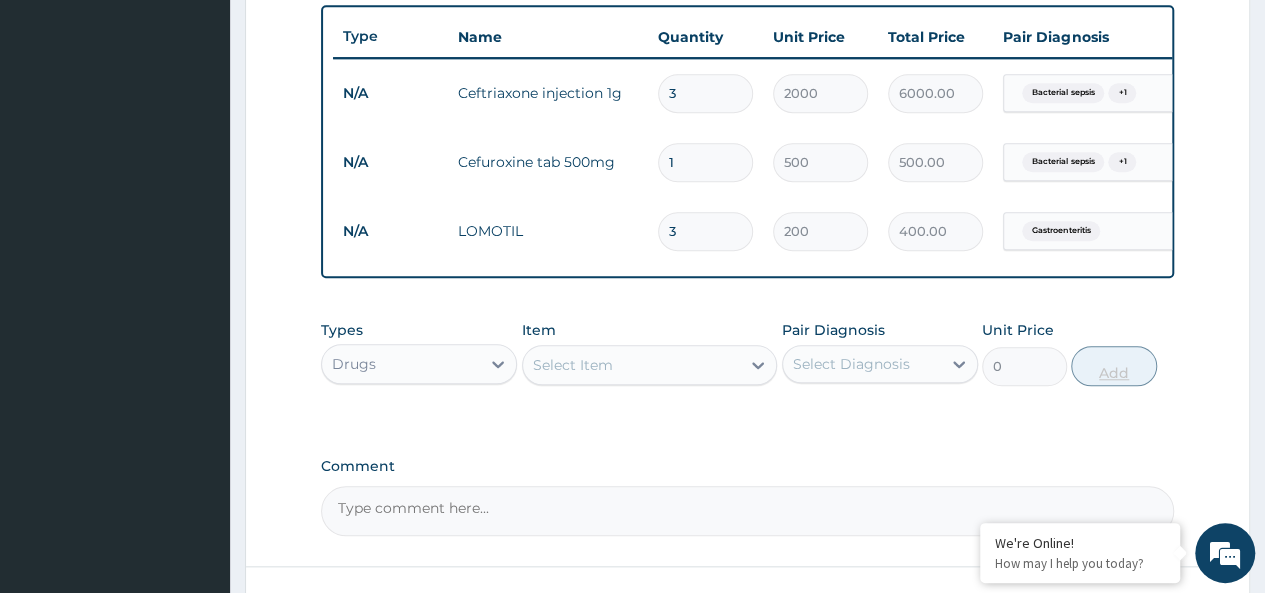 type on "600.00" 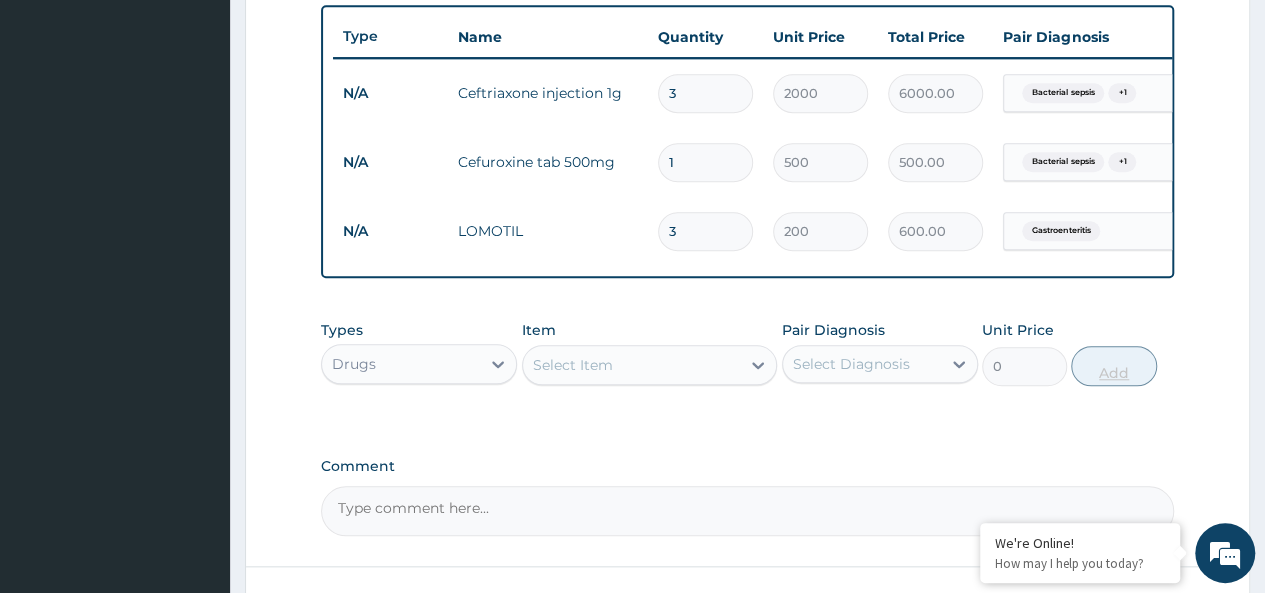 type on "4" 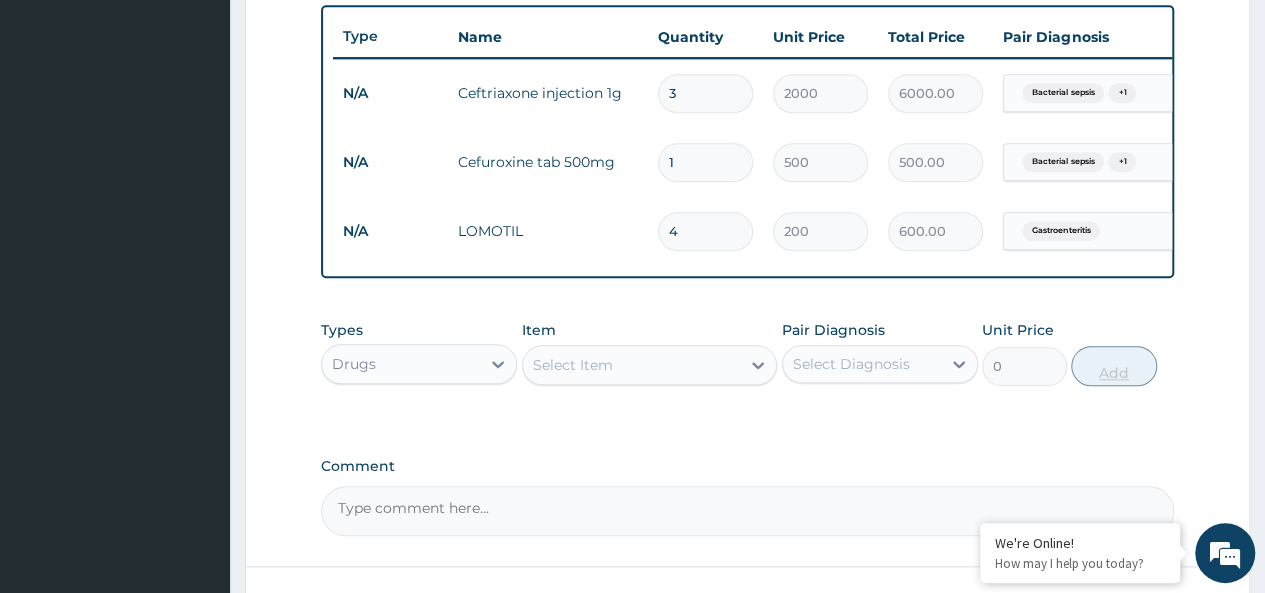 type on "800.00" 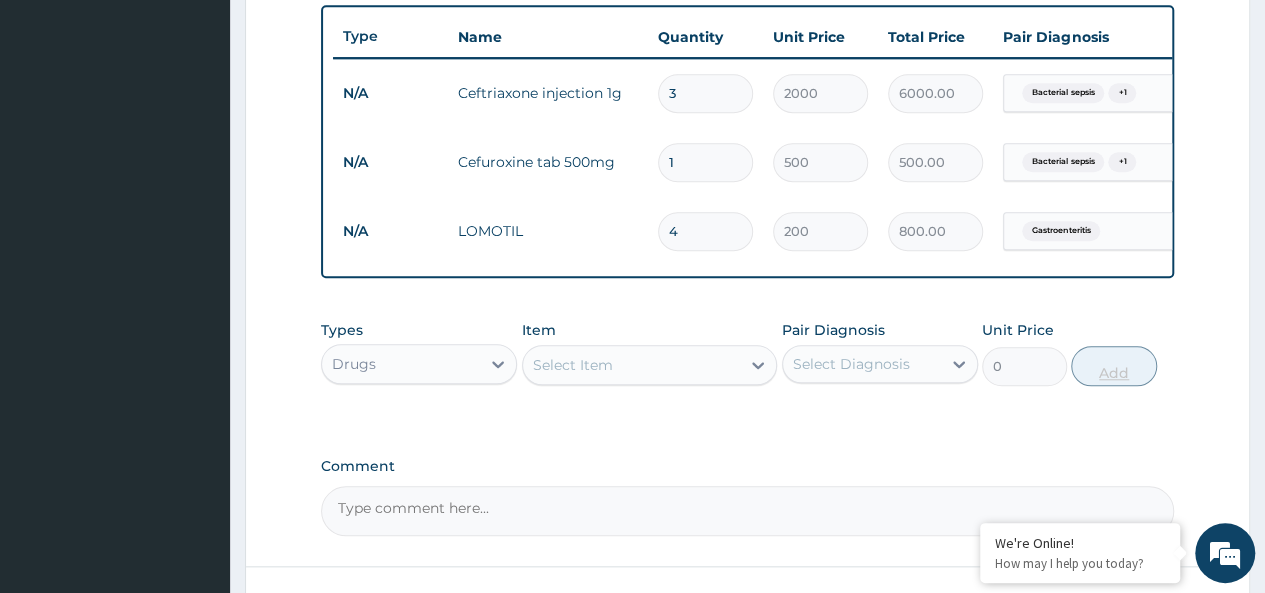 type on "5" 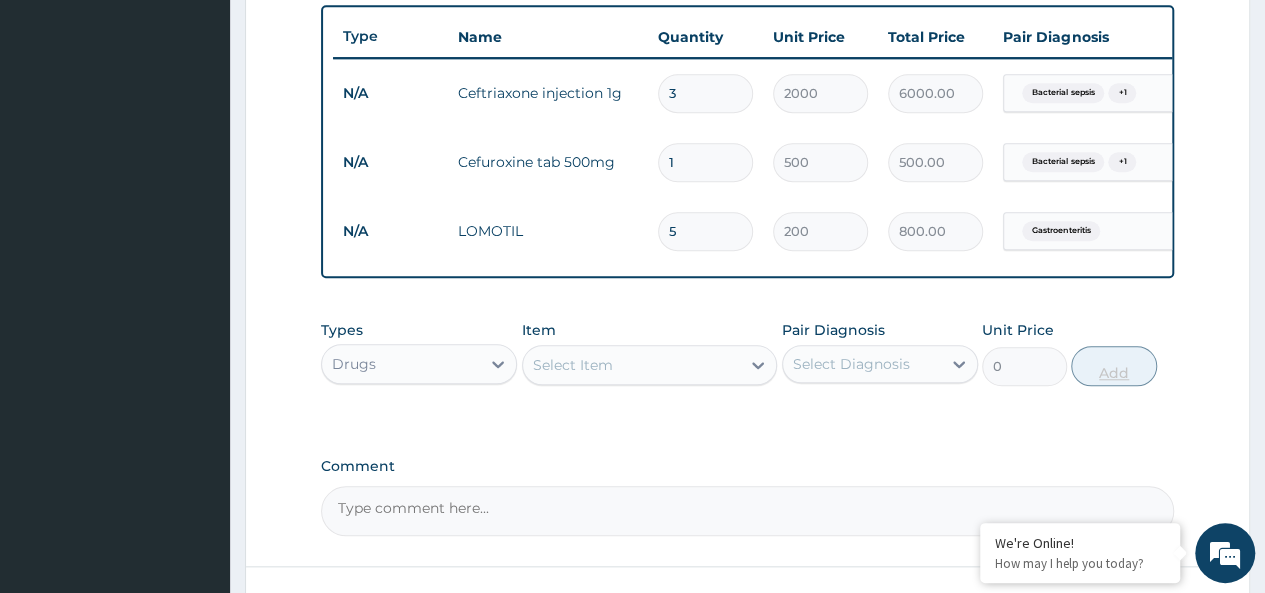 type on "1000.00" 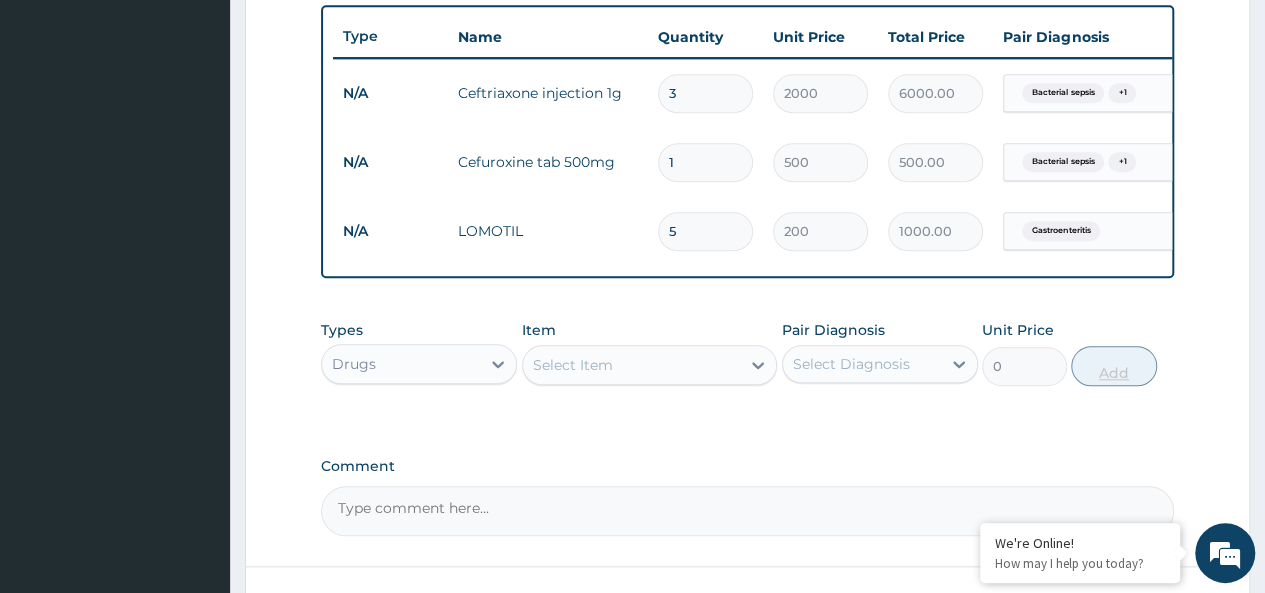 type on "6" 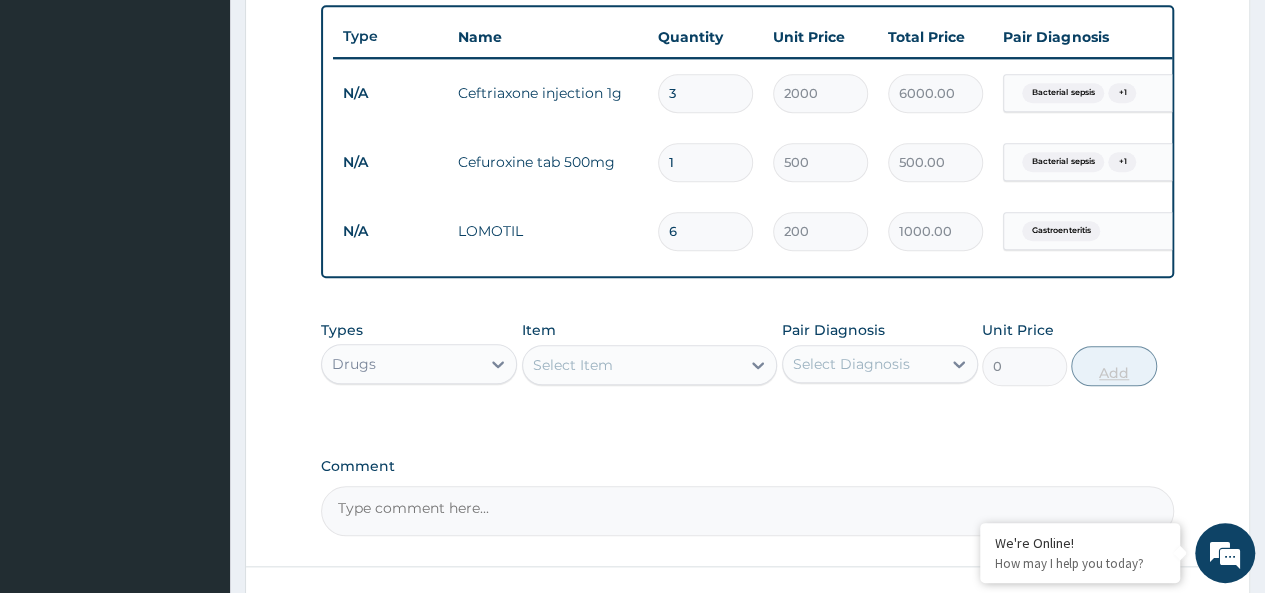 type on "1200.00" 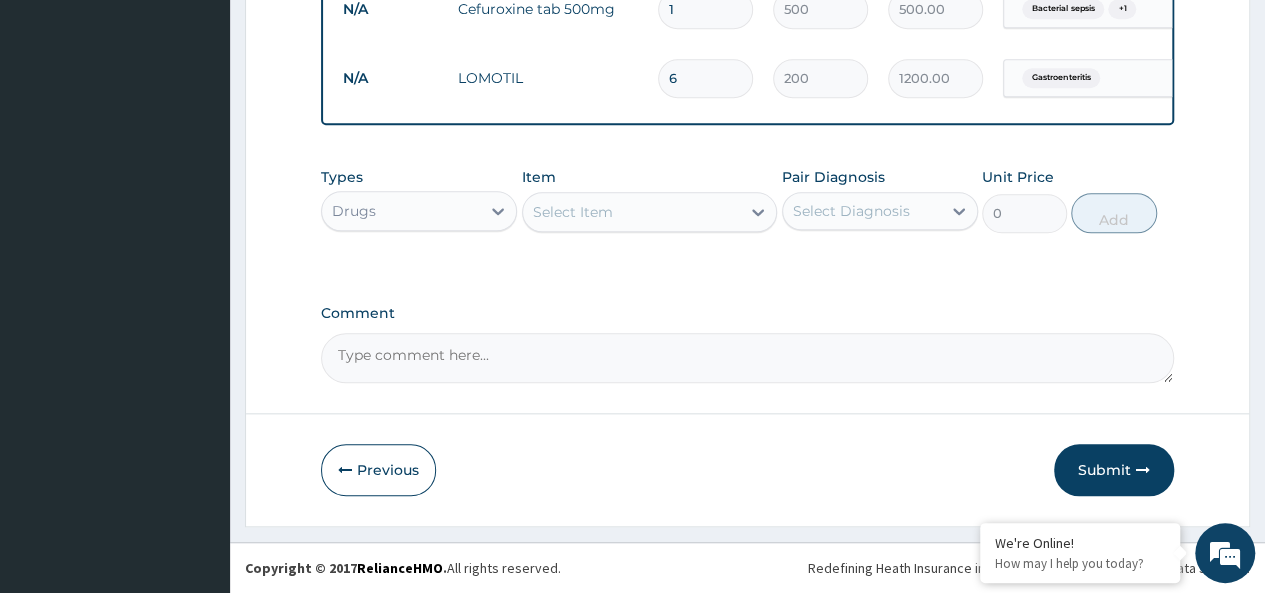 scroll, scrollTop: 904, scrollLeft: 0, axis: vertical 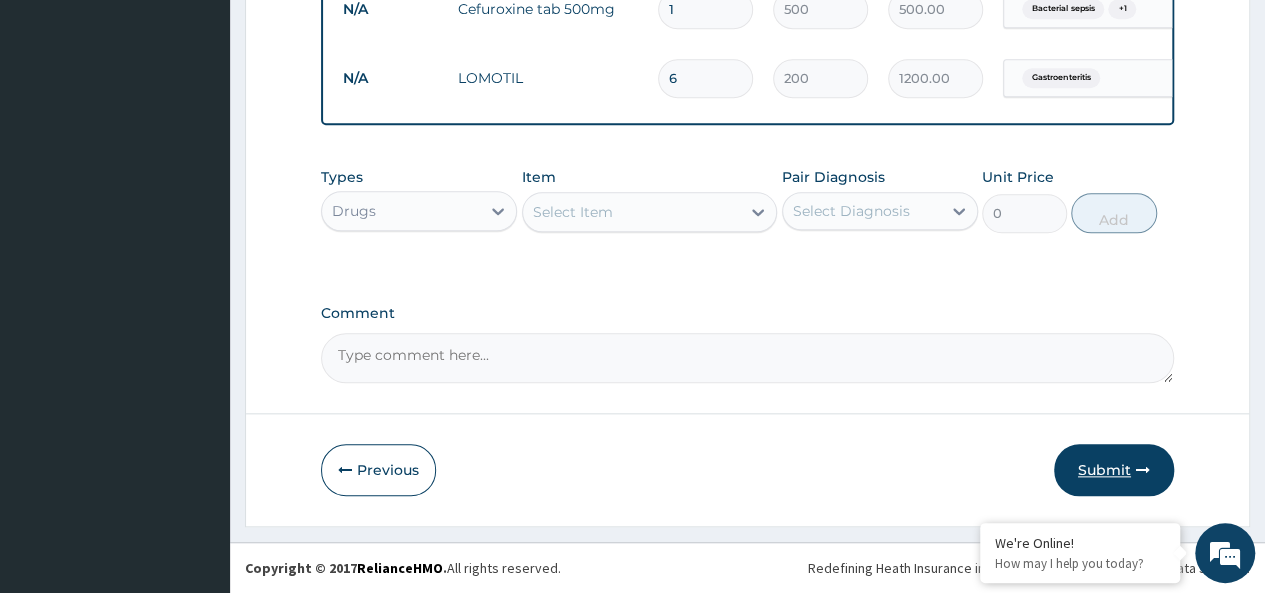 click on "Submit" at bounding box center (1114, 470) 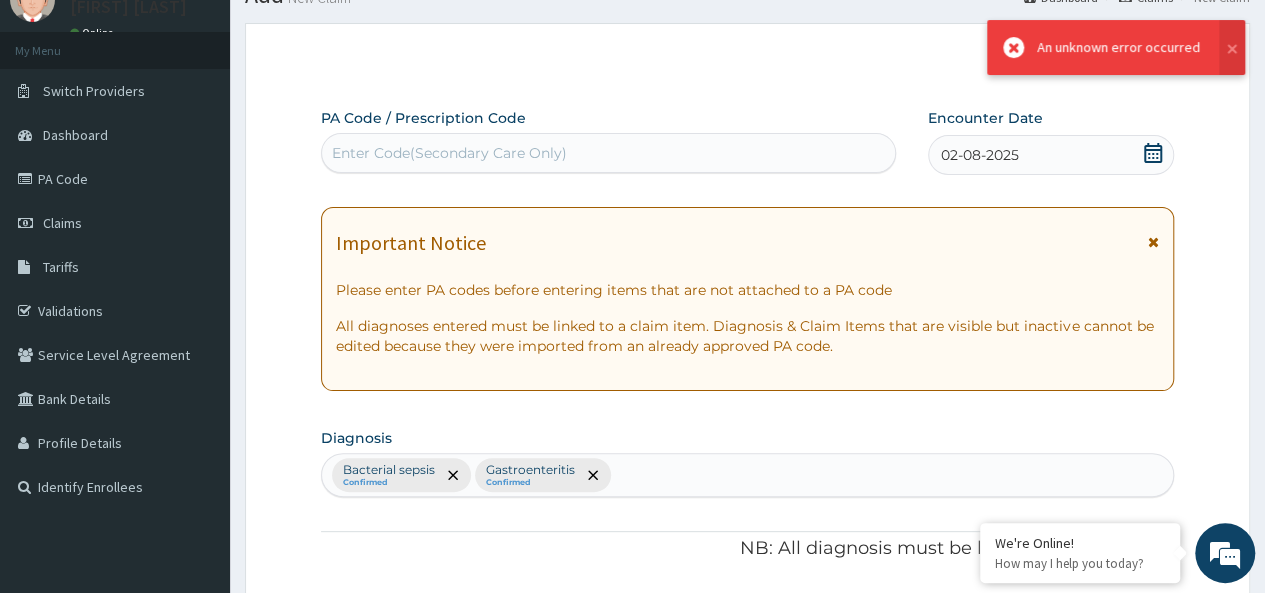 scroll, scrollTop: 904, scrollLeft: 0, axis: vertical 